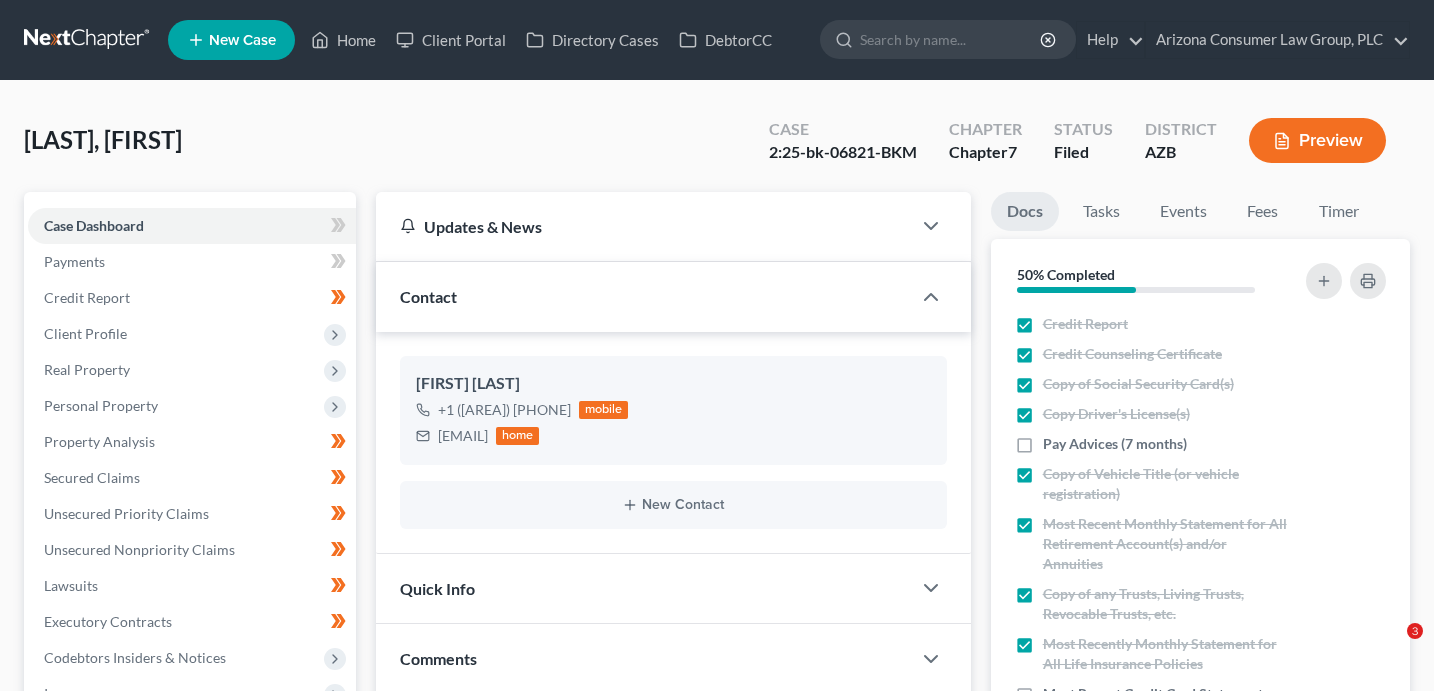 scroll, scrollTop: 0, scrollLeft: 0, axis: both 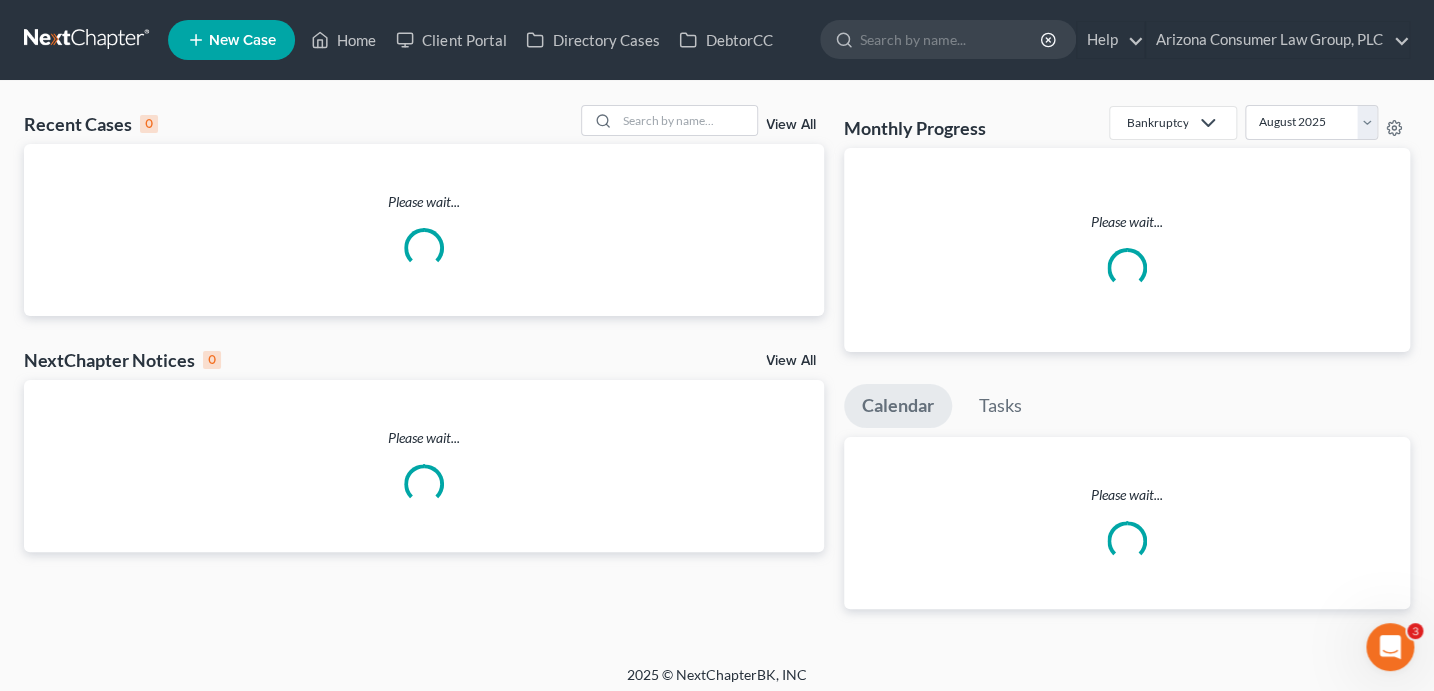 click on "Home" at bounding box center (343, 40) 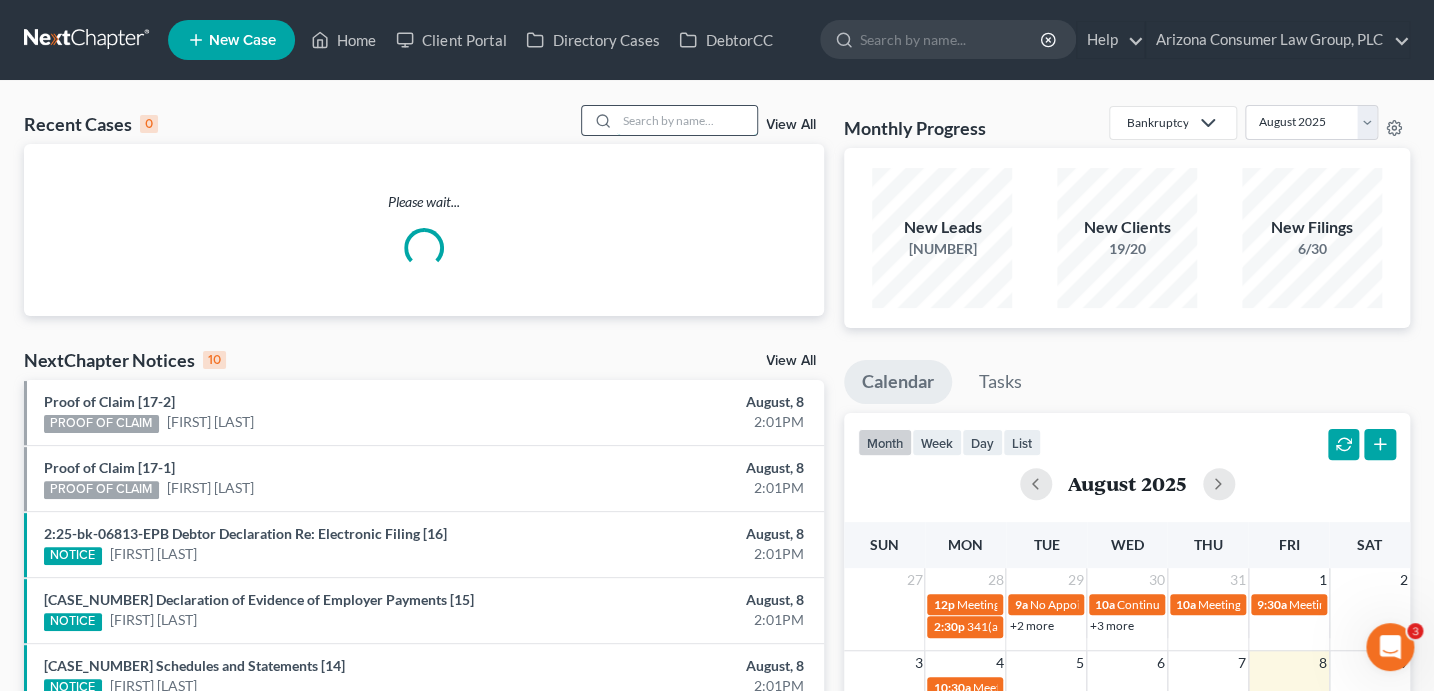 click at bounding box center [687, 120] 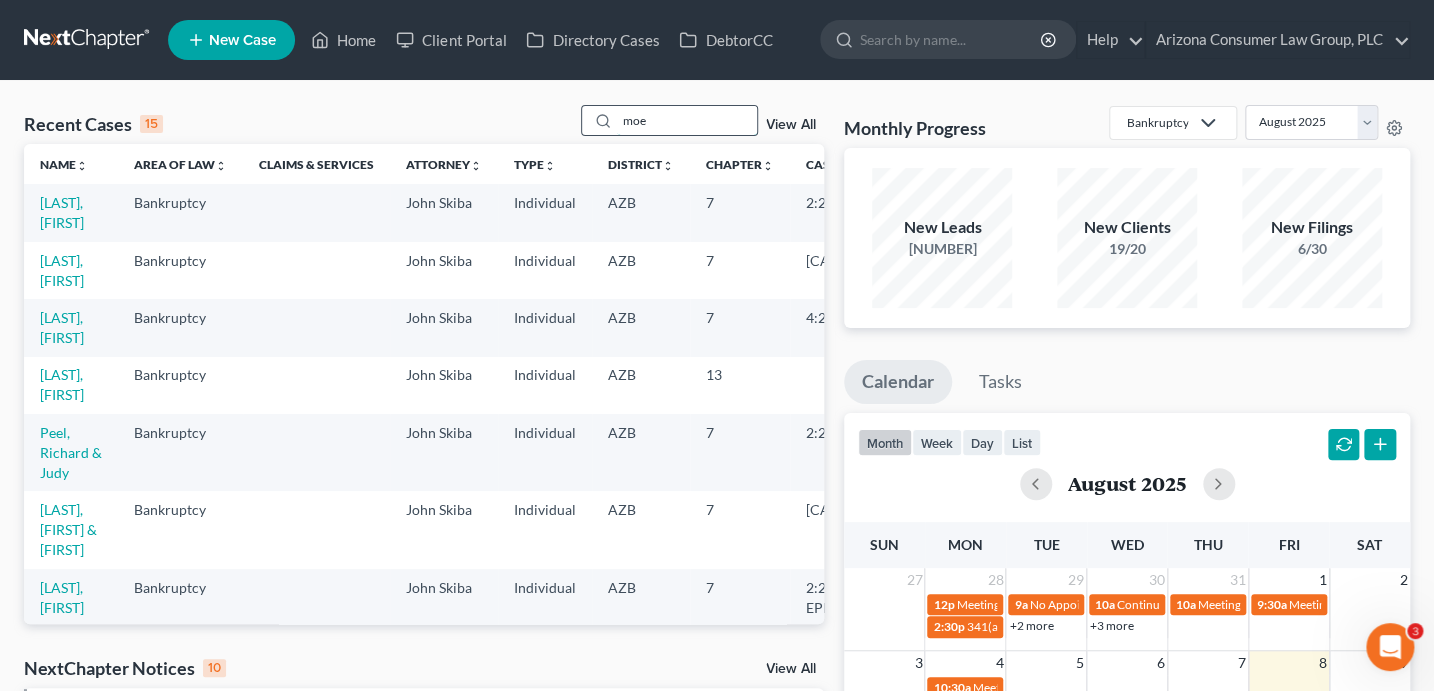 type on "moe" 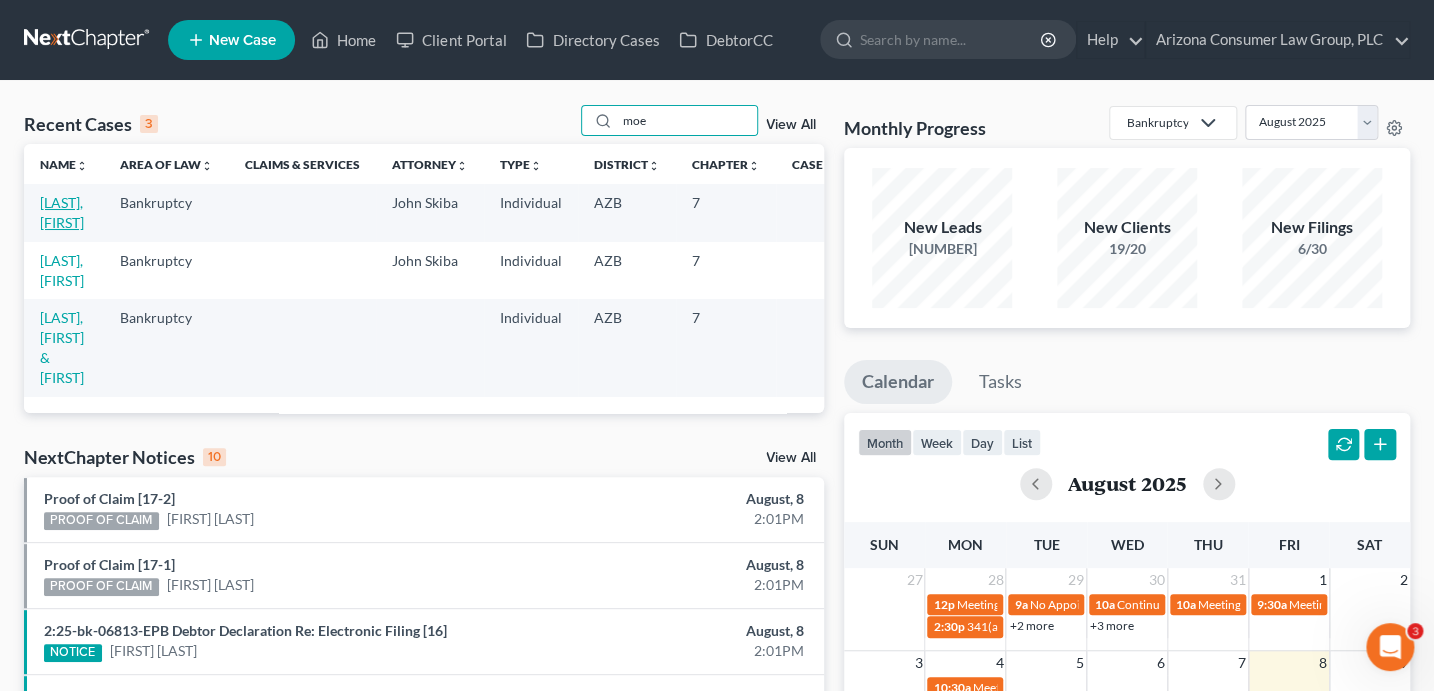 click on "[LAST], [FIRST]" at bounding box center (62, 212) 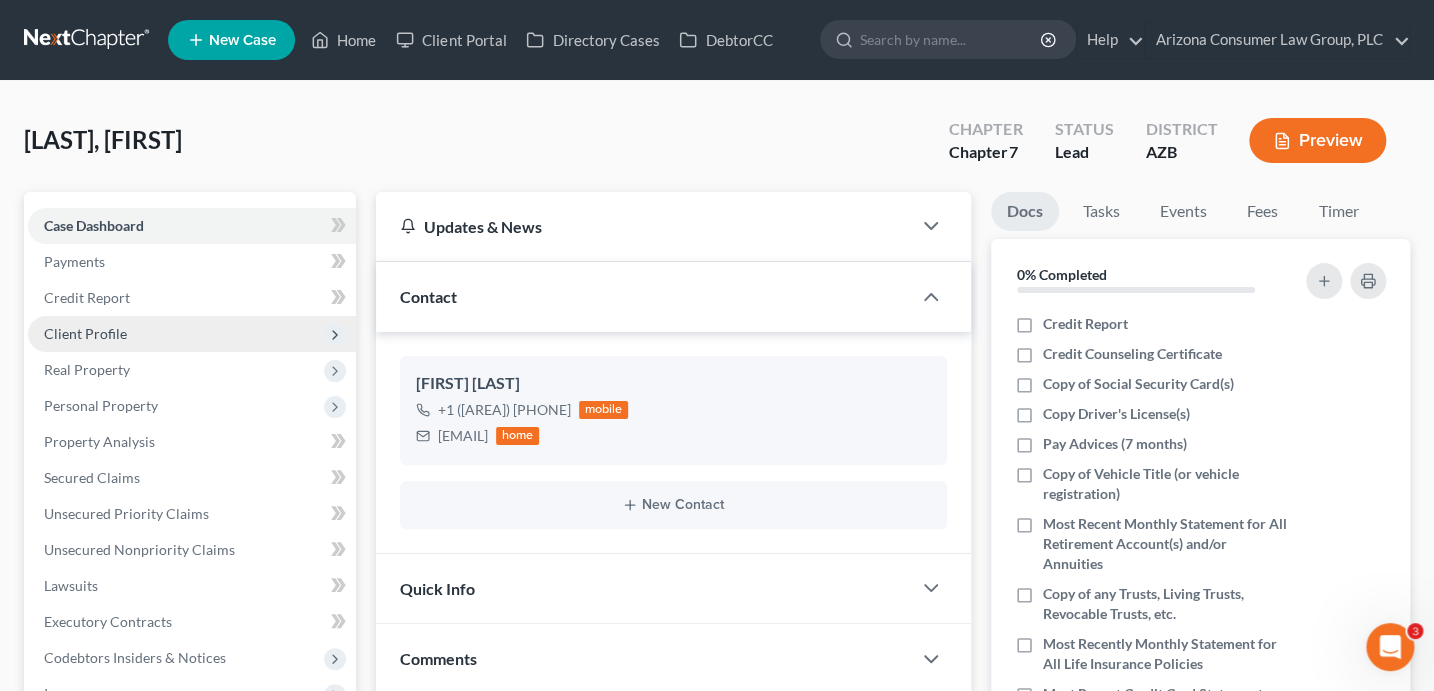 click on "Client Profile" at bounding box center (85, 333) 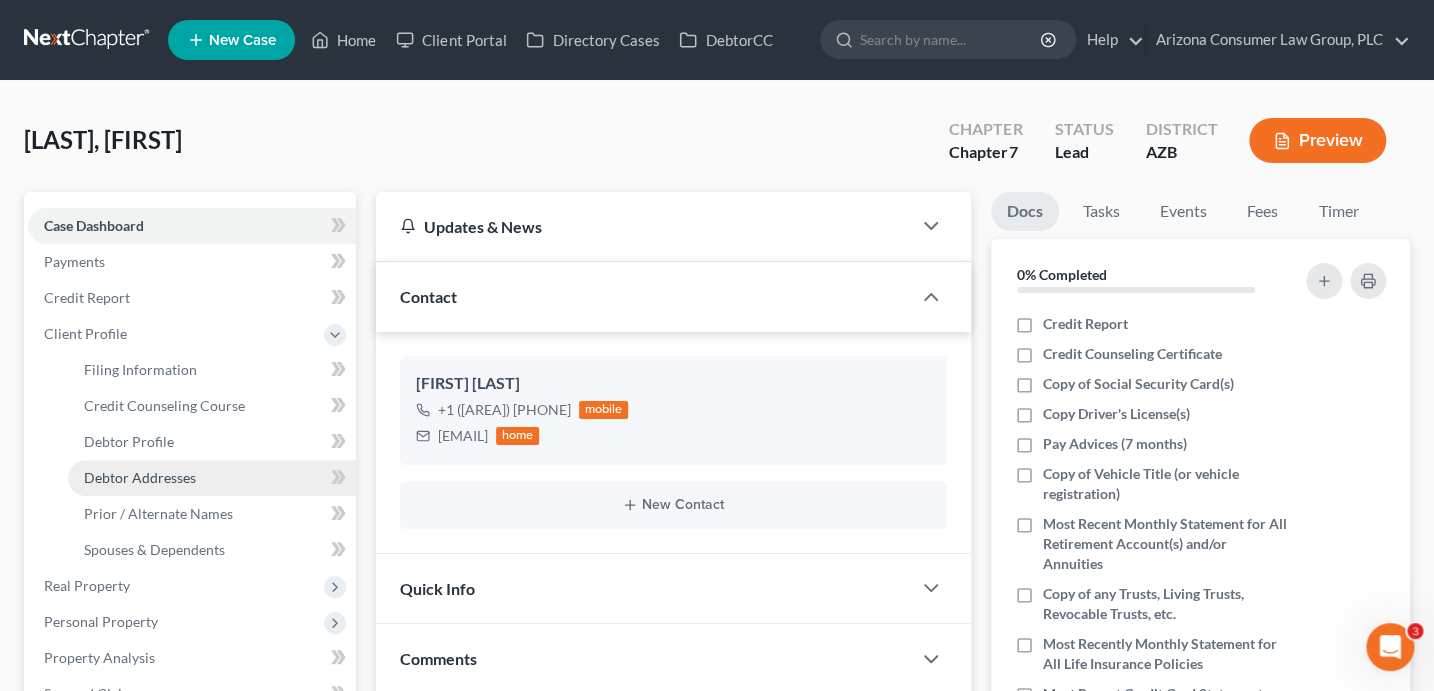 click on "Debtor Addresses" at bounding box center [212, 478] 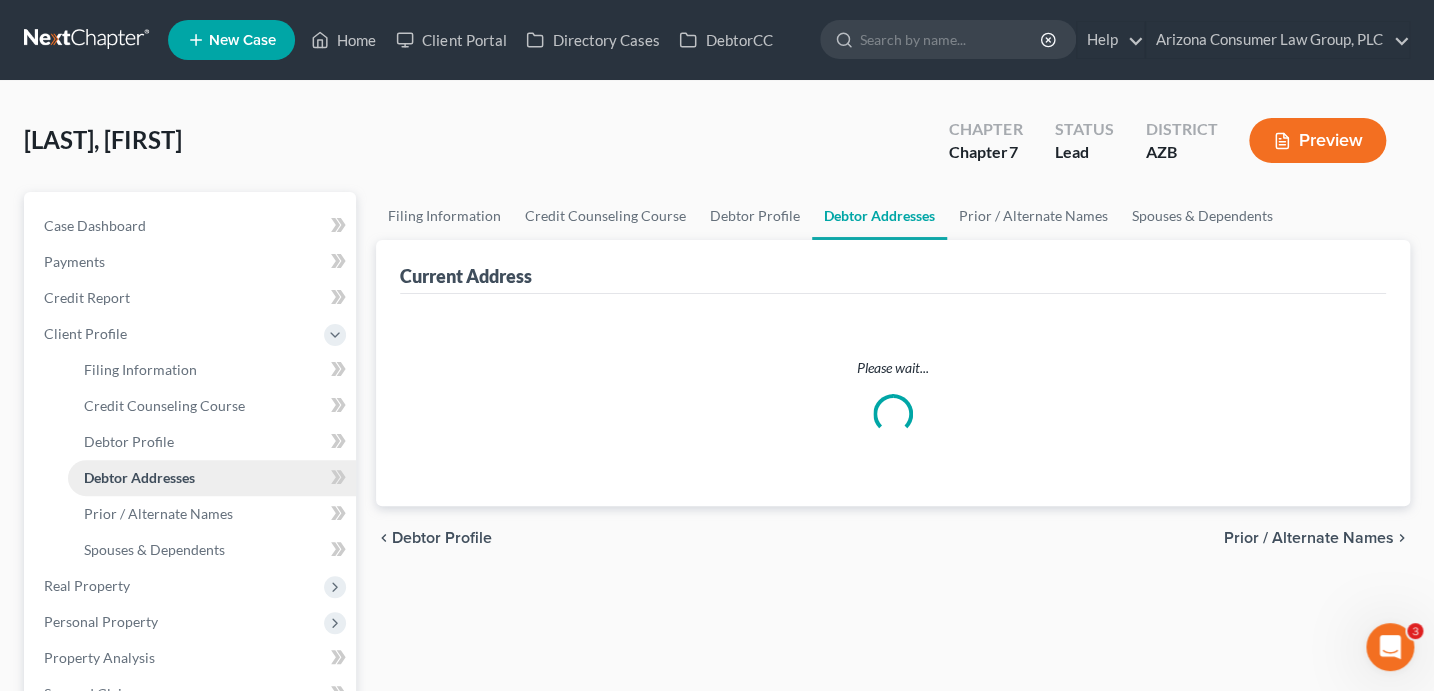 select on "0" 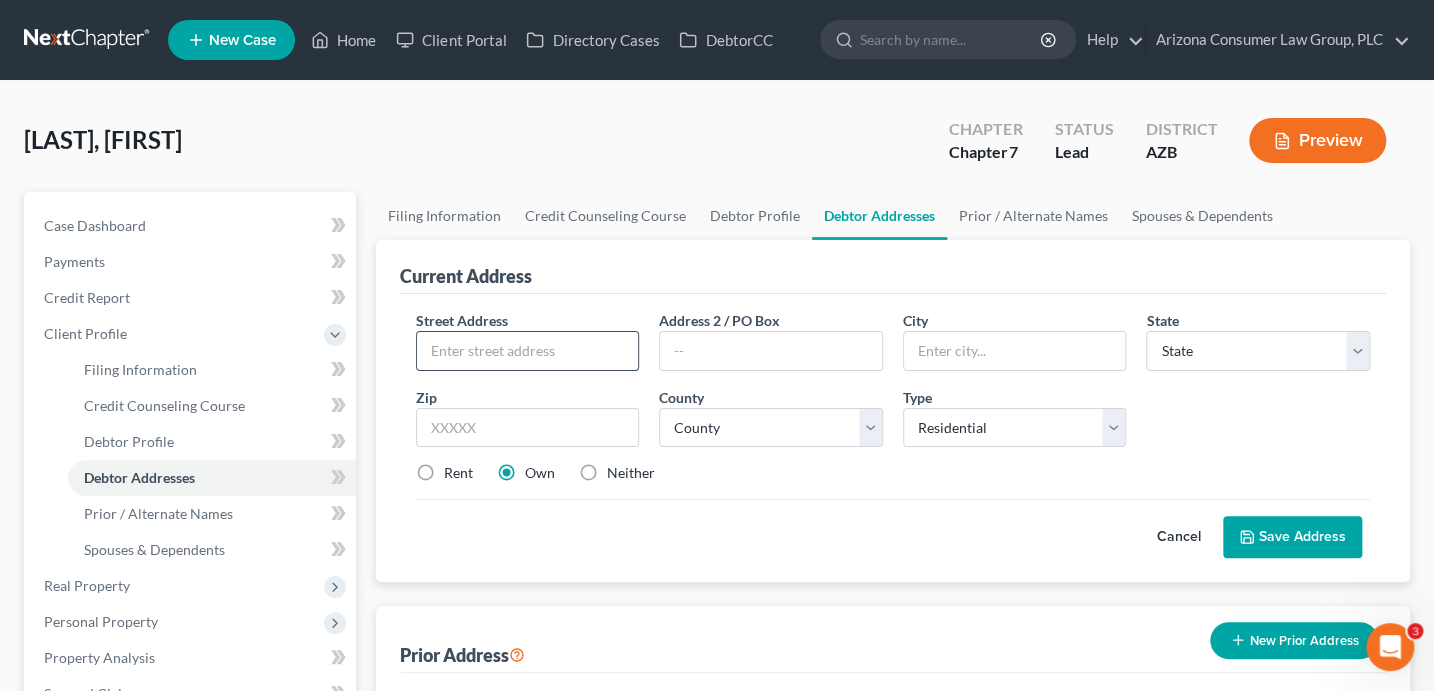 click at bounding box center (528, 351) 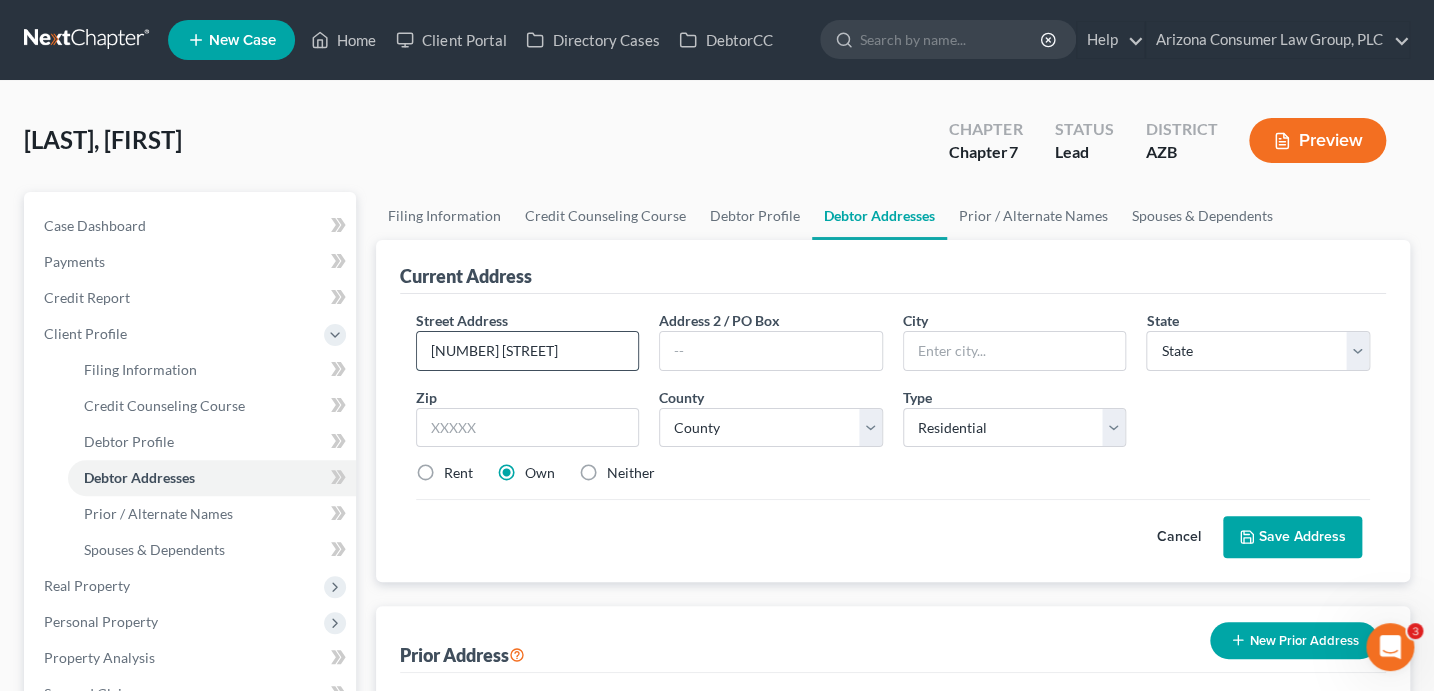 type on "[NUMBER] [STREET]" 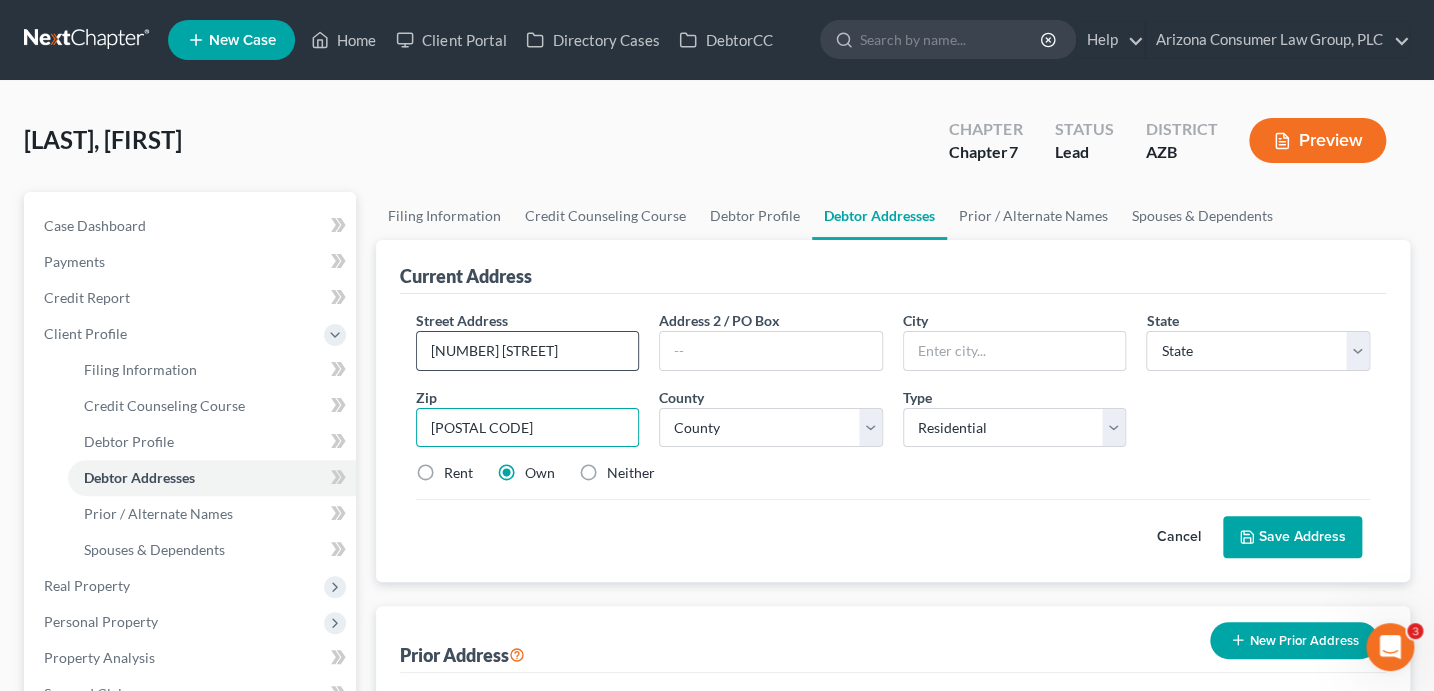type on "[POSTAL CODE]" 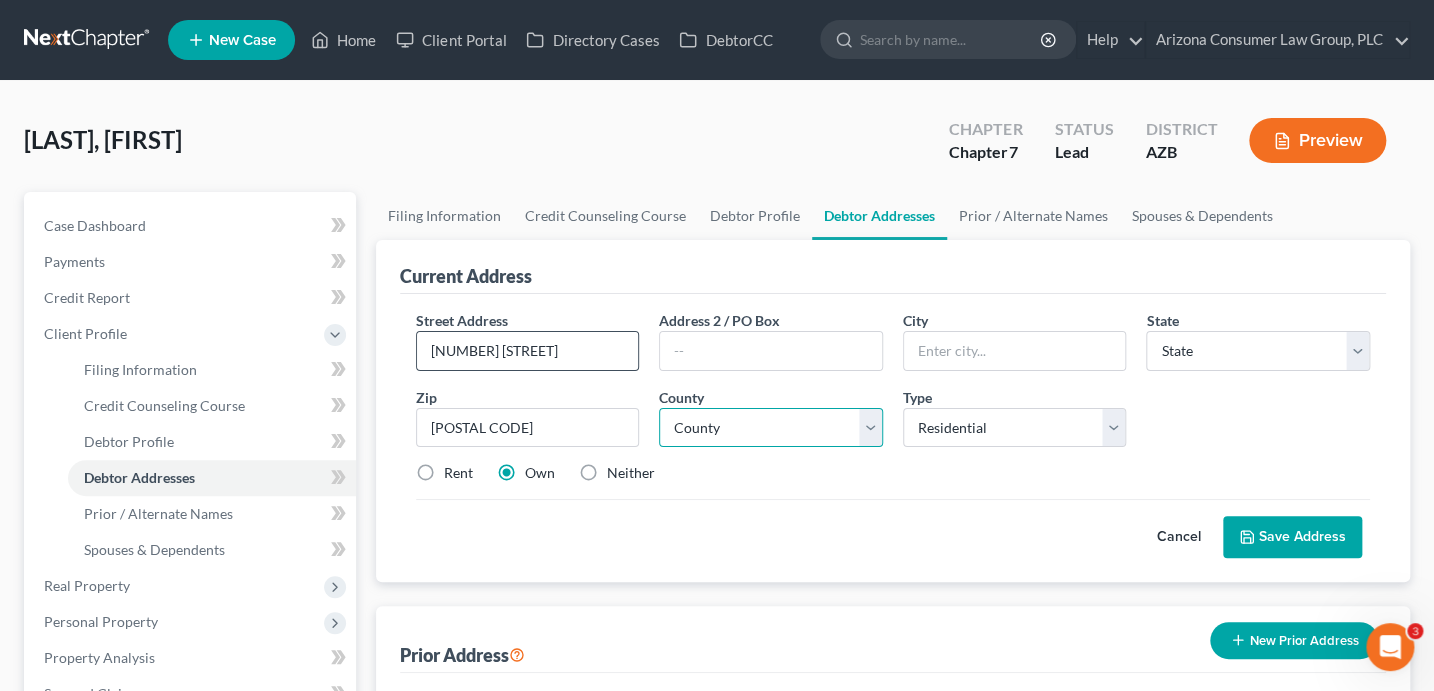type on "[LOCATION]" 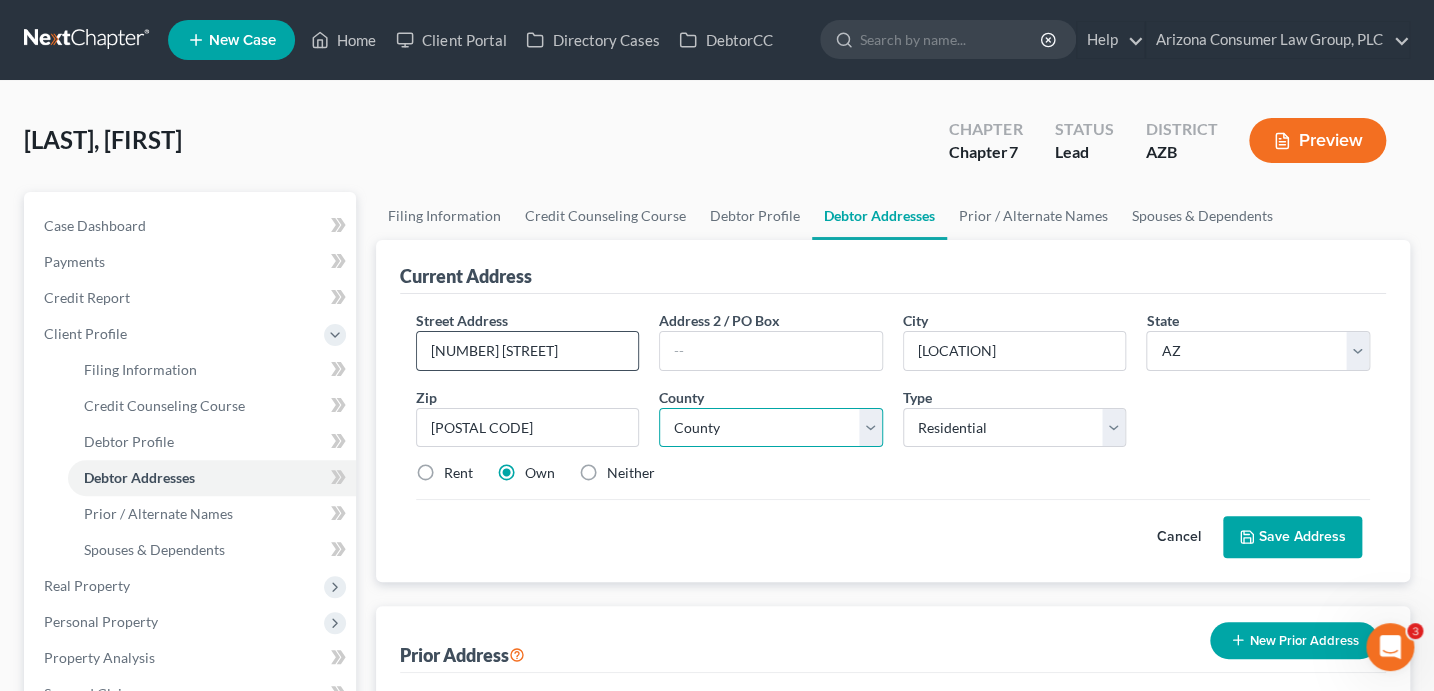 select on "13" 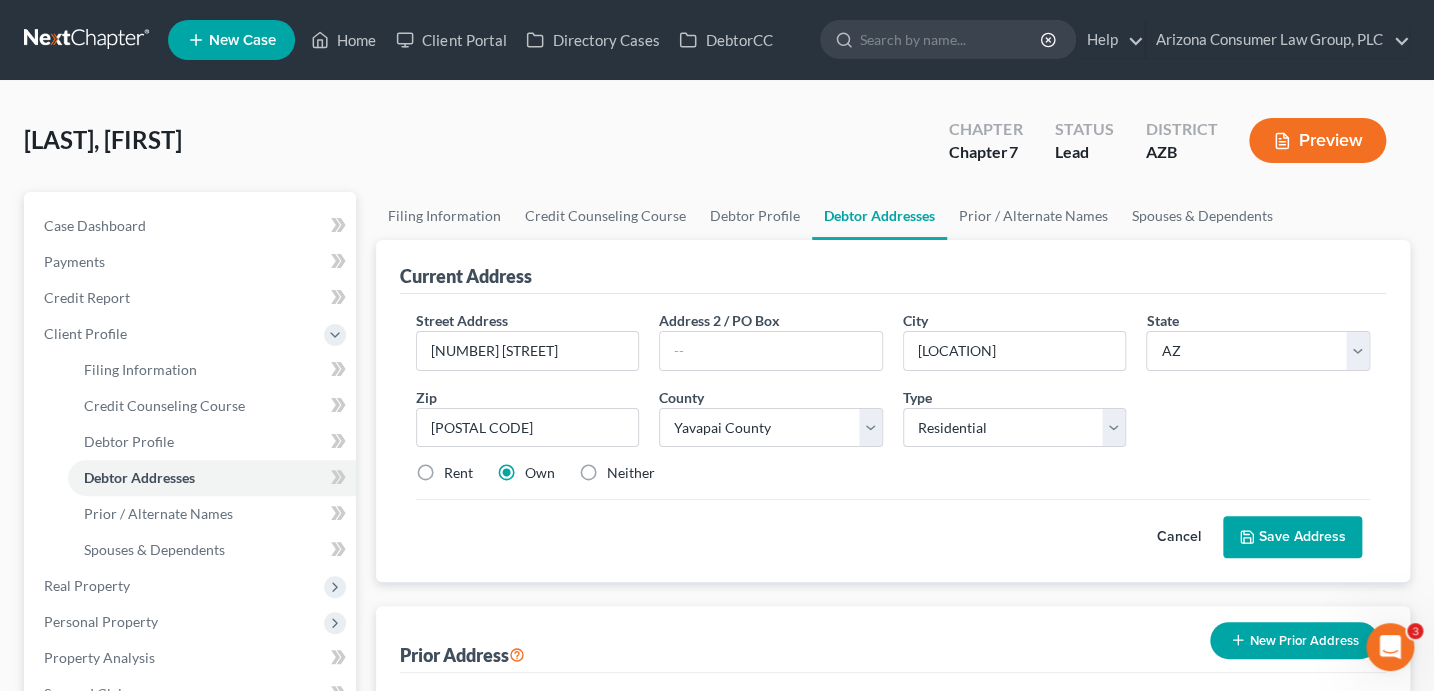 click on "Neither" at bounding box center (631, 473) 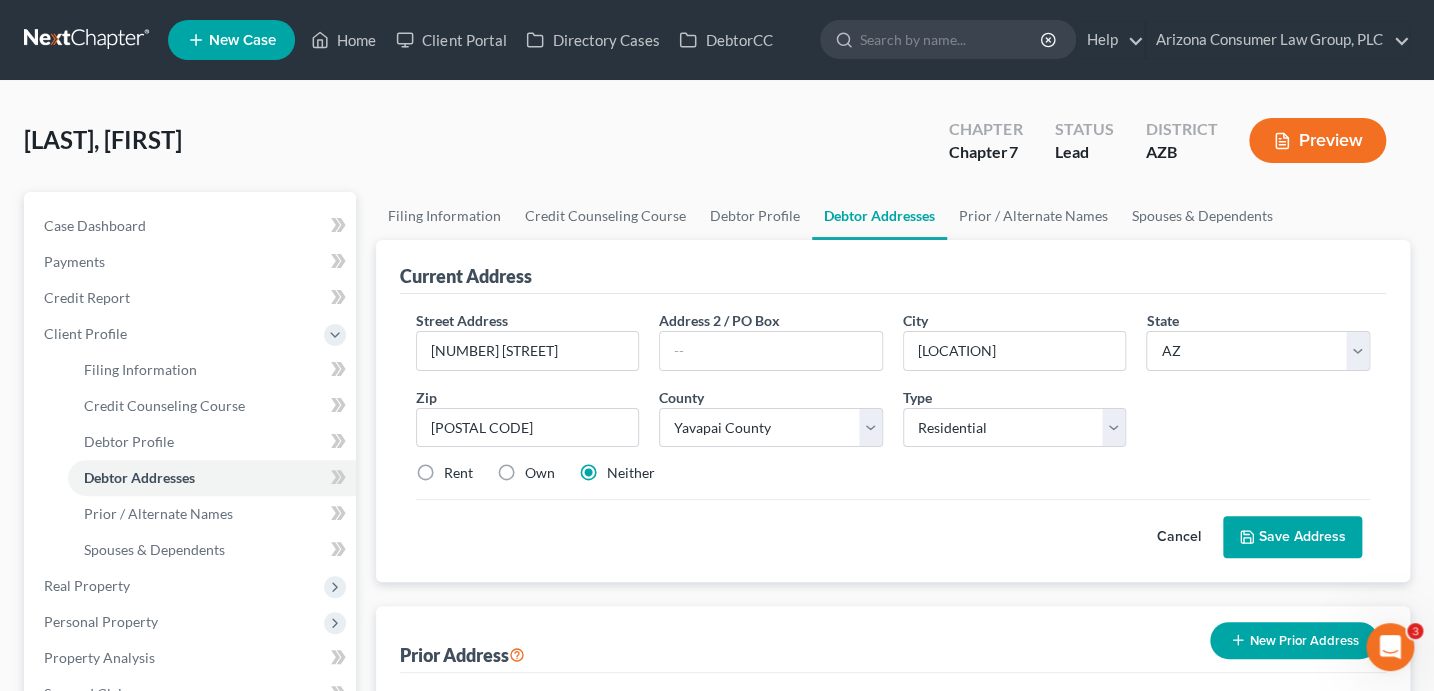 click on "Save Address" at bounding box center (1292, 537) 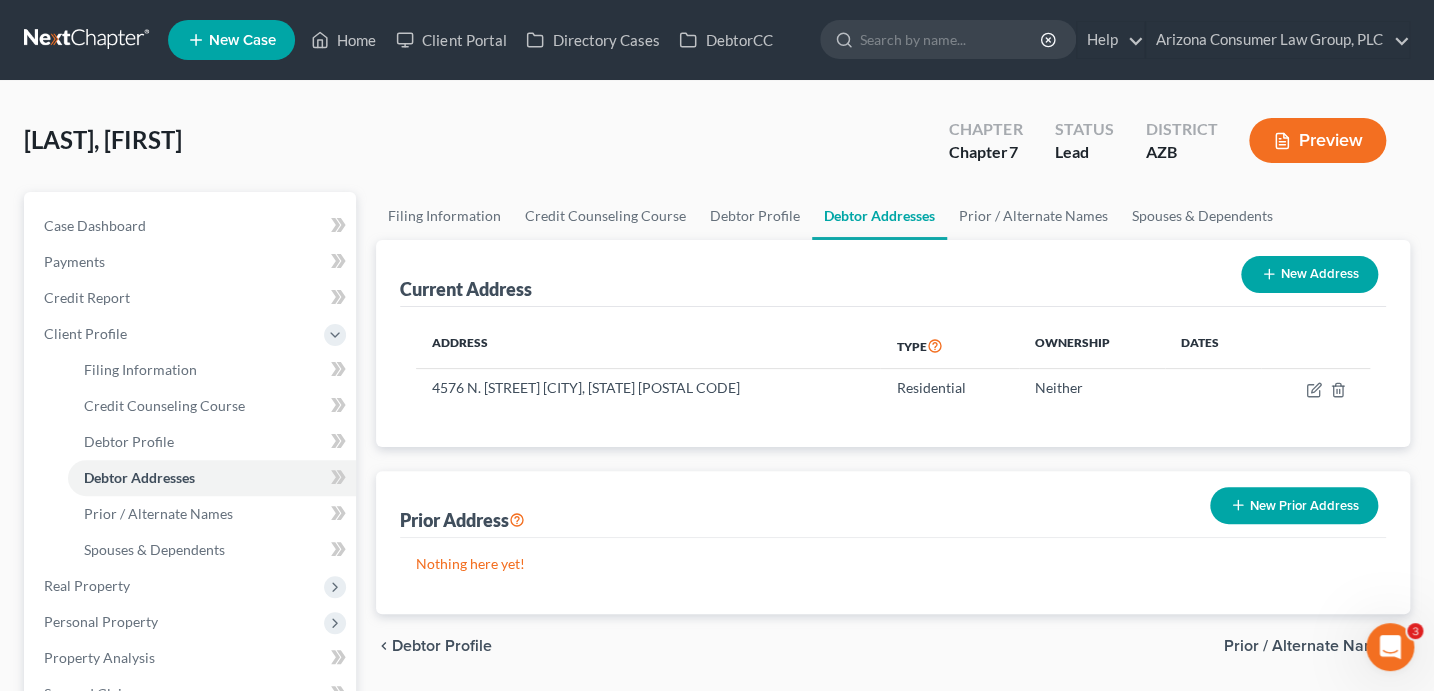 drag, startPoint x: 570, startPoint y: 146, endPoint x: 338, endPoint y: 61, distance: 247.08096 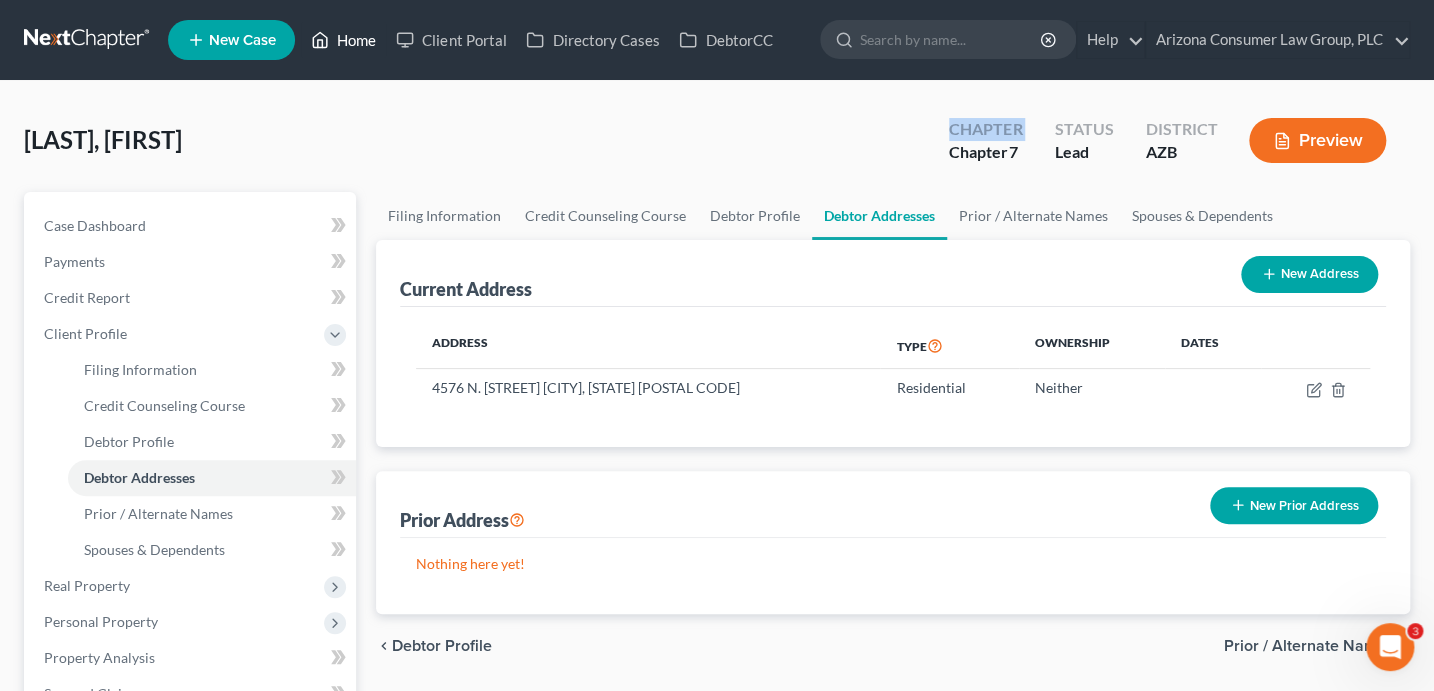 click on "Home" at bounding box center (343, 40) 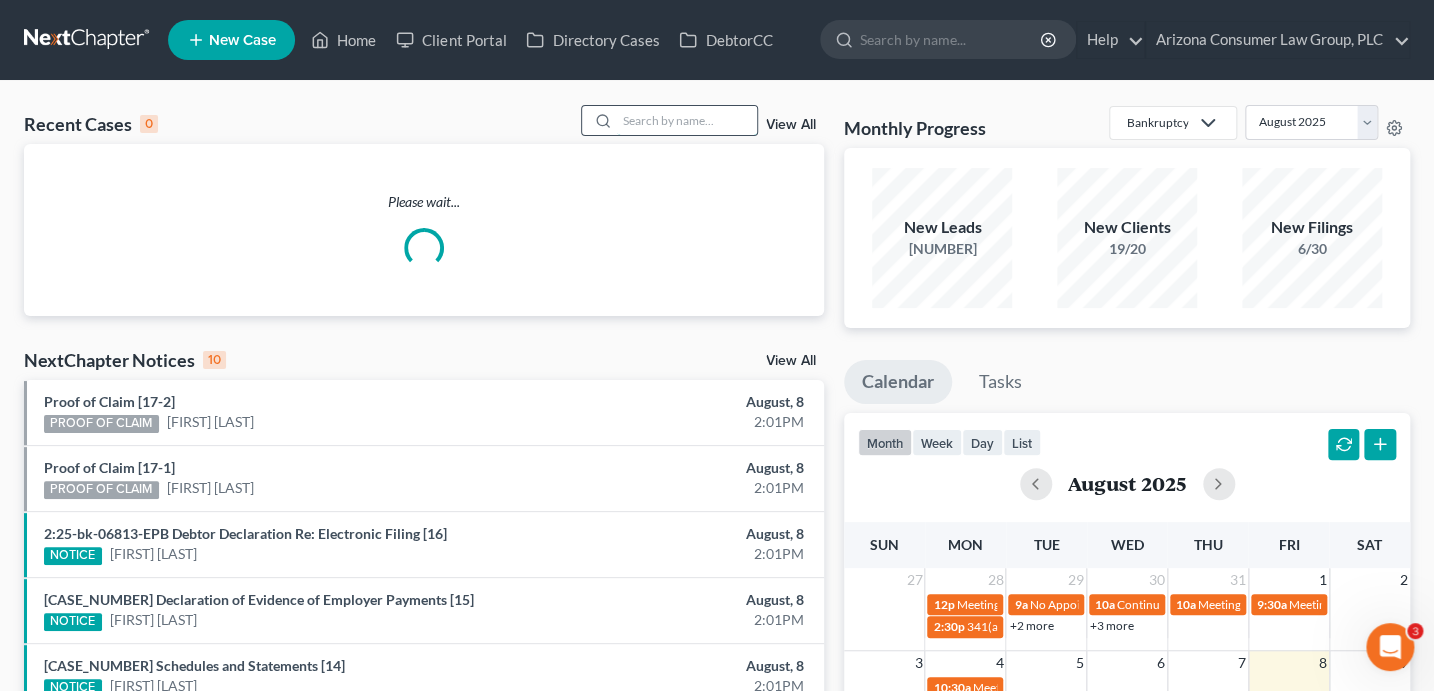 click at bounding box center [687, 120] 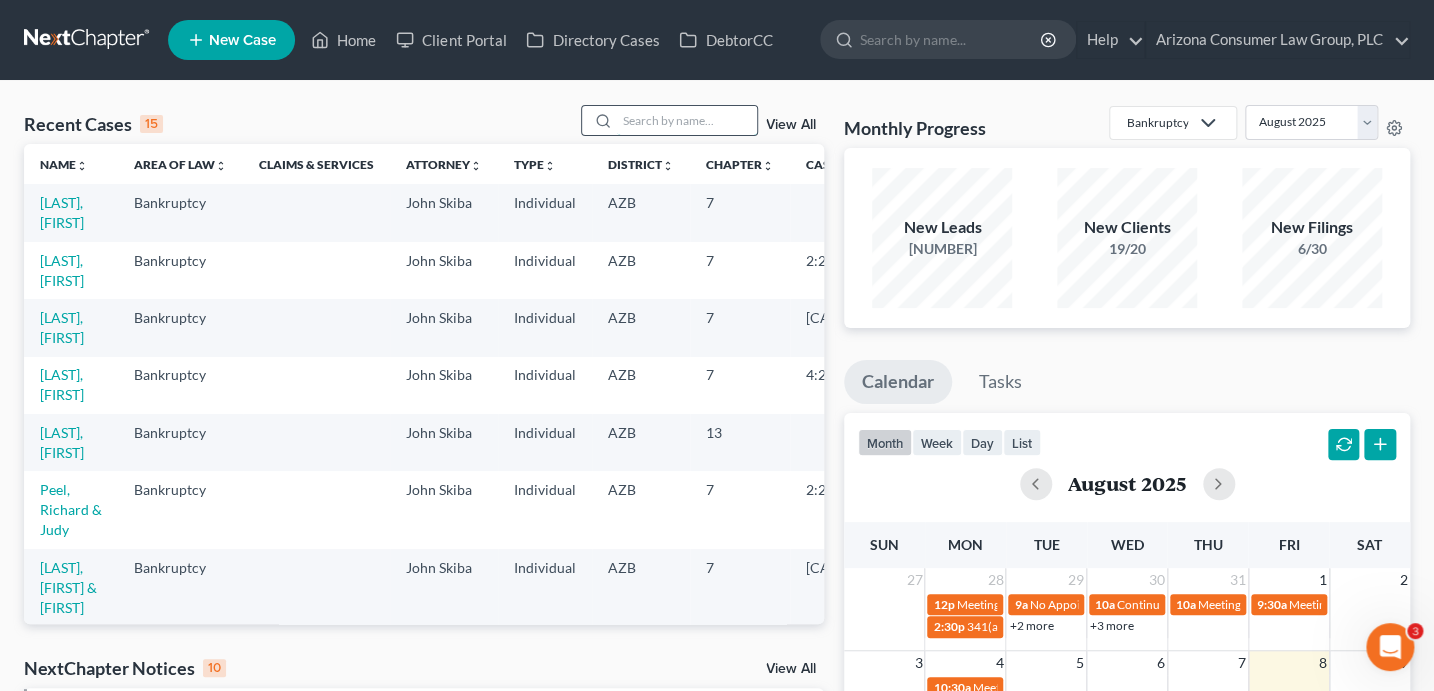 click at bounding box center [687, 120] 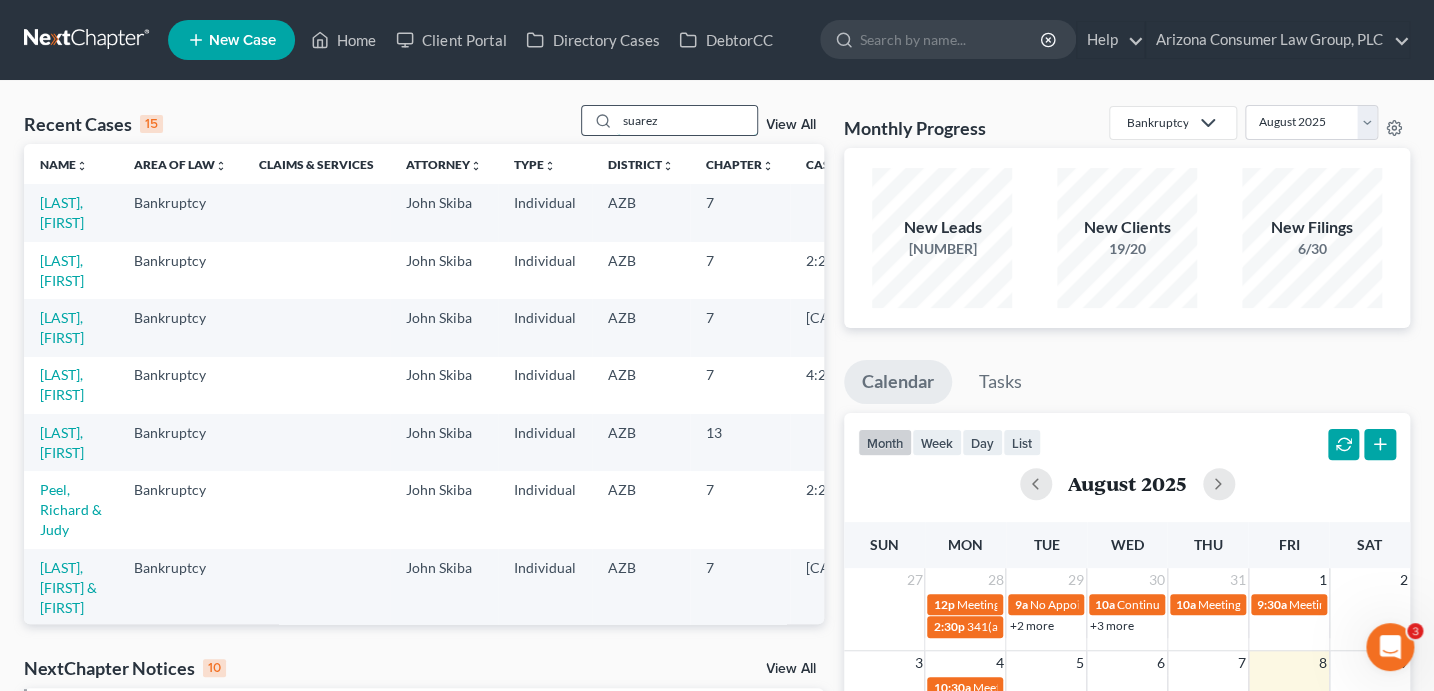 type on "suarez" 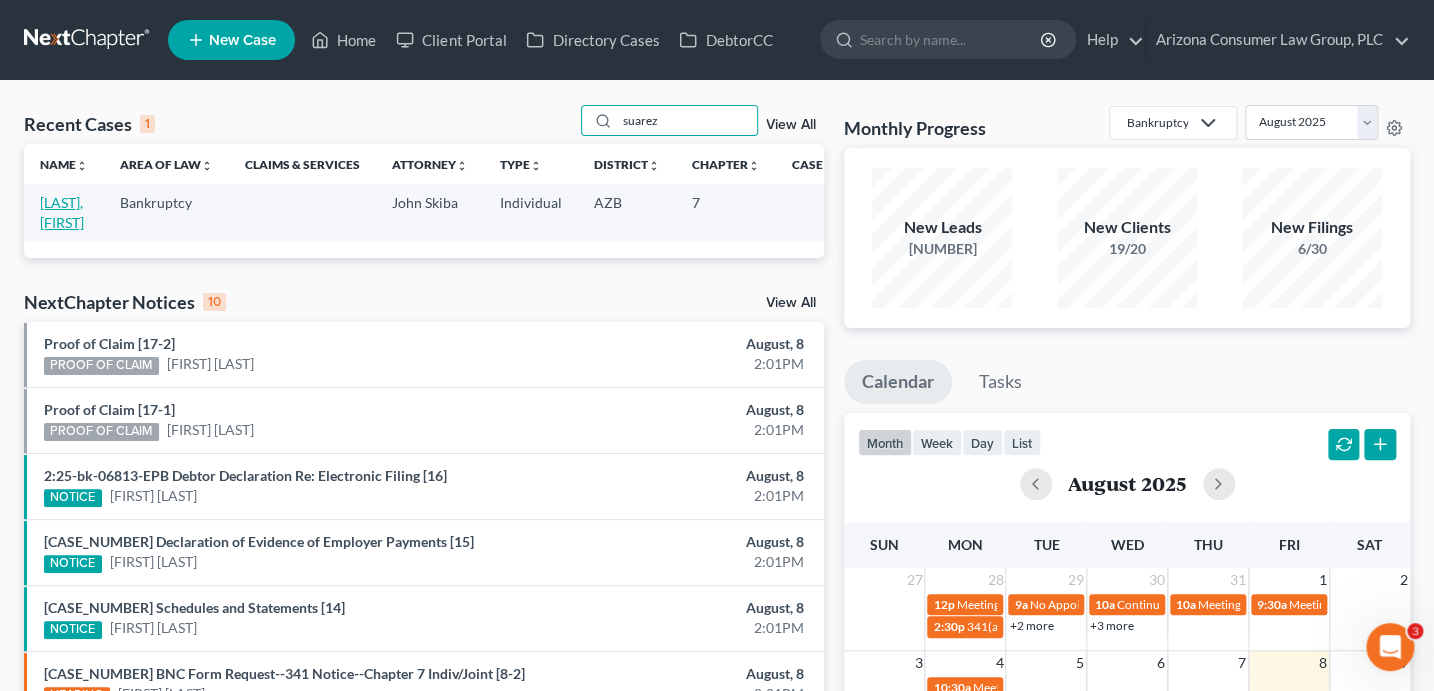 click on "[LAST], [FIRST]" at bounding box center [62, 212] 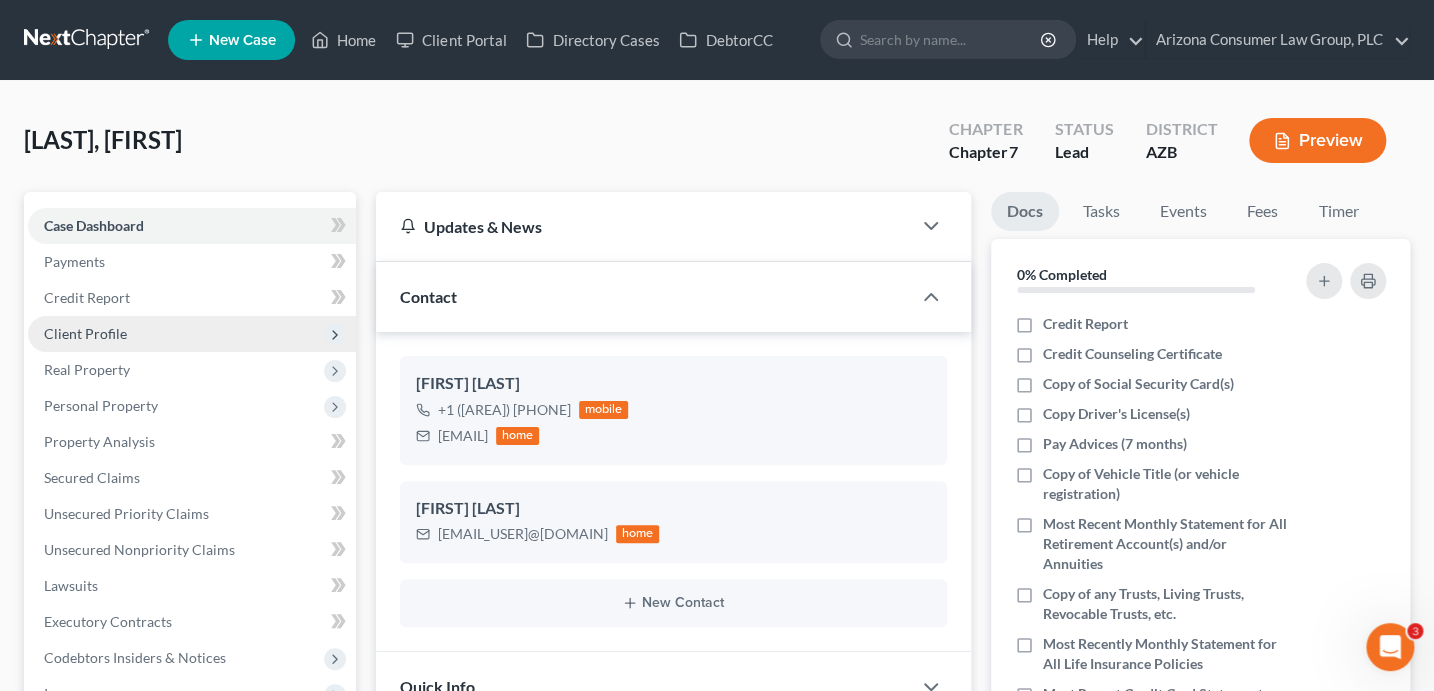 click on "Client Profile" at bounding box center [85, 333] 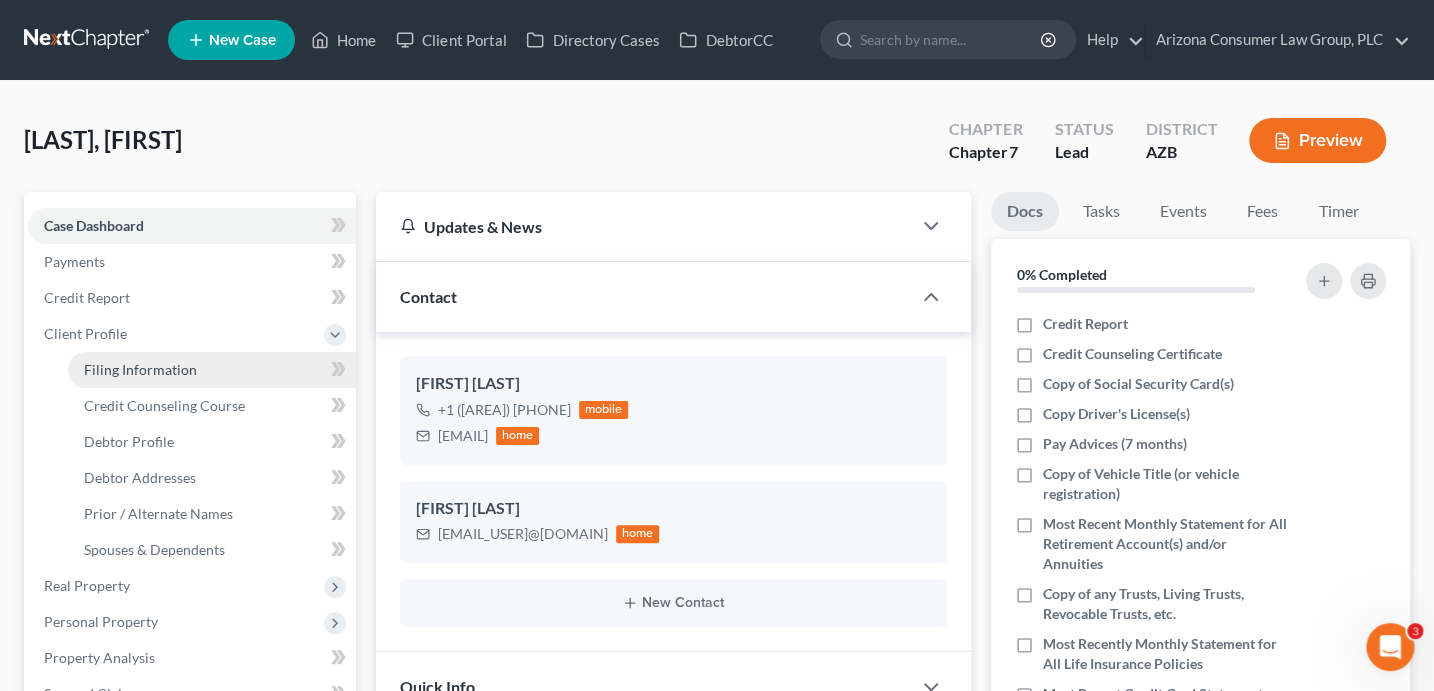 drag, startPoint x: 156, startPoint y: 379, endPoint x: 230, endPoint y: 372, distance: 74.330345 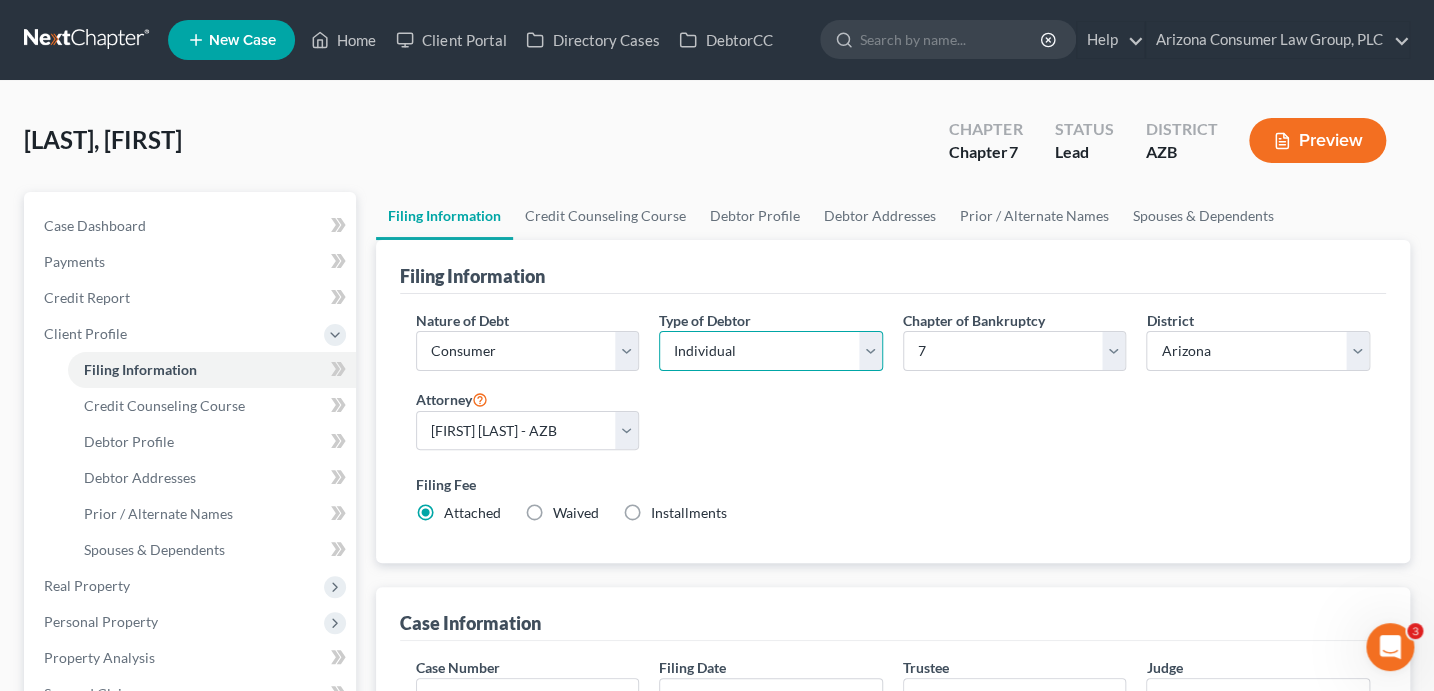 click on "Select Individual Joint" at bounding box center (771, 351) 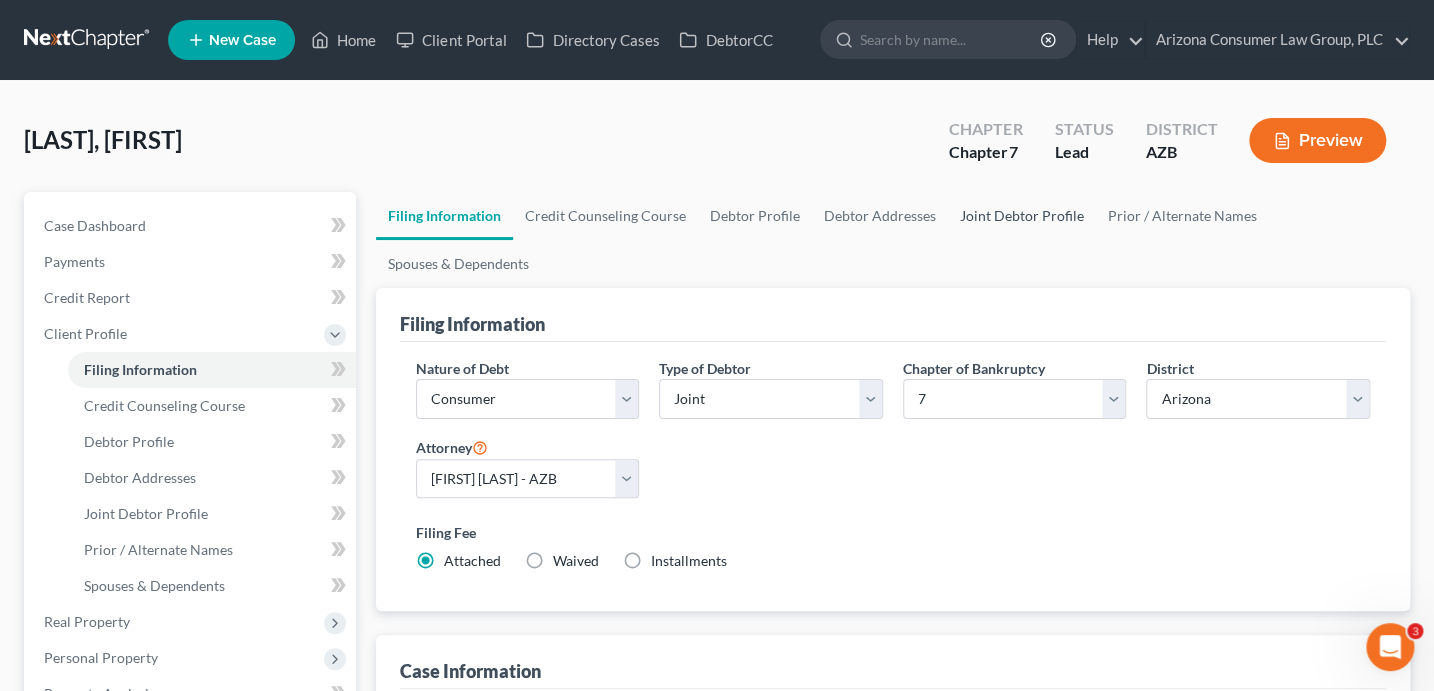 click on "Joint Debtor Profile" at bounding box center (1022, 216) 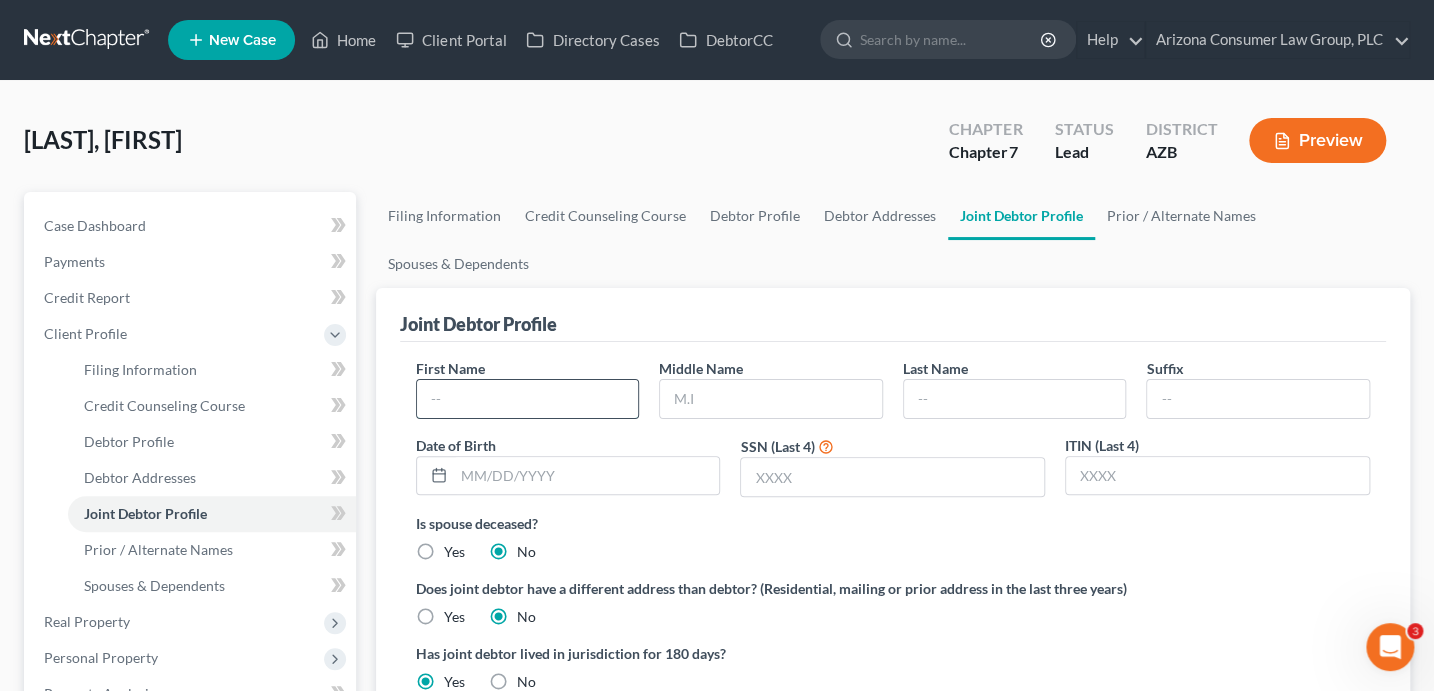 click at bounding box center [528, 399] 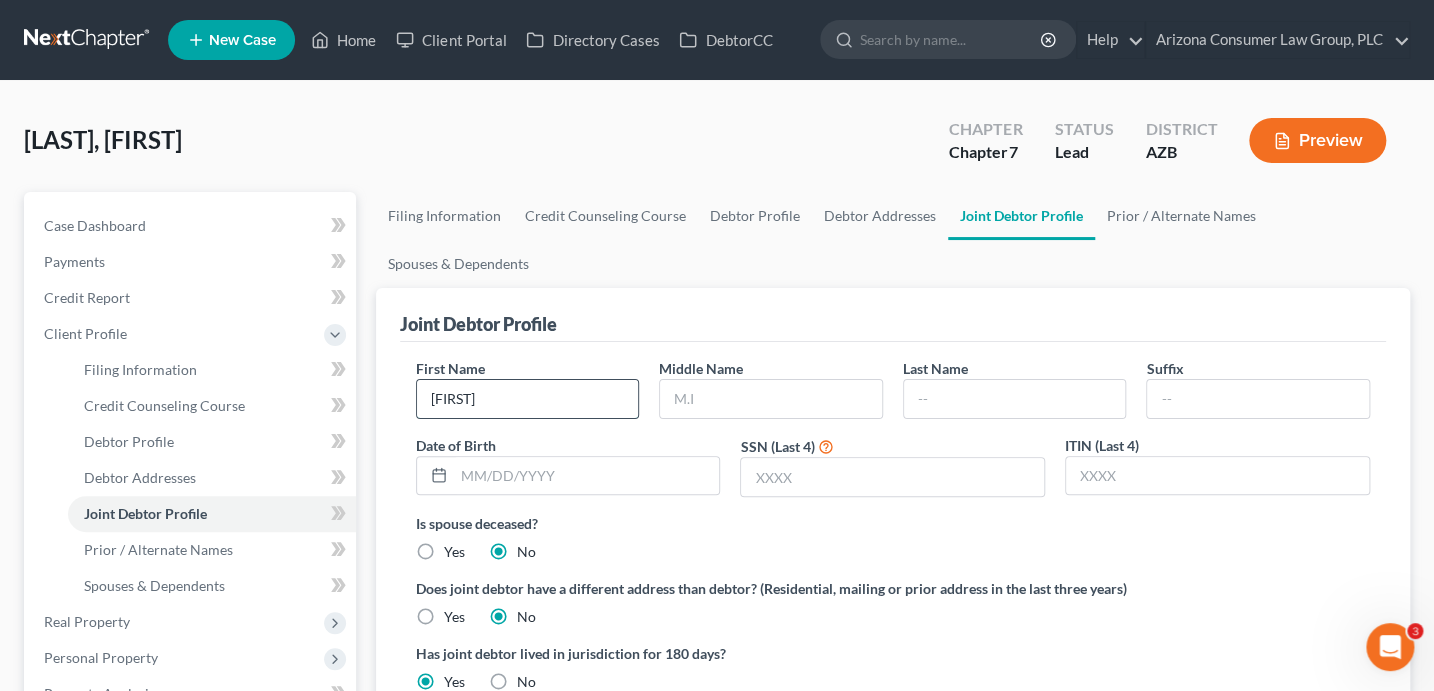 type on "[FIRST]" 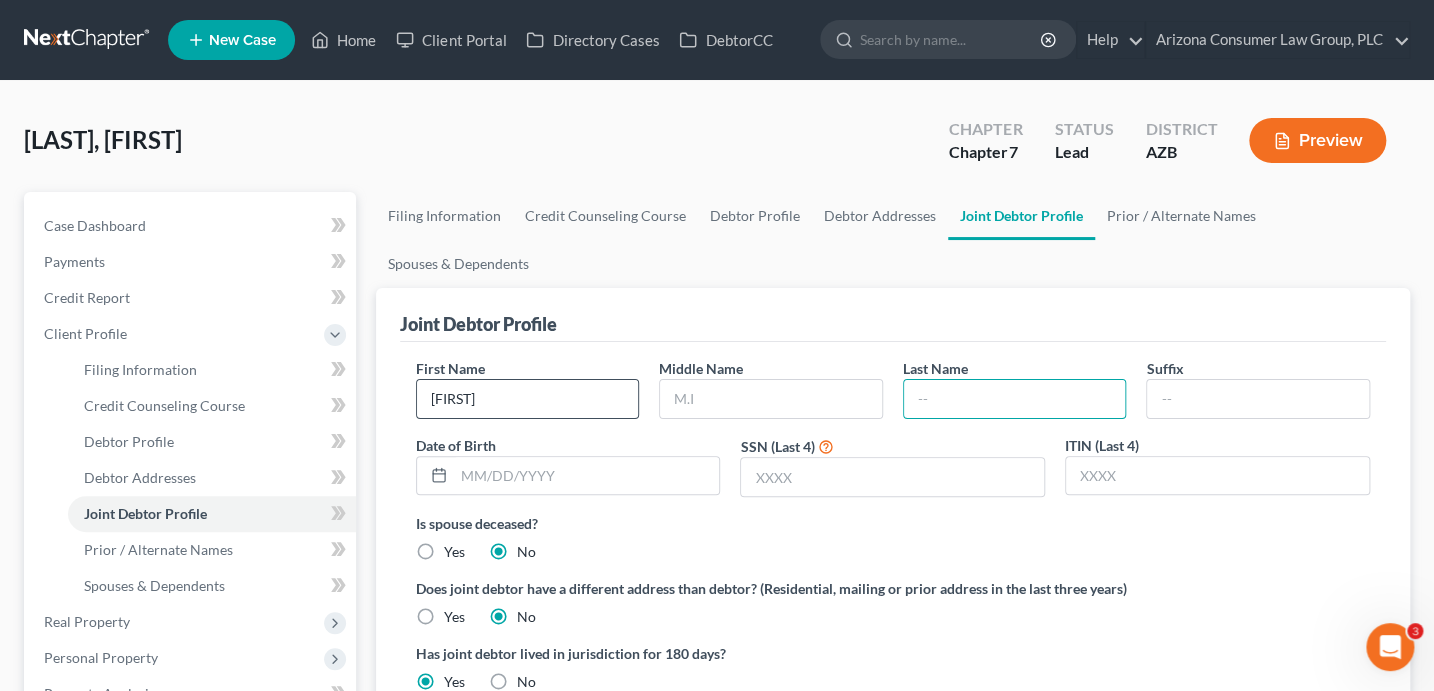 type on "J" 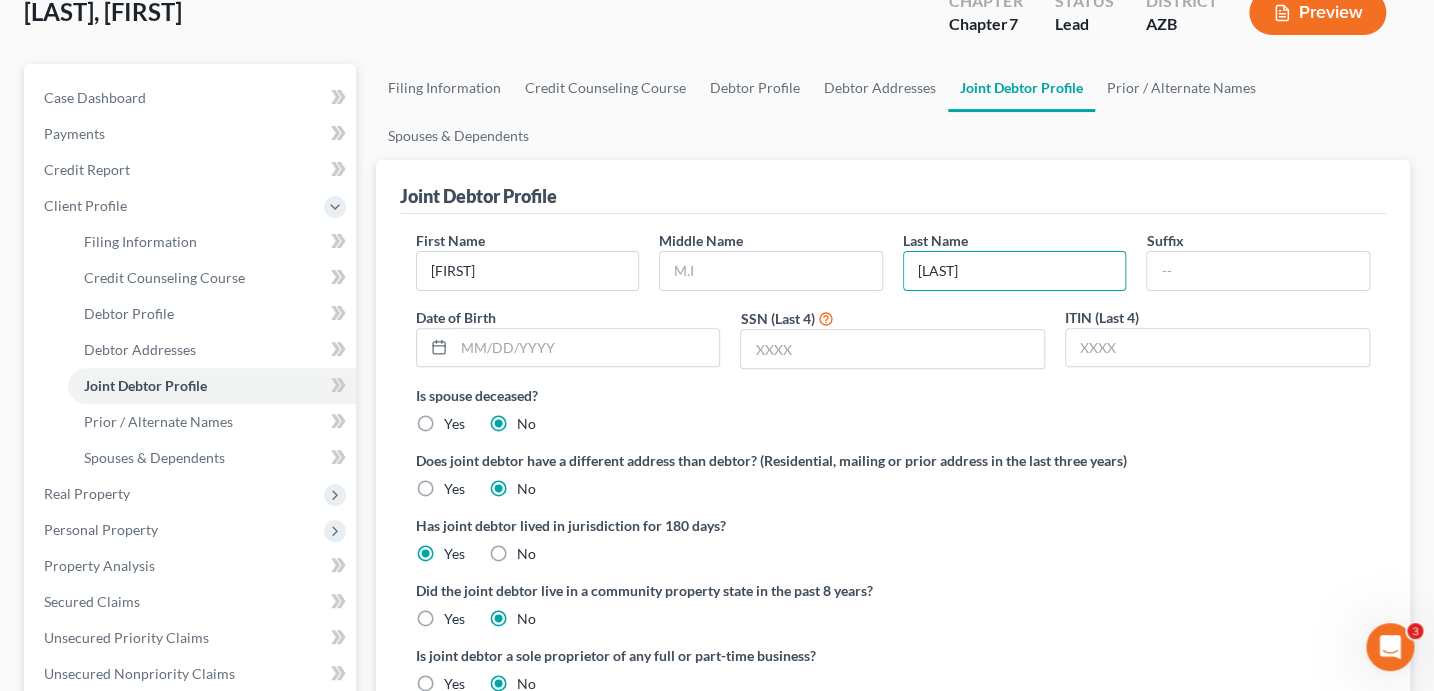 scroll, scrollTop: 129, scrollLeft: 0, axis: vertical 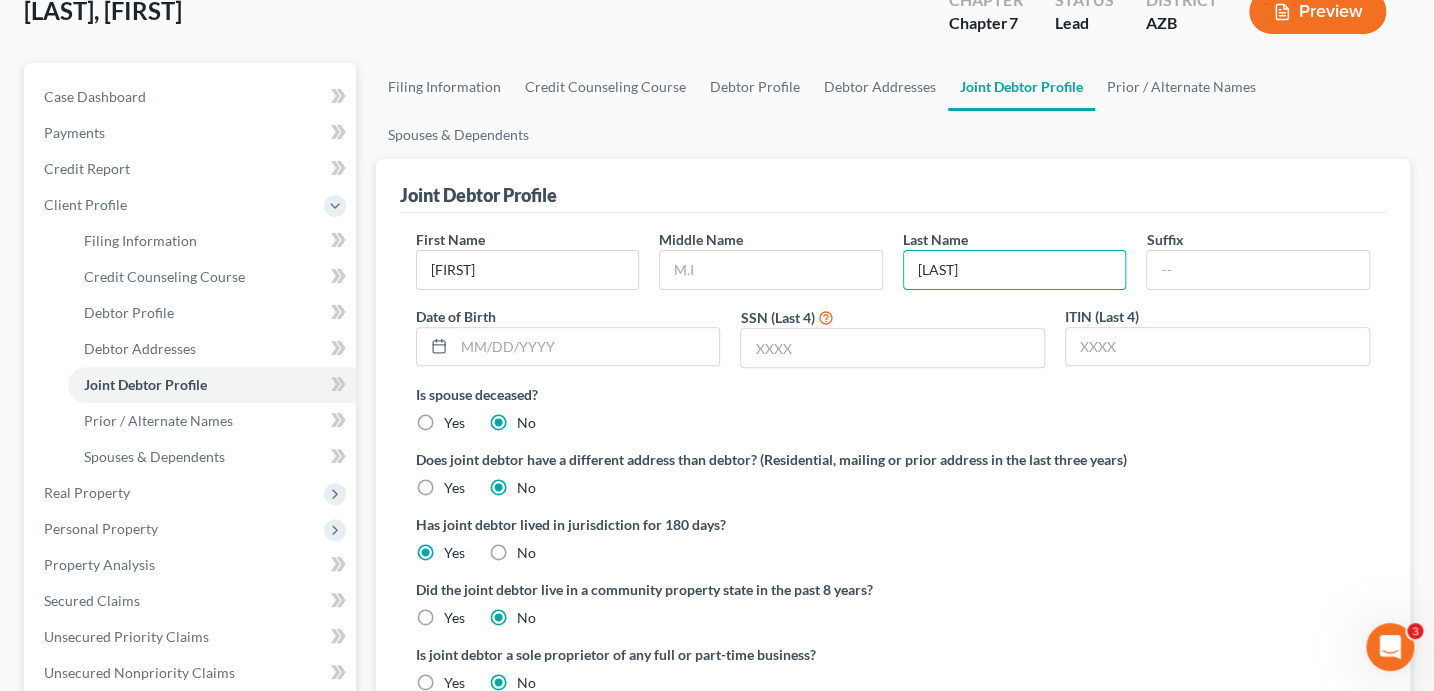 type on "[LAST]" 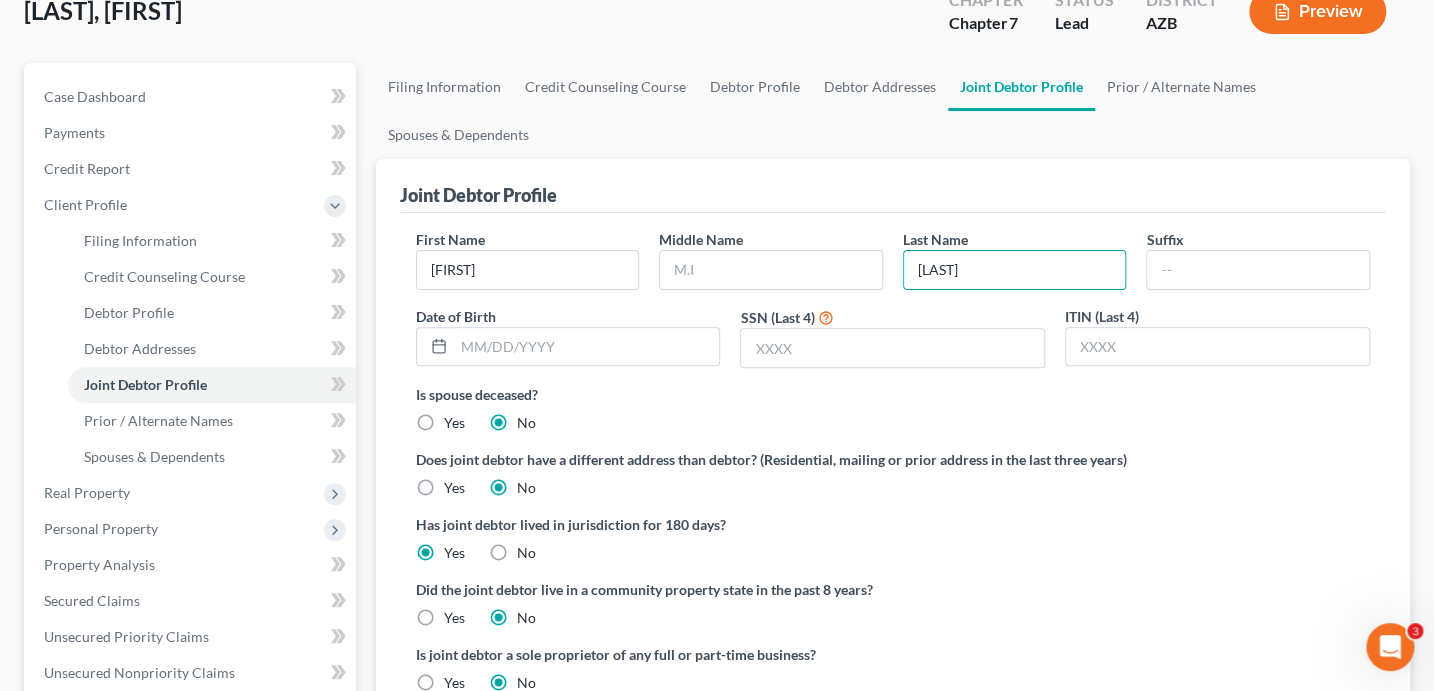 click on "Yes" at bounding box center [454, 618] 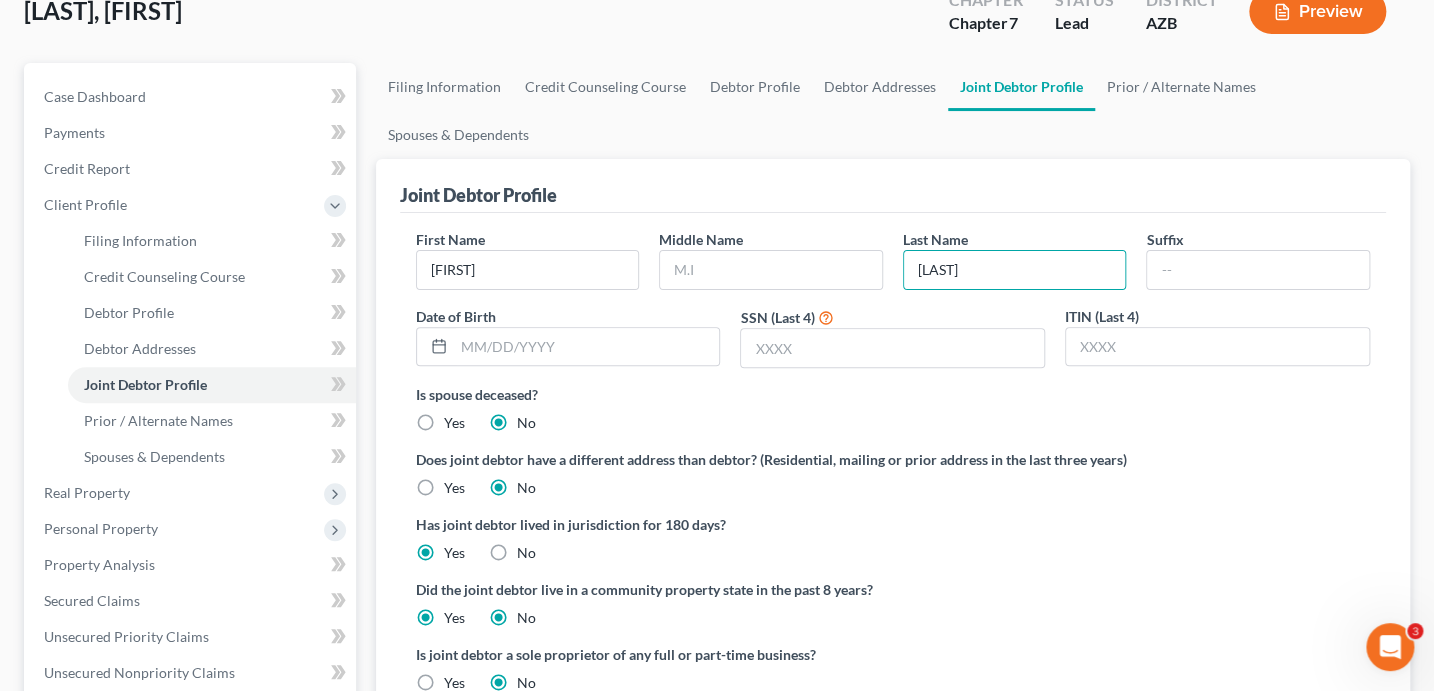 radio on "false" 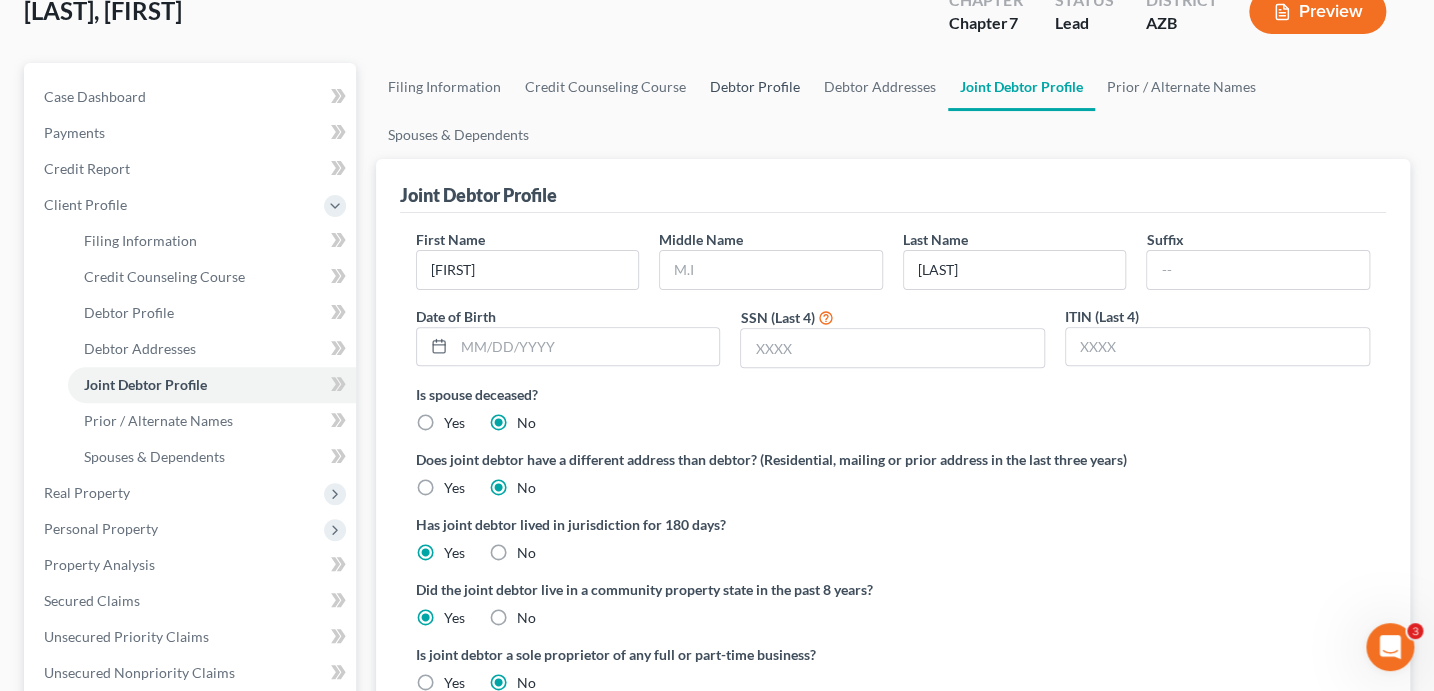 click on "Debtor Profile" at bounding box center [755, 87] 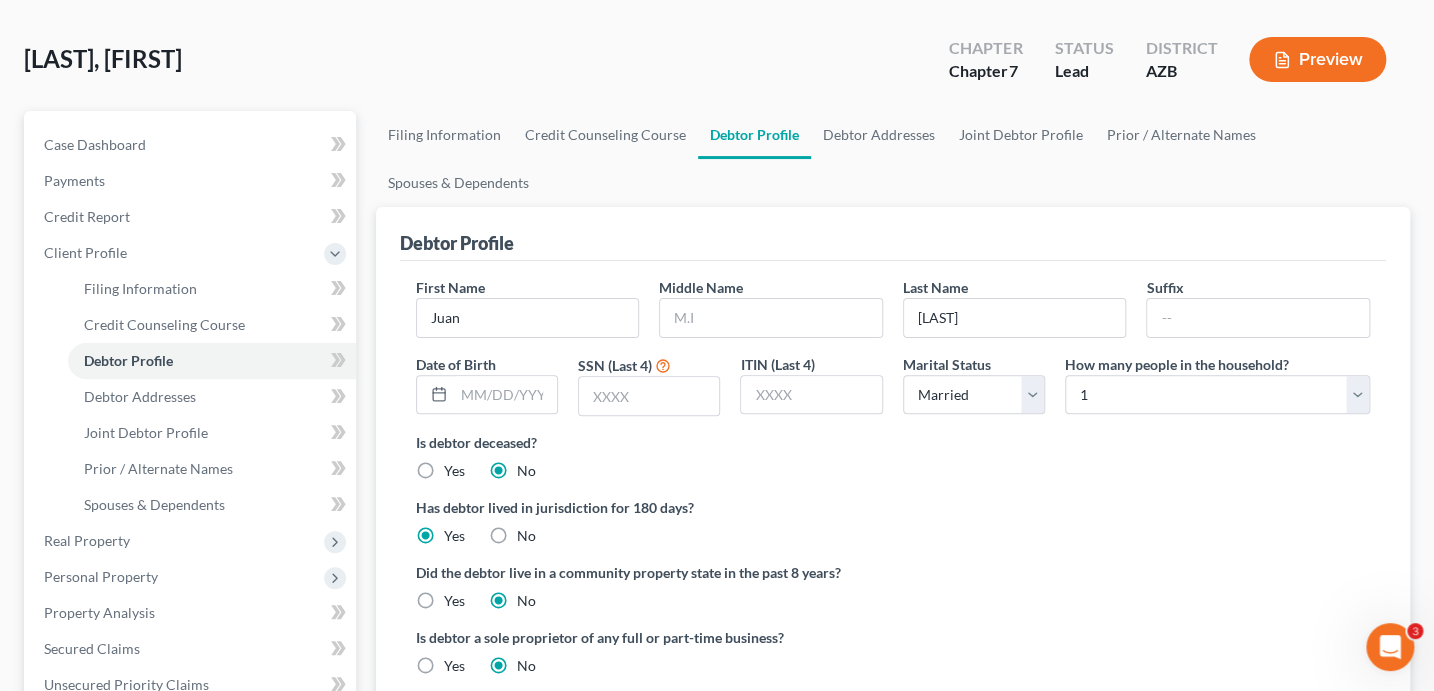 scroll, scrollTop: 83, scrollLeft: 0, axis: vertical 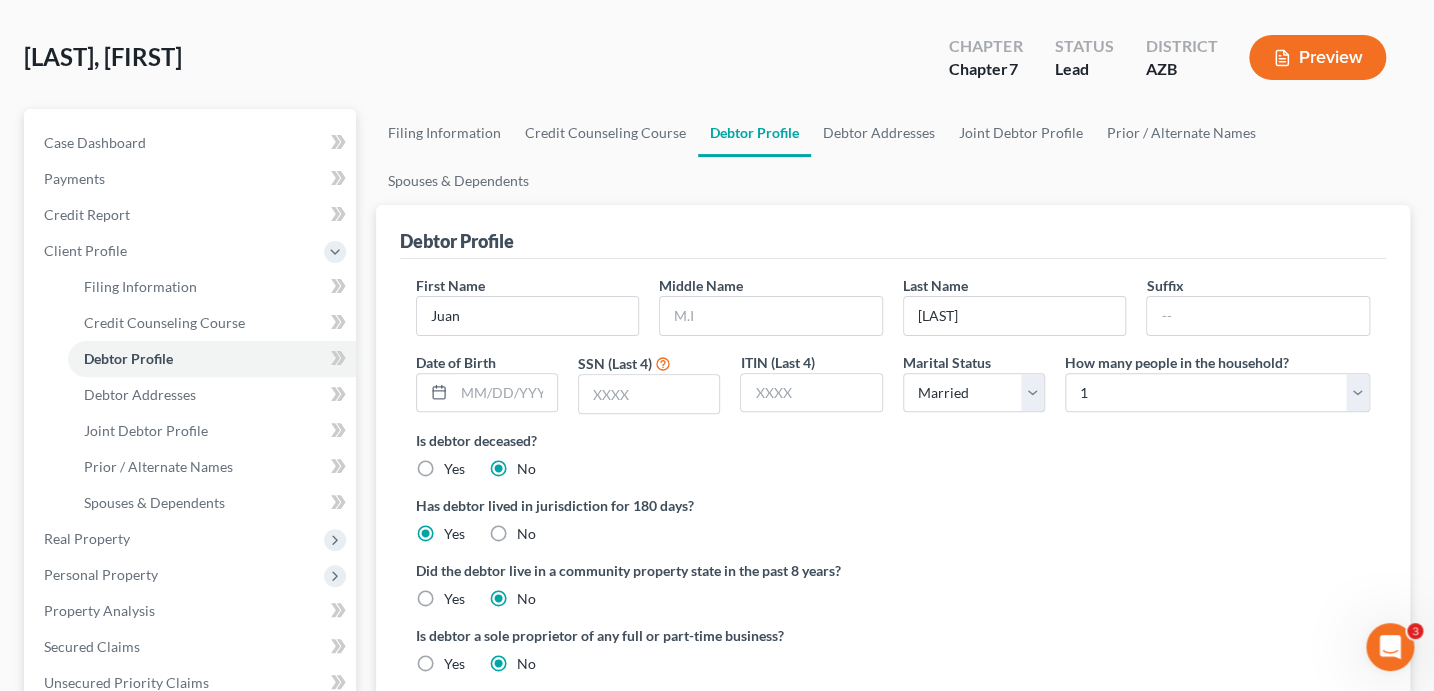 click on "Yes" at bounding box center (454, 599) 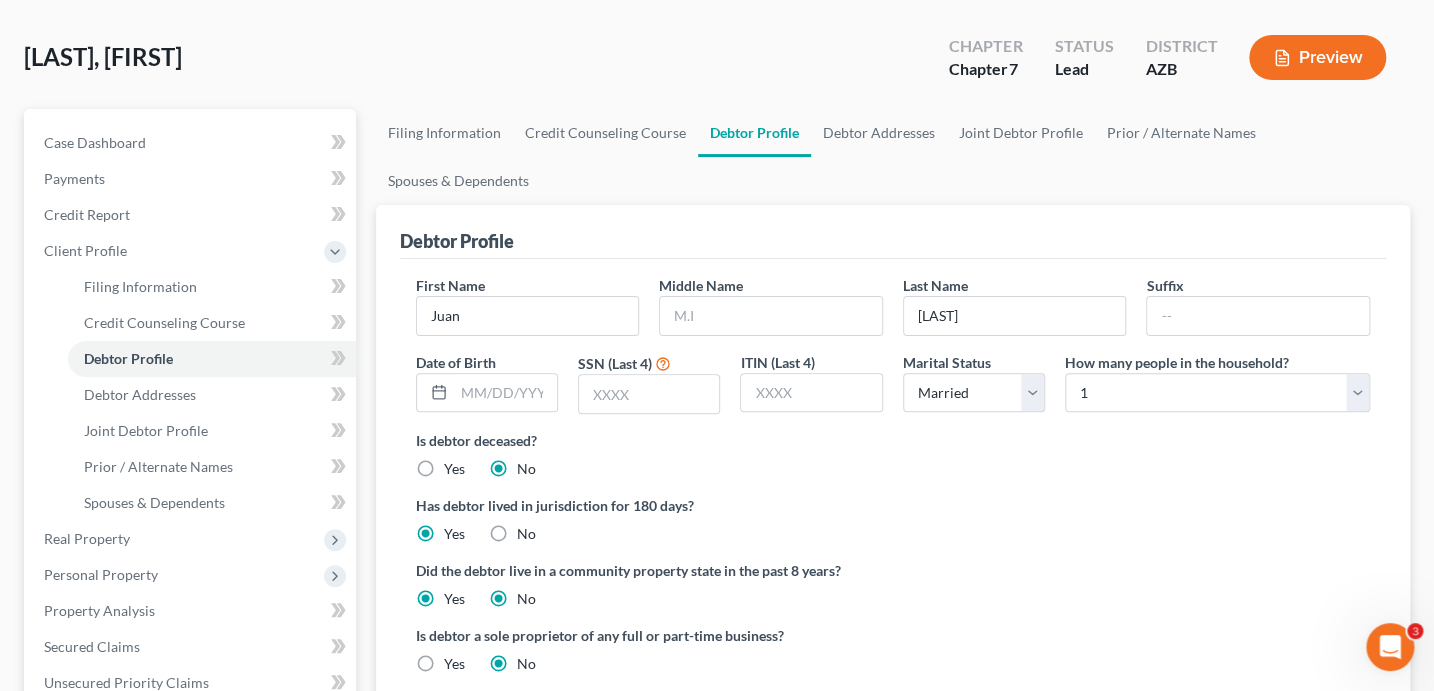 radio on "false" 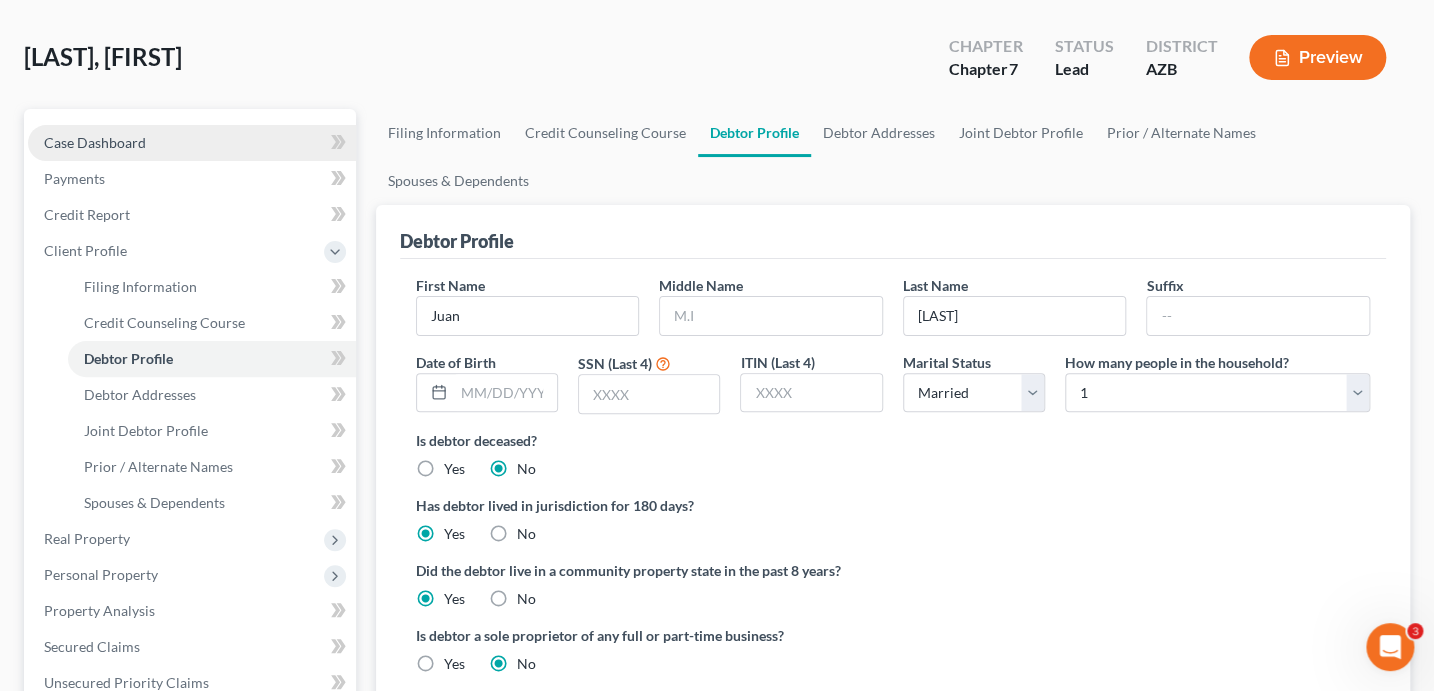 click on "Case Dashboard" at bounding box center [192, 143] 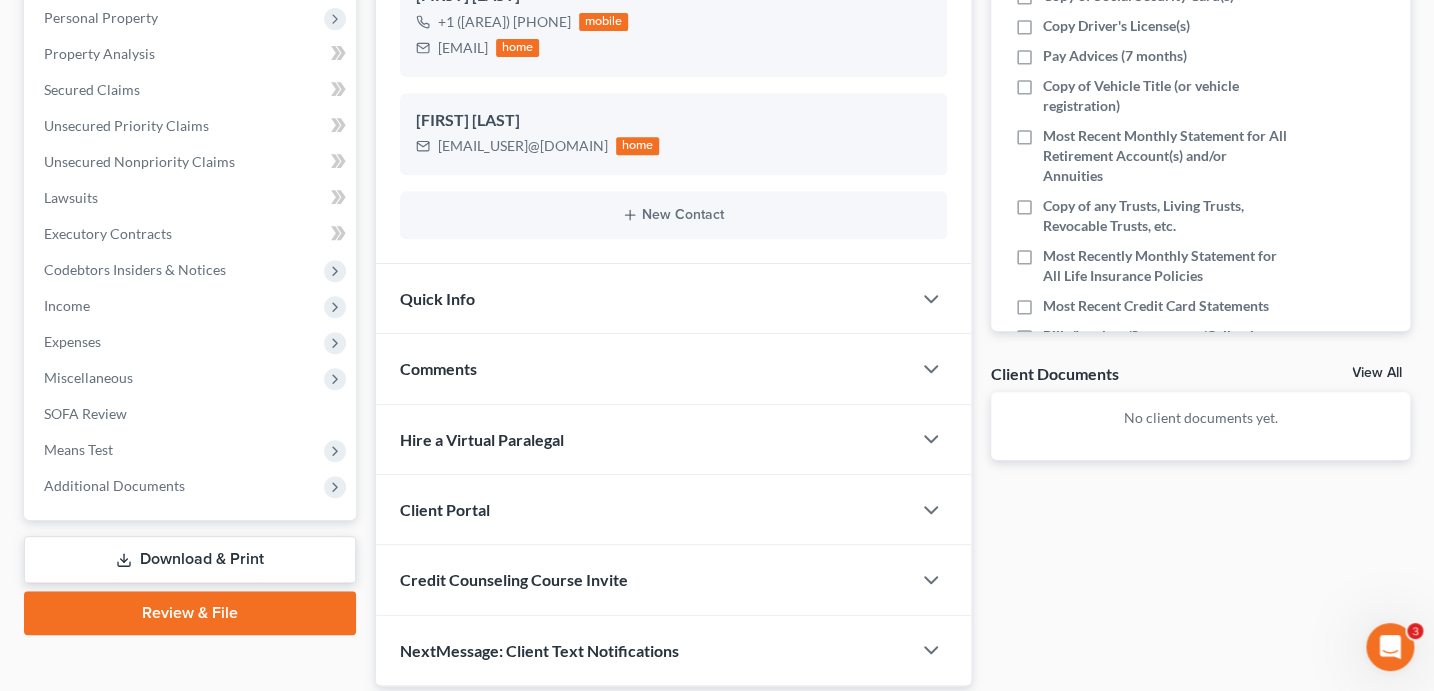 scroll, scrollTop: 414, scrollLeft: 0, axis: vertical 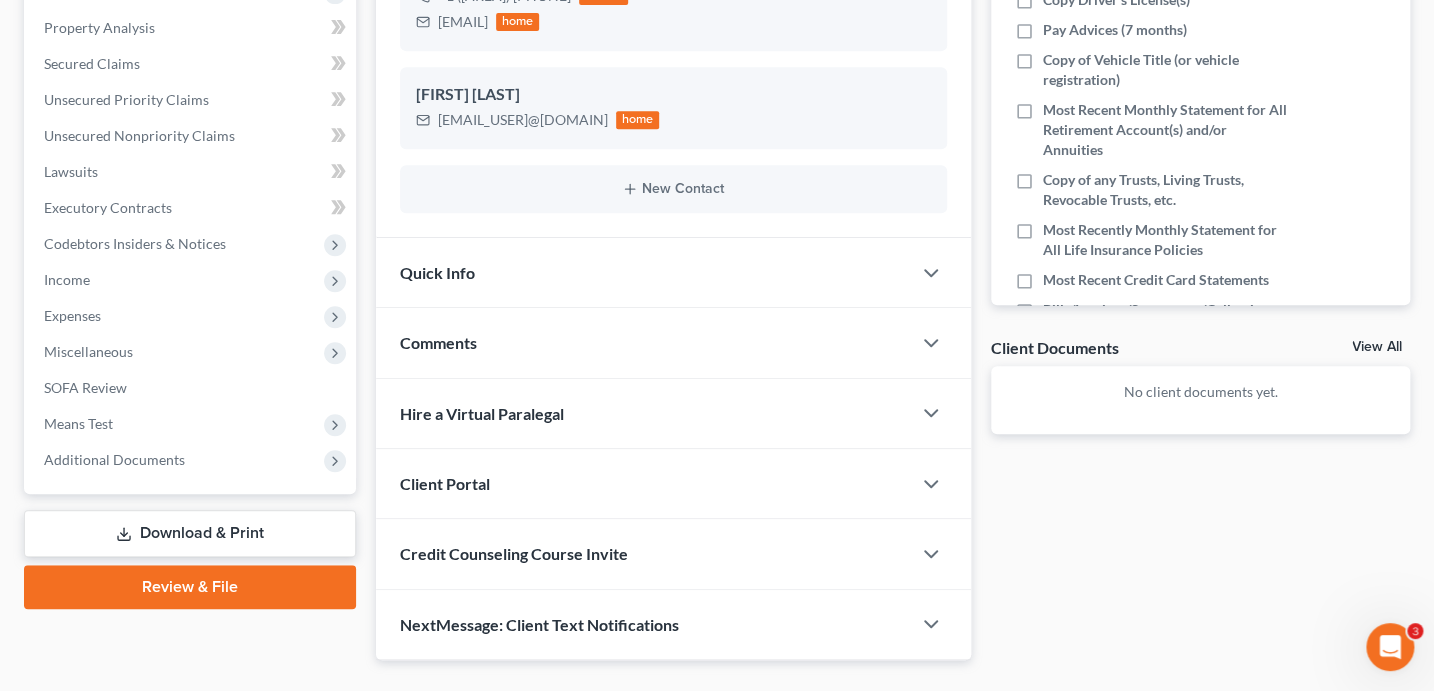 drag, startPoint x: 564, startPoint y: 542, endPoint x: 536, endPoint y: 599, distance: 63.505905 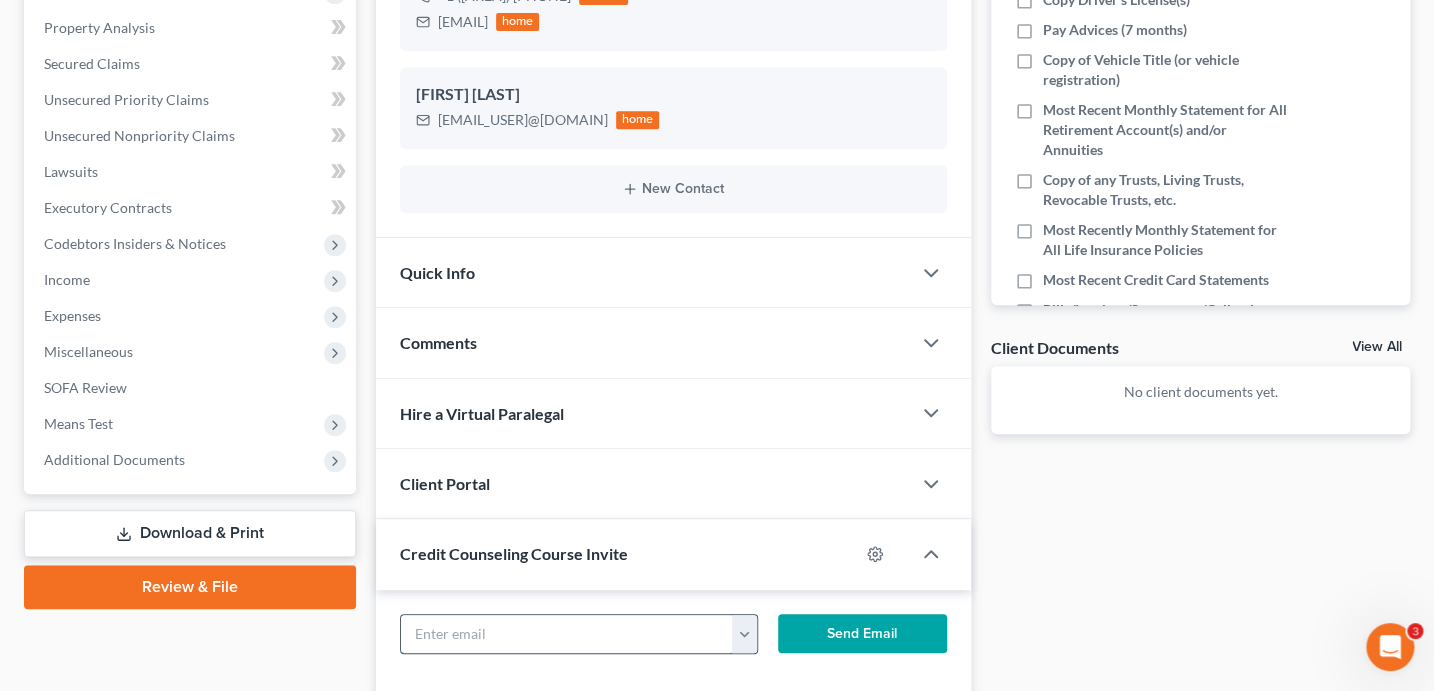 drag, startPoint x: 510, startPoint y: 635, endPoint x: 504, endPoint y: 625, distance: 11.661903 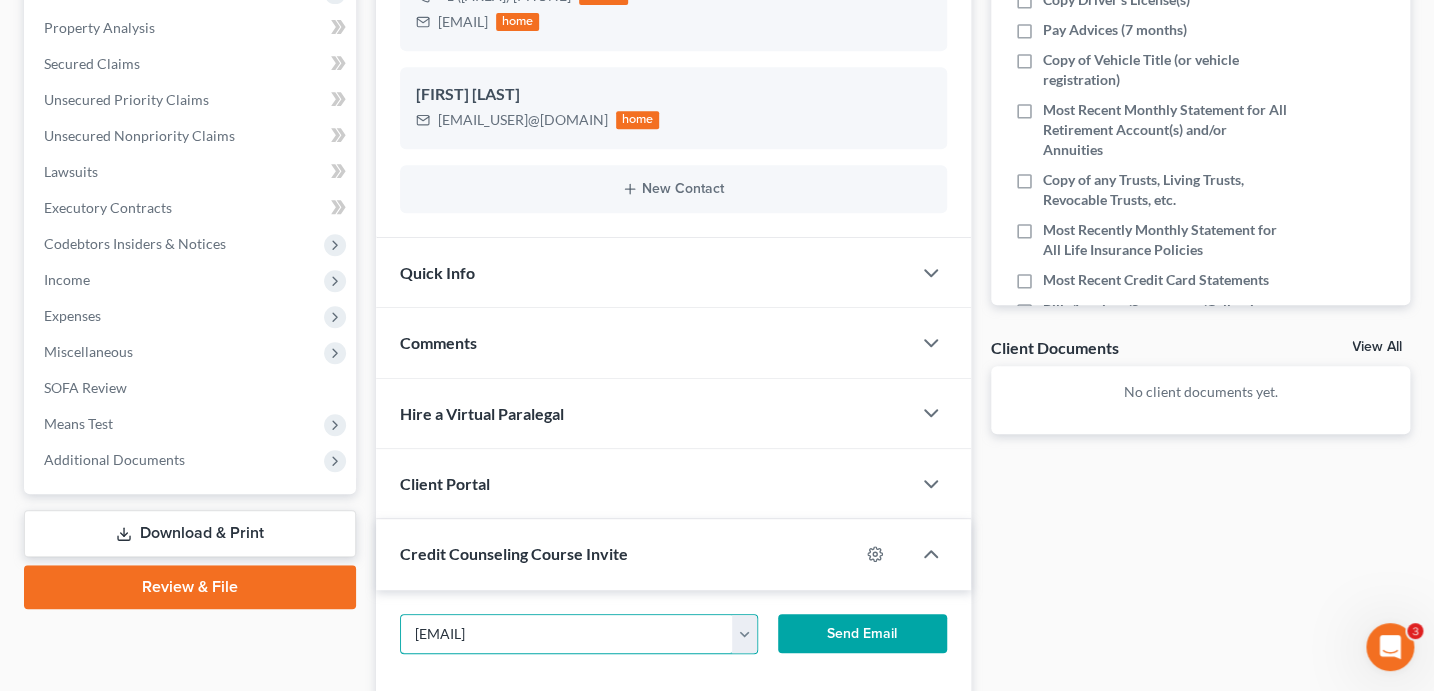 type on "[EMAIL]" 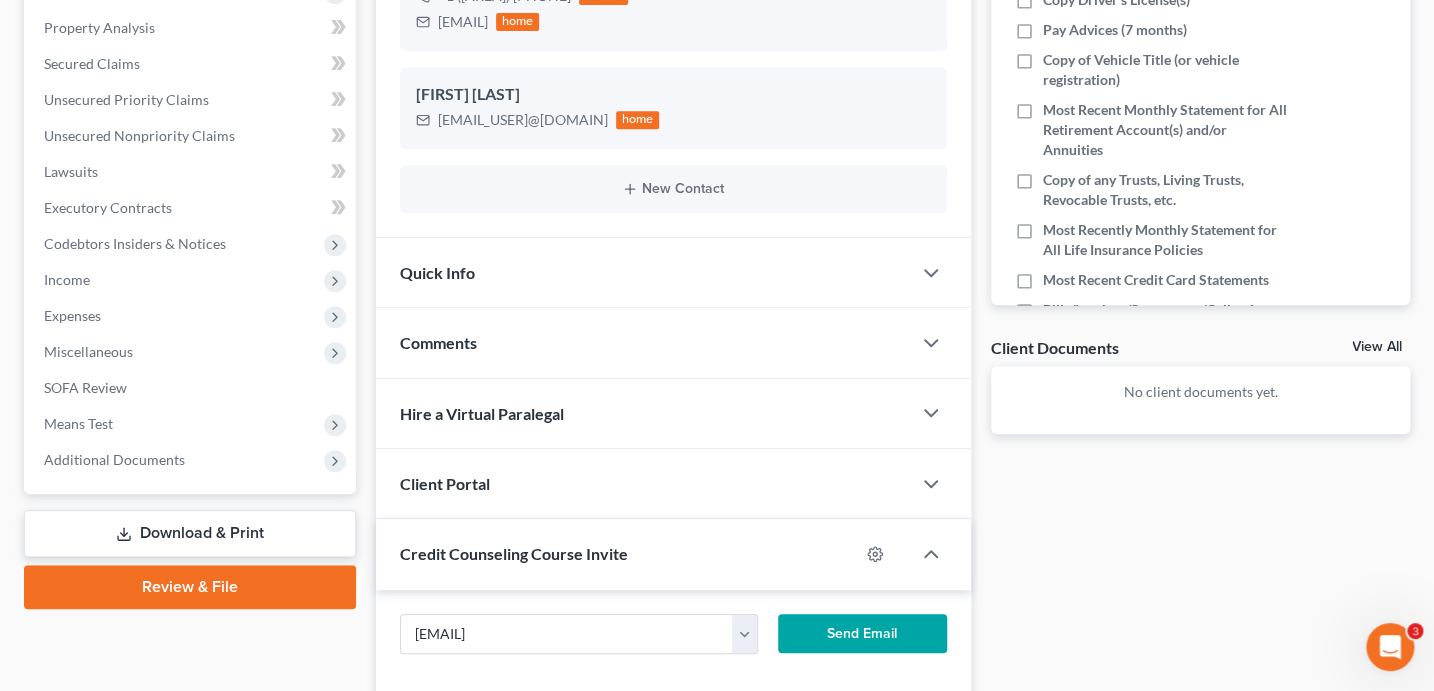 click on "Send Email" at bounding box center [862, 634] 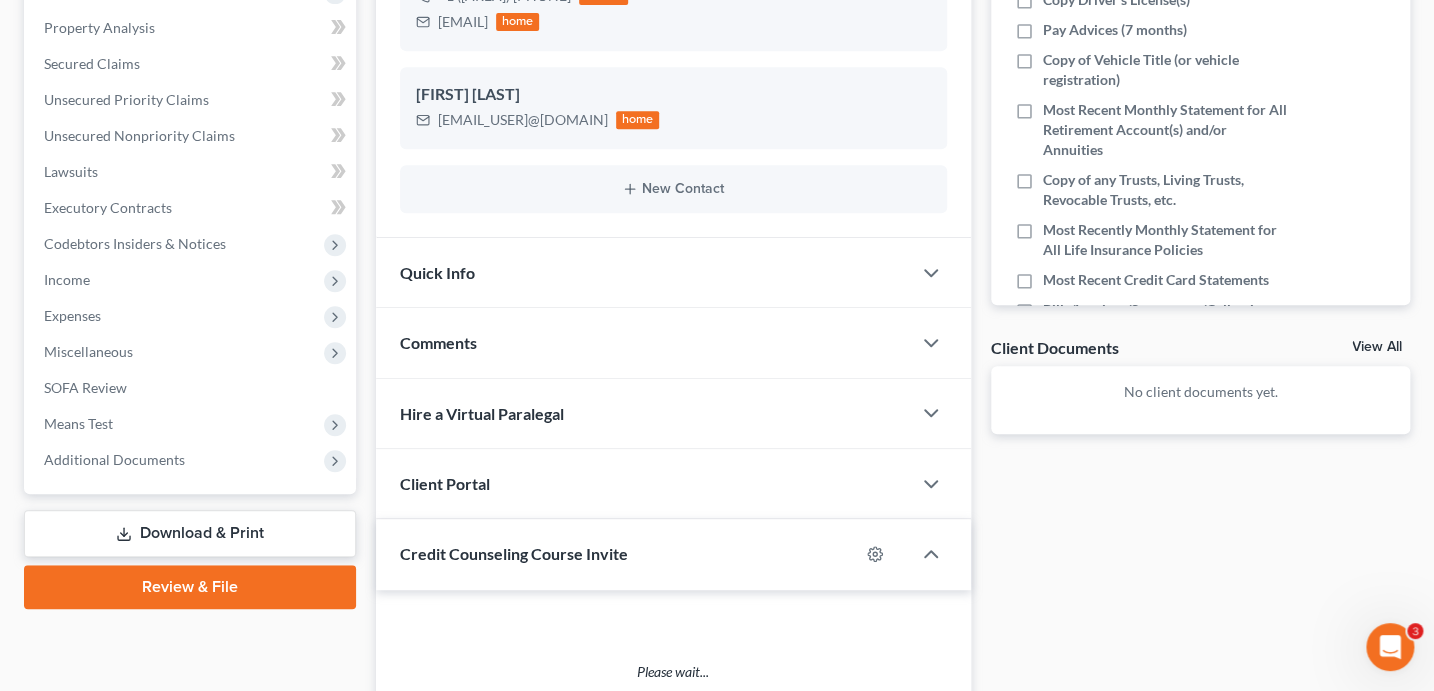 click on "Client Portal" at bounding box center (643, 483) 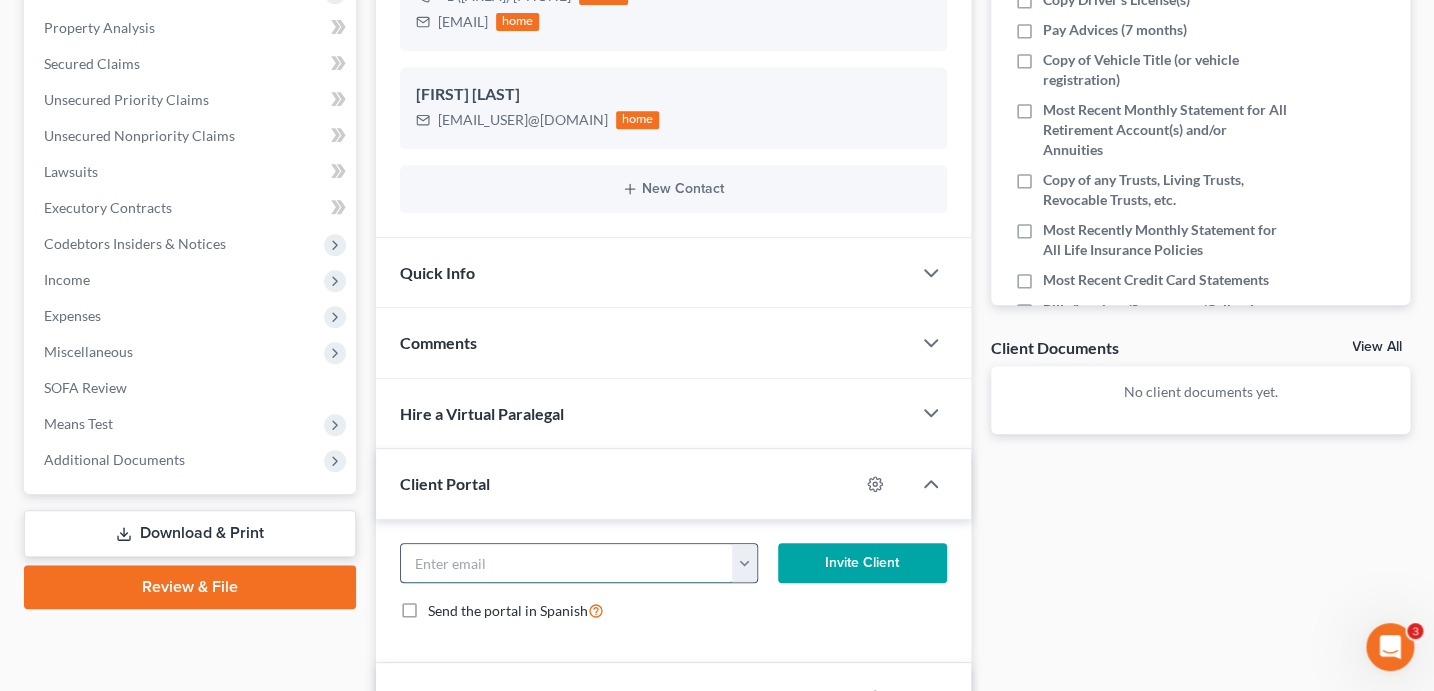 click at bounding box center (567, 563) 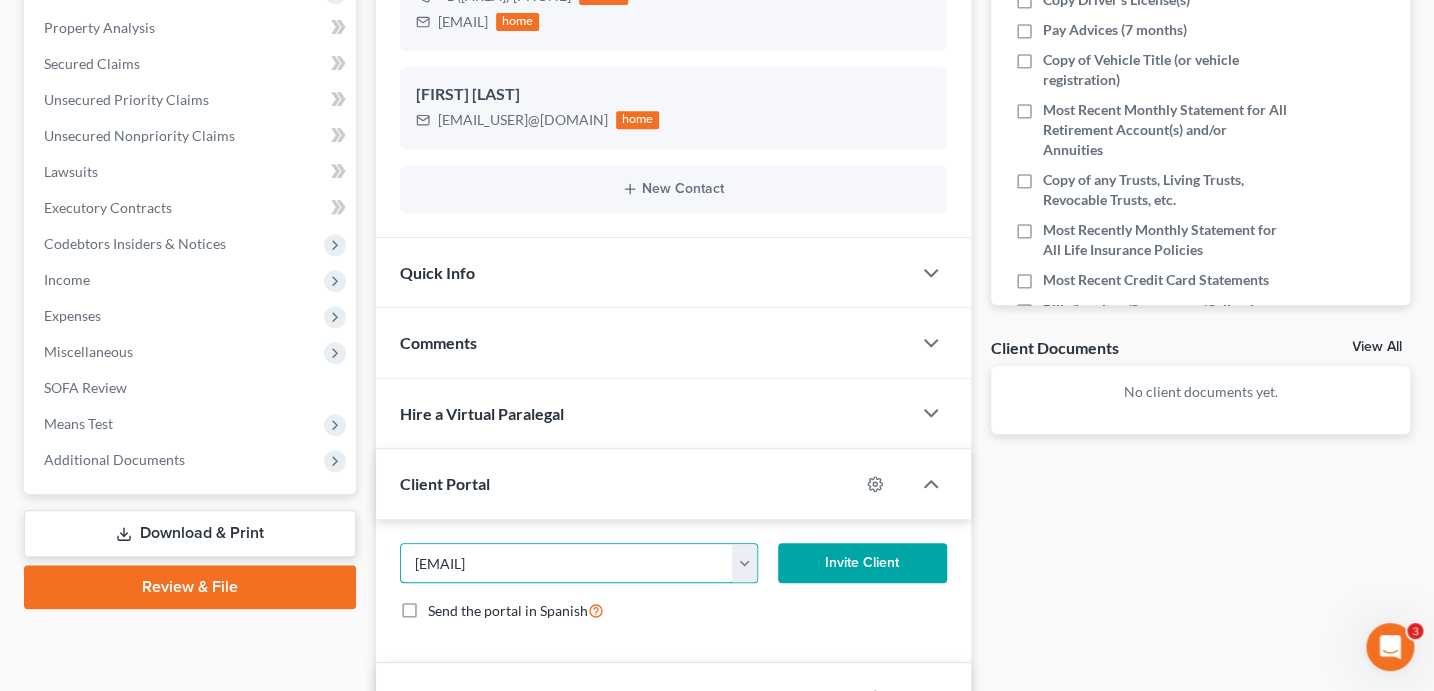 type on "[EMAIL]" 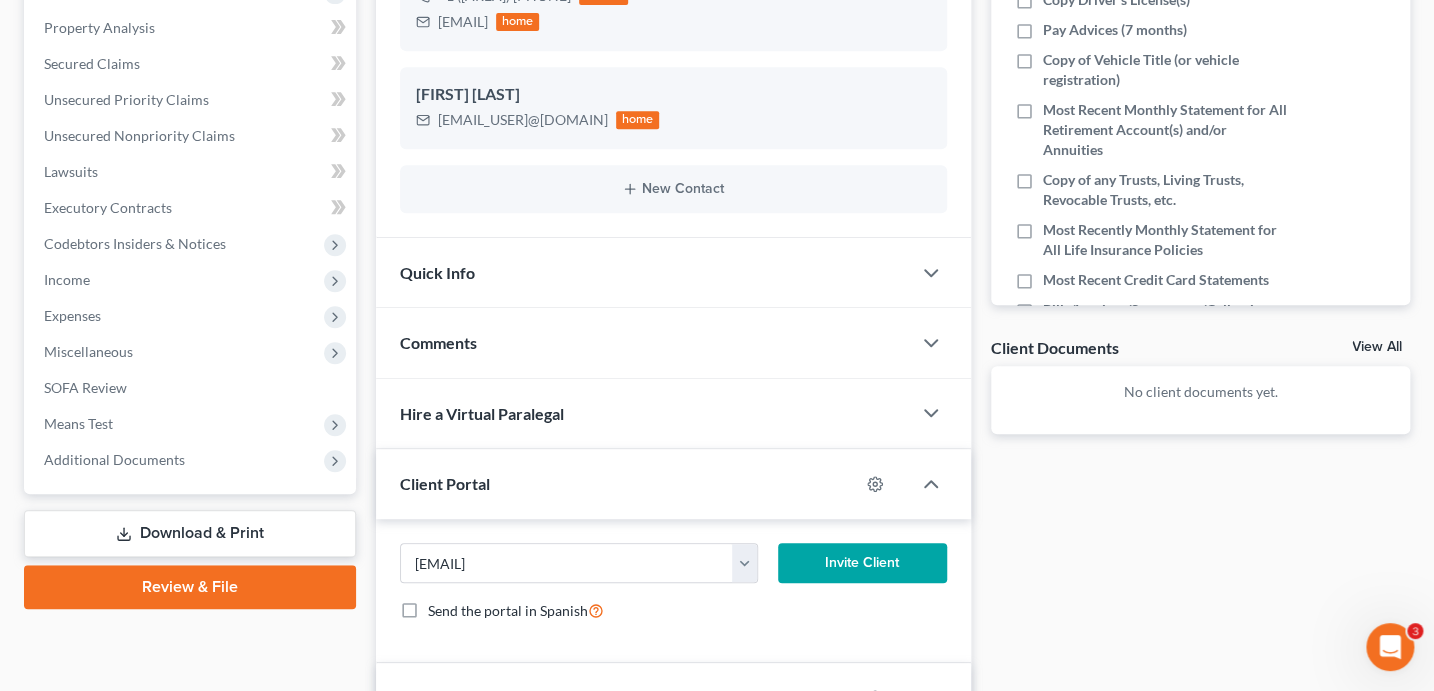 click on "Invite Client" at bounding box center (862, 563) 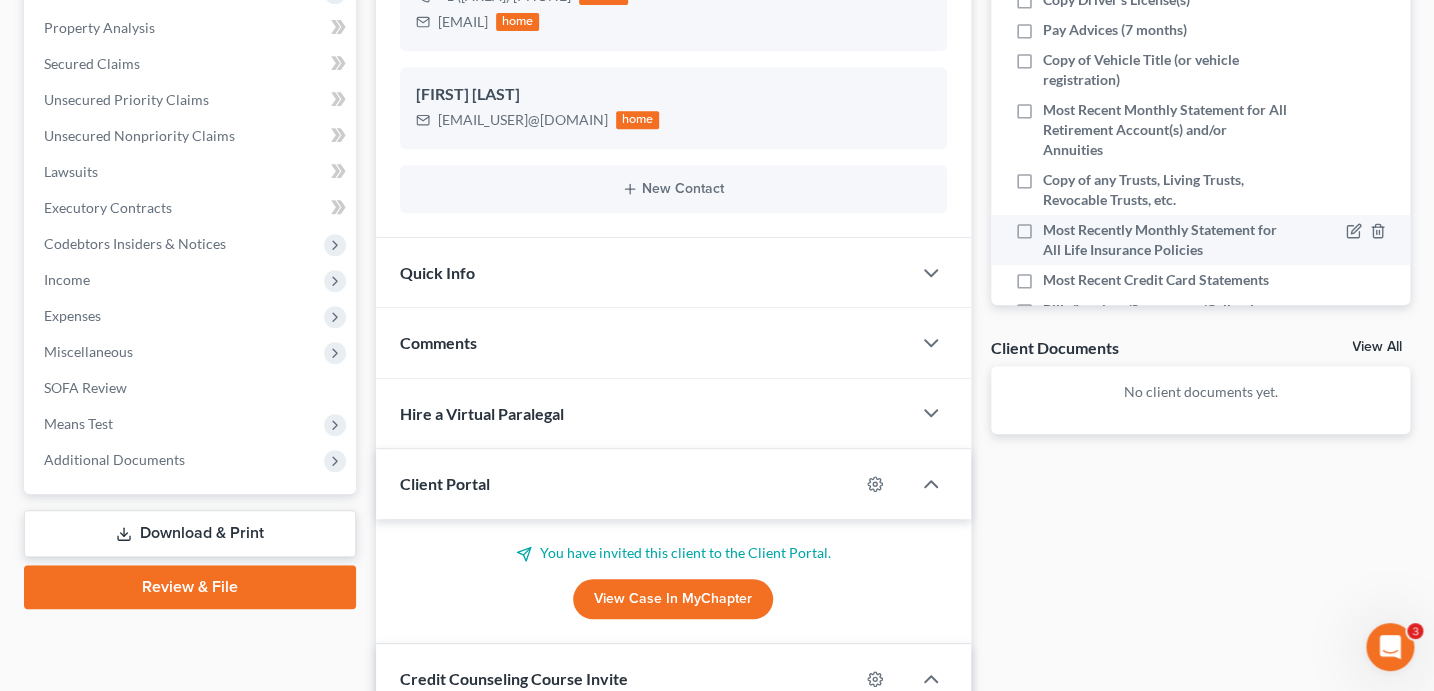 scroll, scrollTop: 0, scrollLeft: 0, axis: both 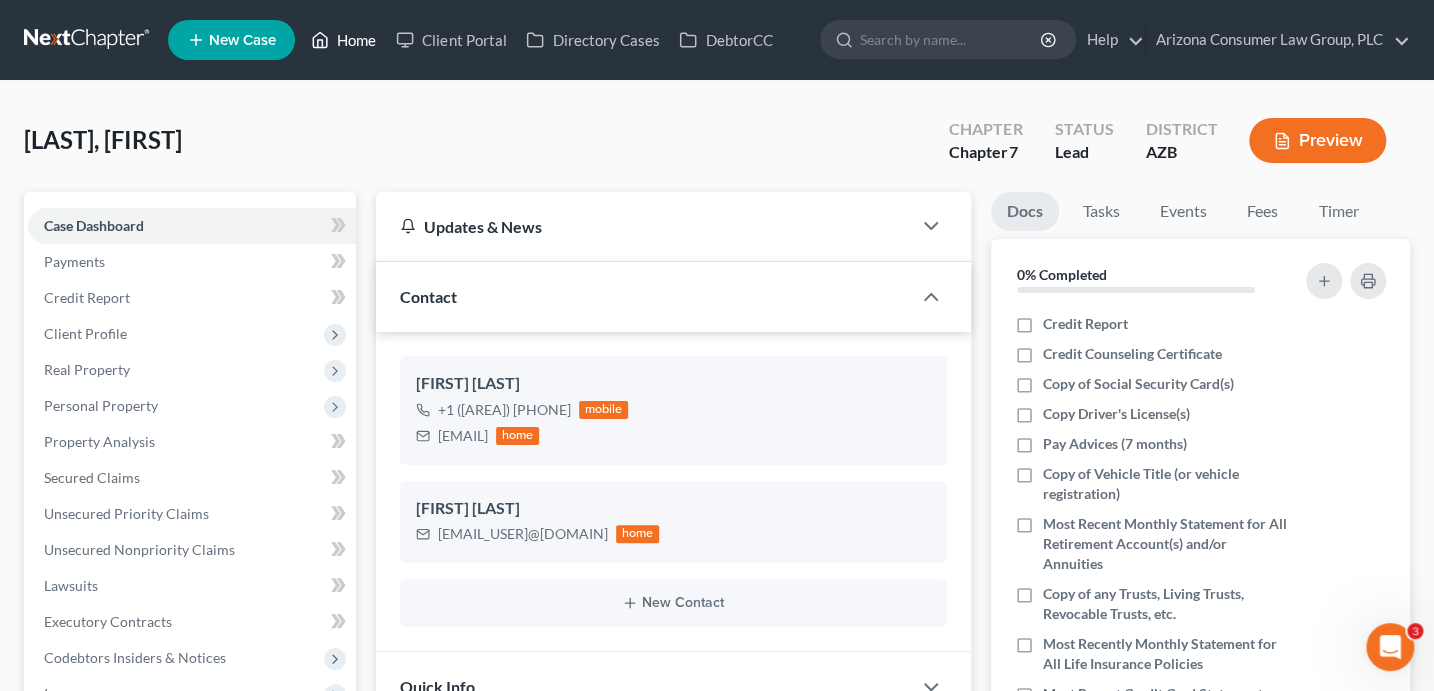 click on "Home" at bounding box center (343, 40) 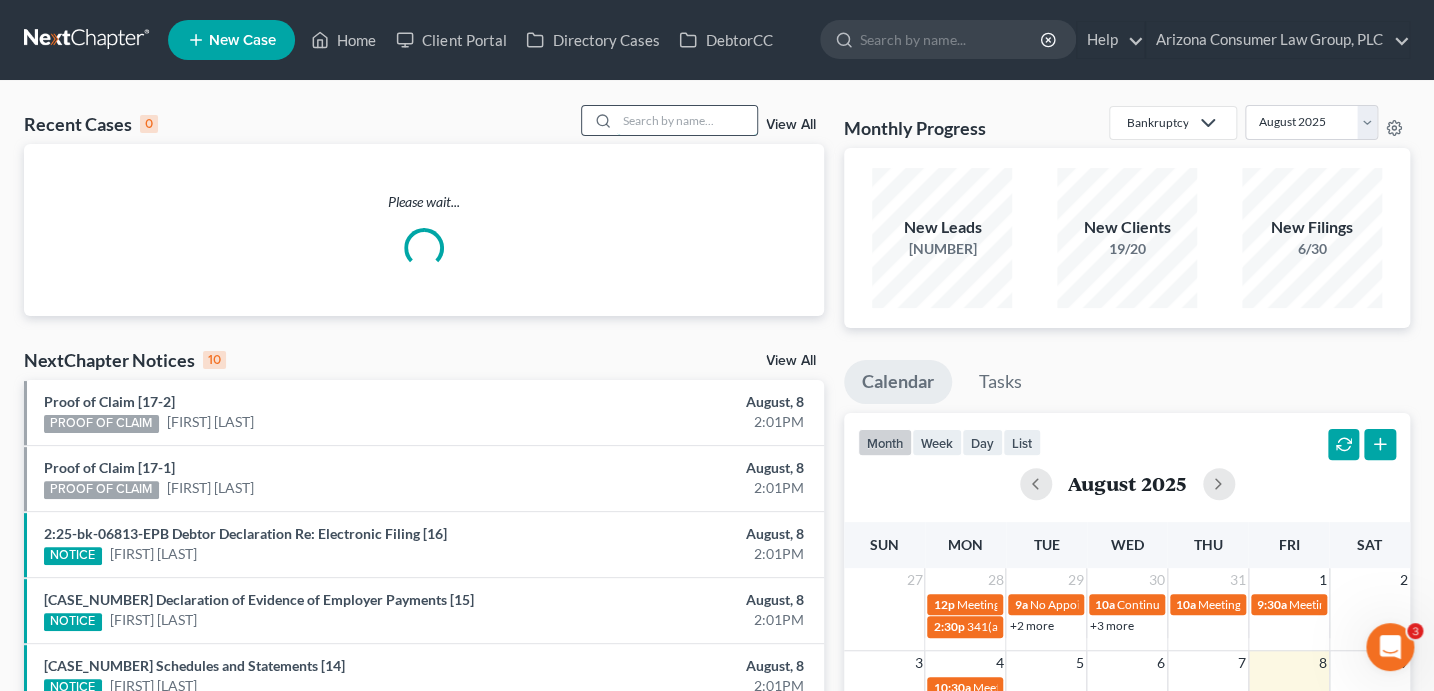 click at bounding box center [687, 120] 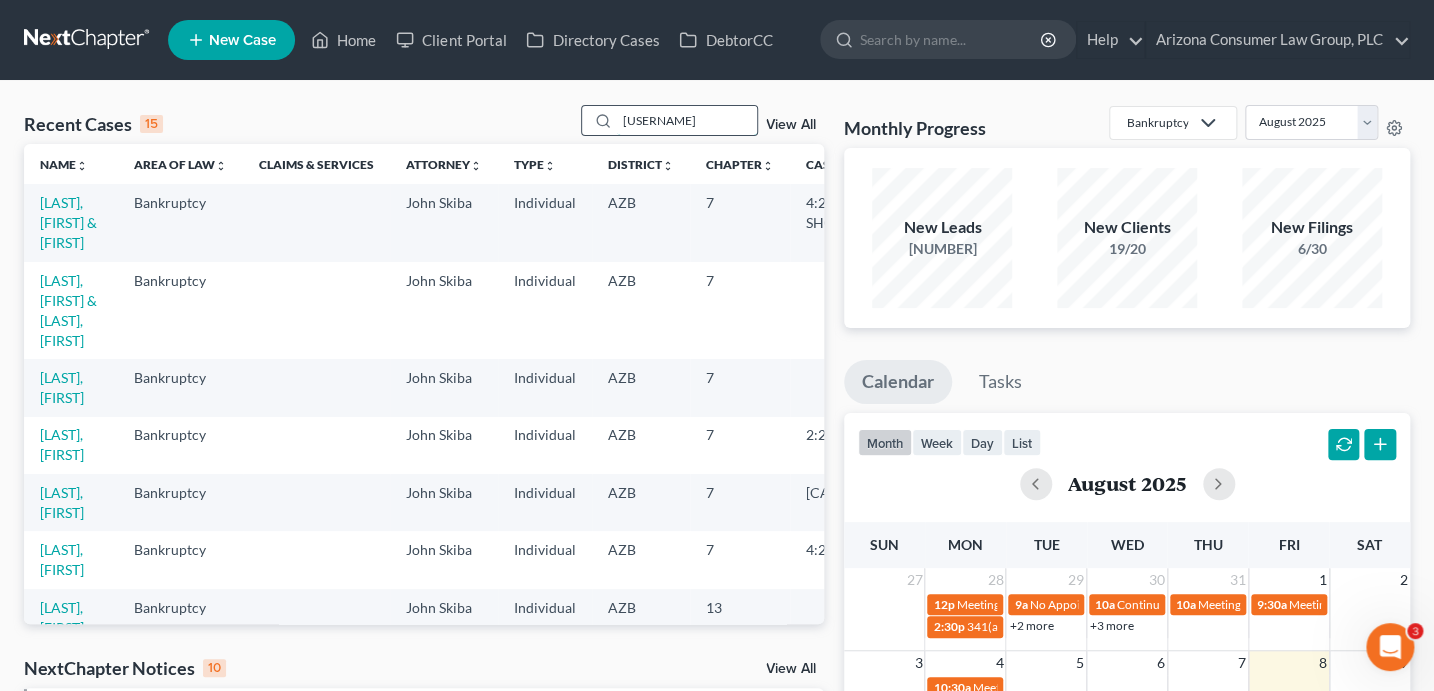 type on "[USERNAME]" 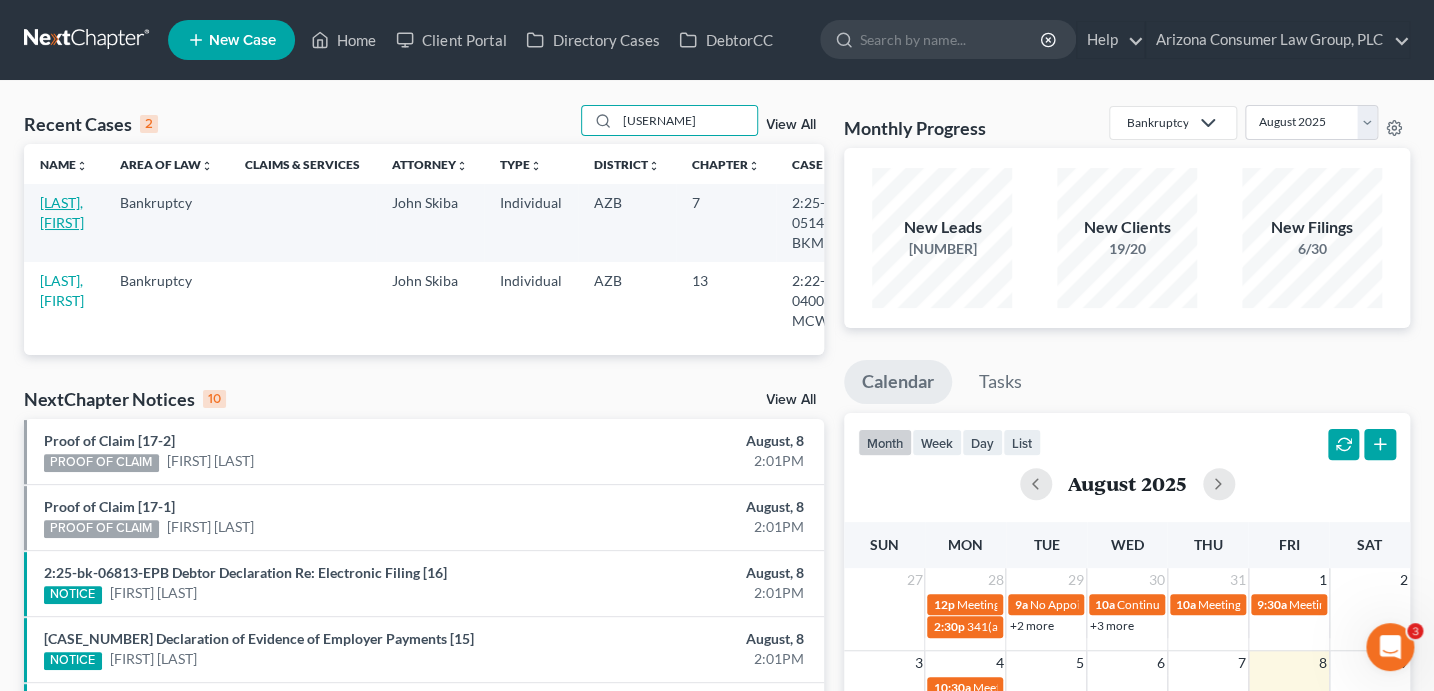click on "[LAST], [FIRST]" at bounding box center (62, 212) 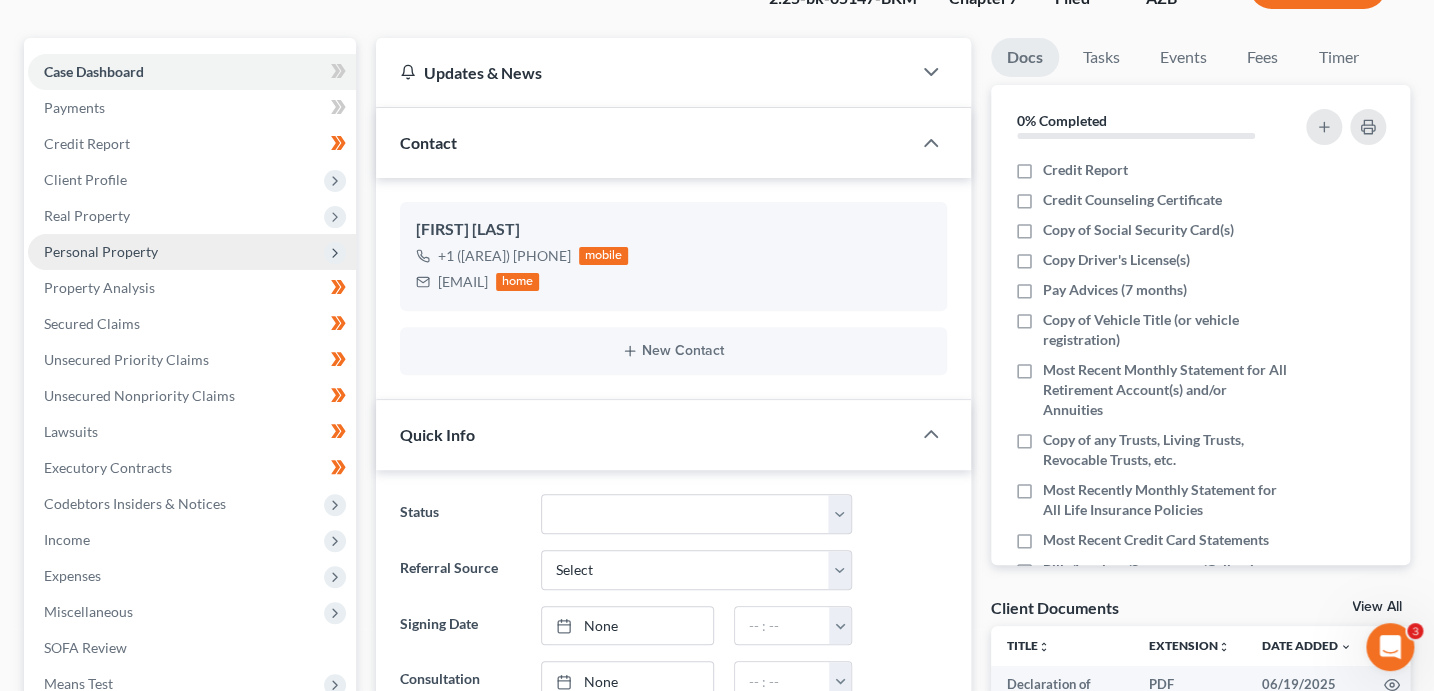 scroll, scrollTop: 505, scrollLeft: 0, axis: vertical 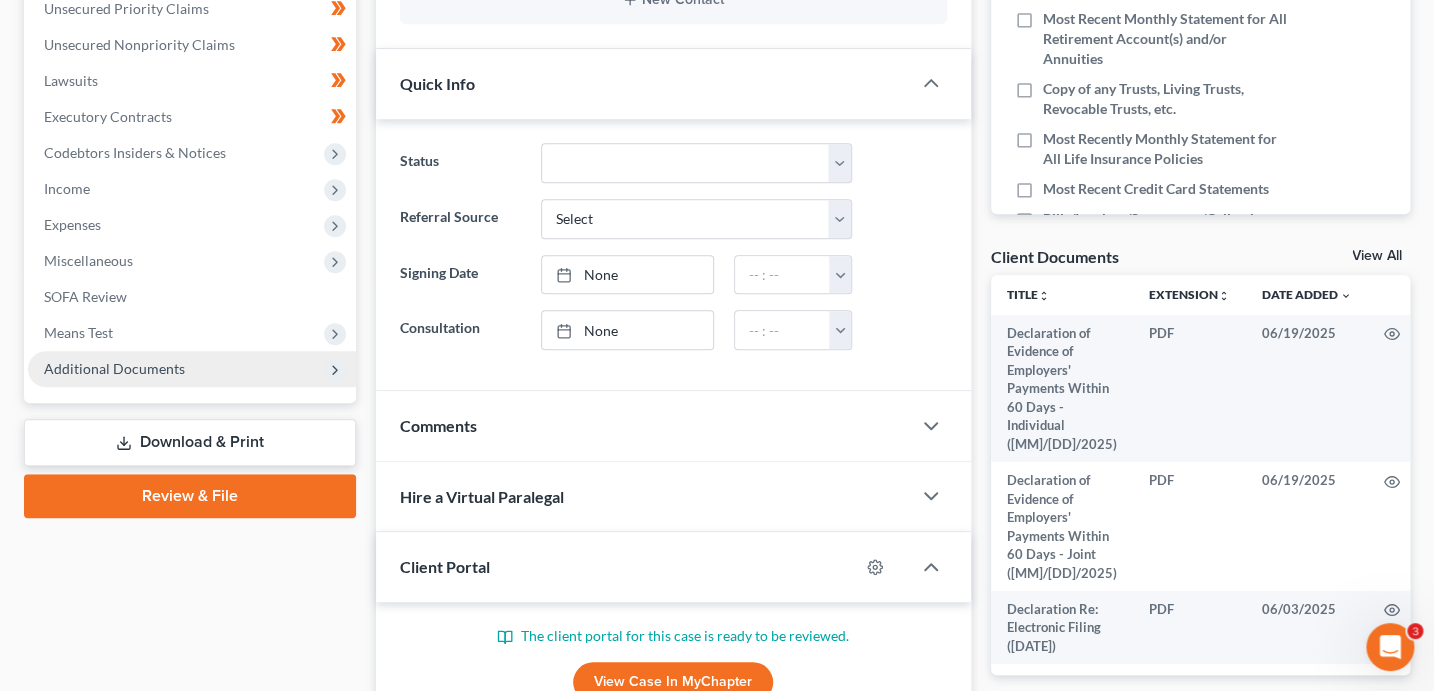 click on "Additional Documents" at bounding box center (114, 368) 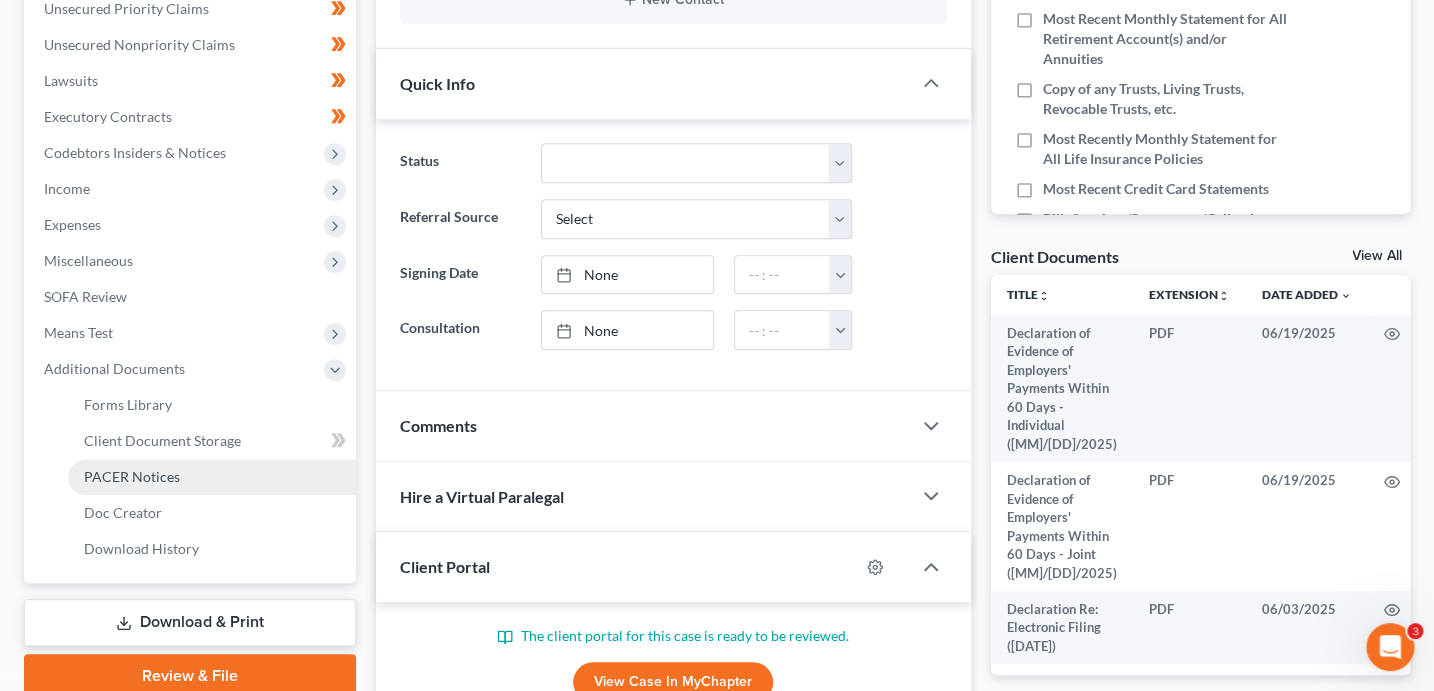 click on "PACER Notices" at bounding box center [212, 477] 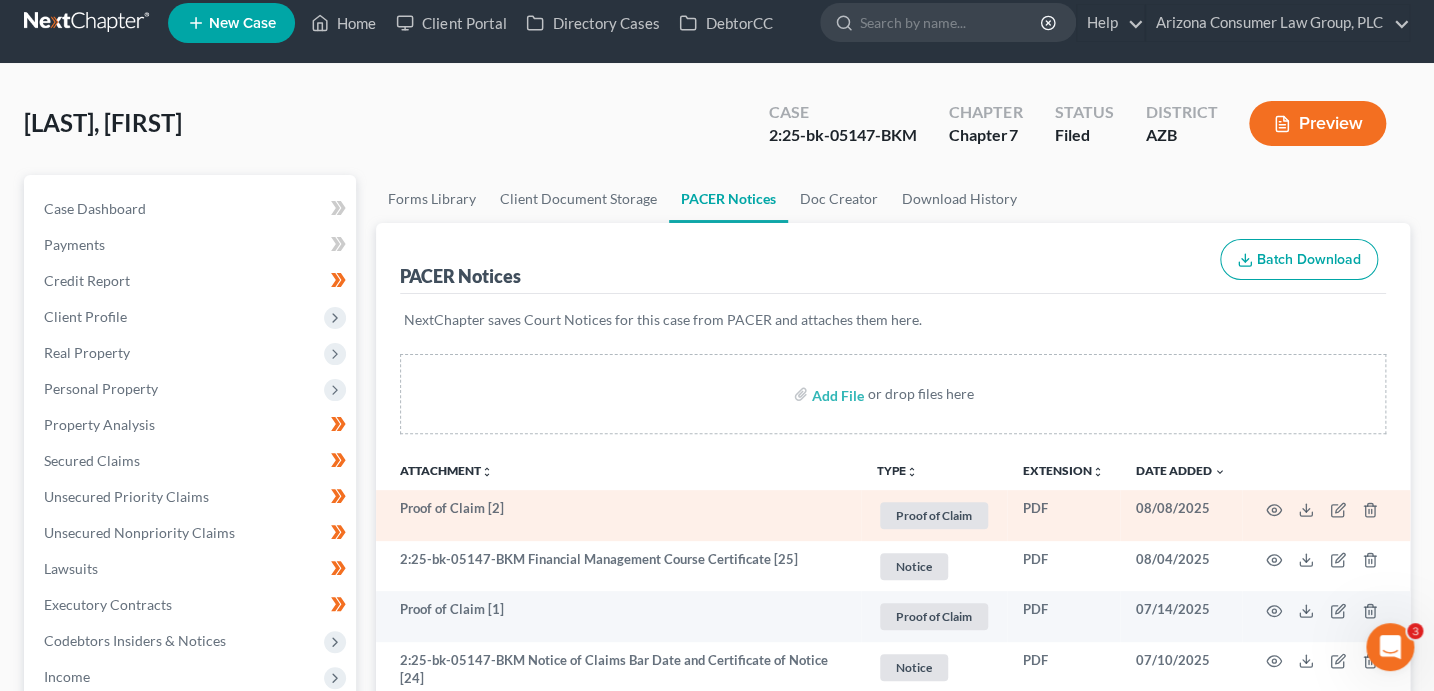 scroll, scrollTop: 18, scrollLeft: 0, axis: vertical 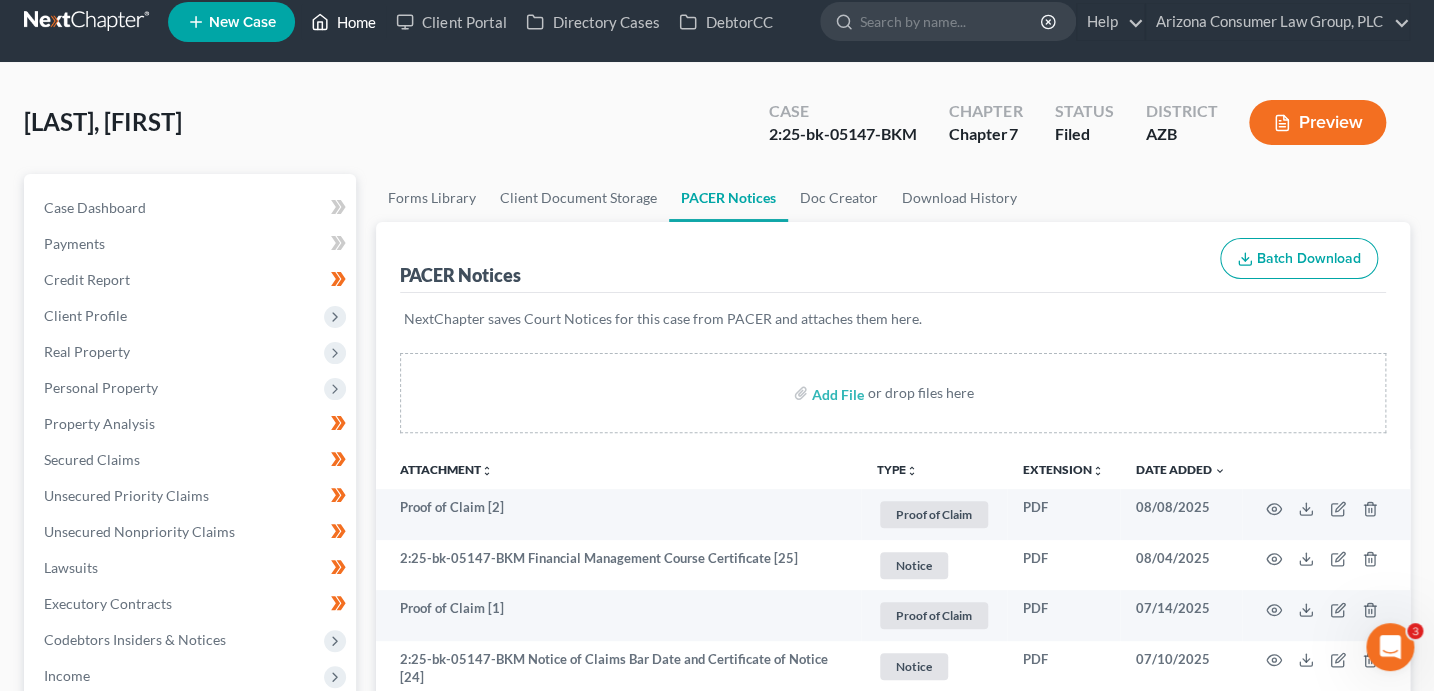 click on "Home" at bounding box center [343, 22] 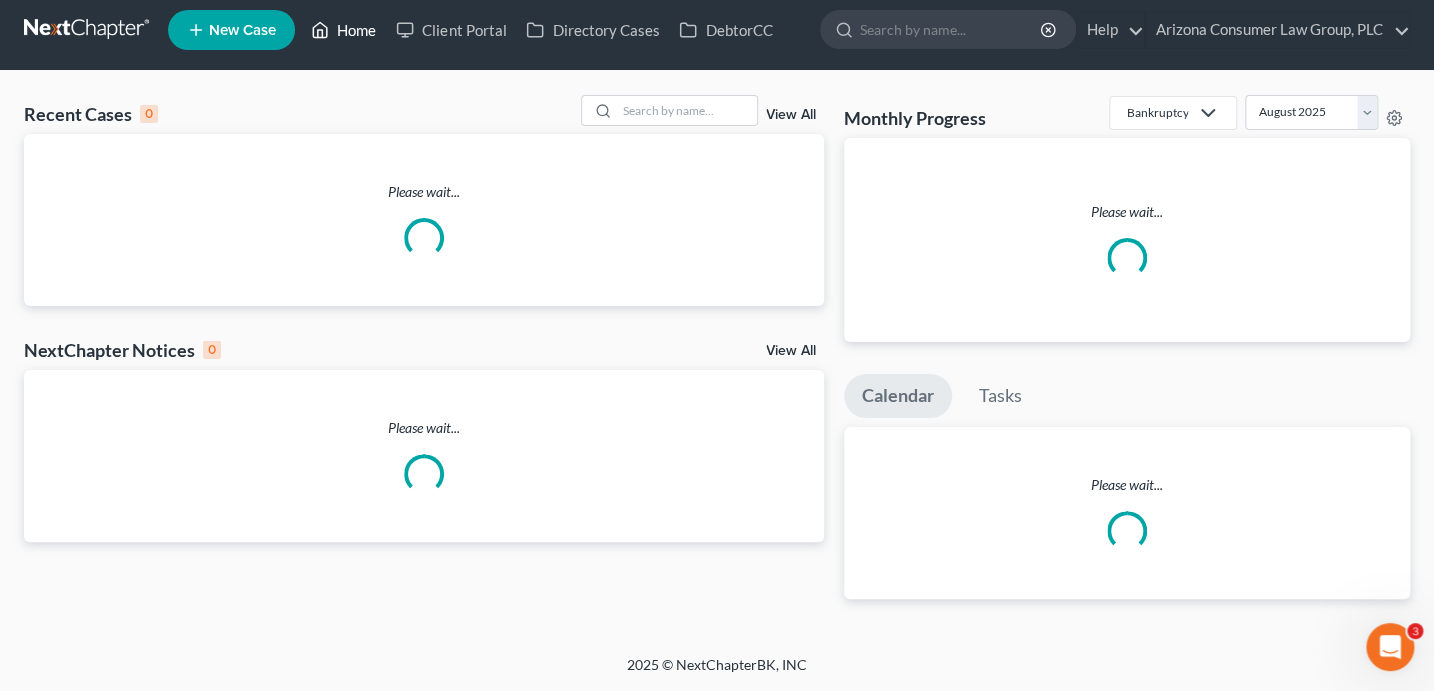 scroll, scrollTop: 0, scrollLeft: 0, axis: both 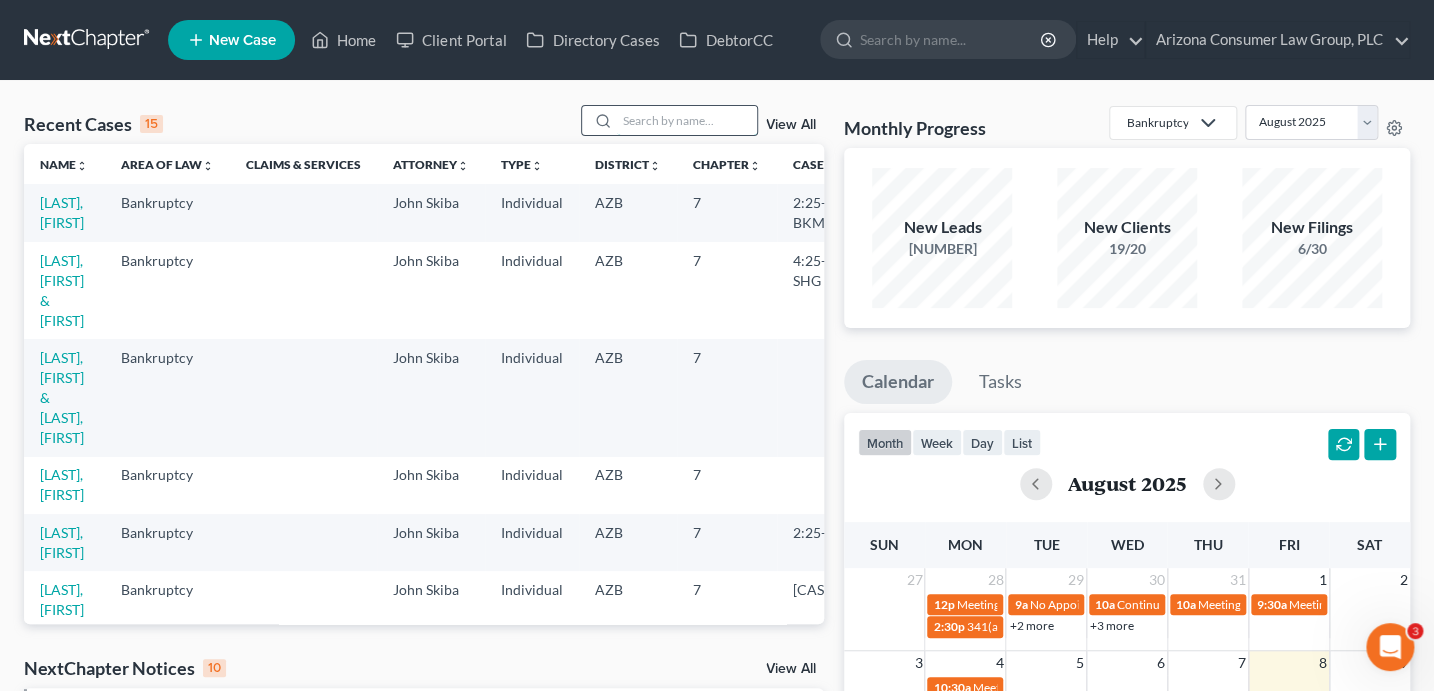 click at bounding box center [687, 120] 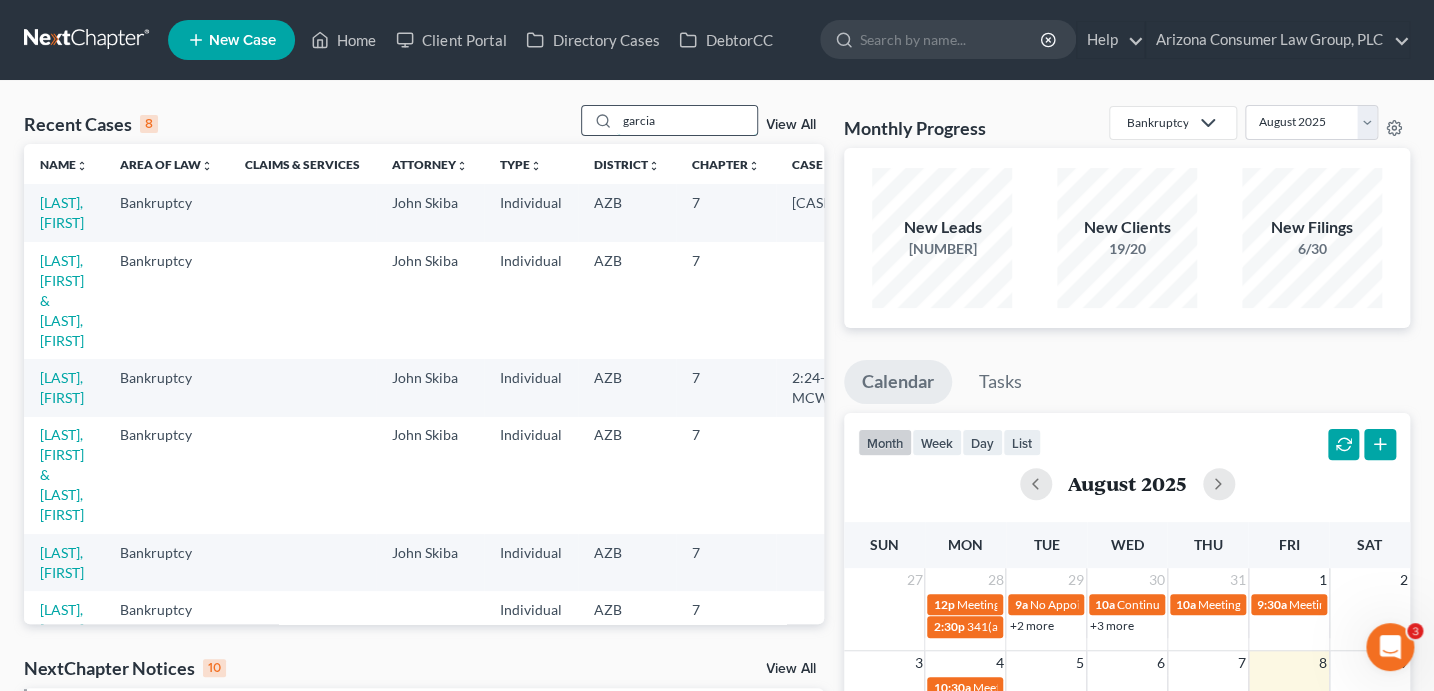 type on "garcia" 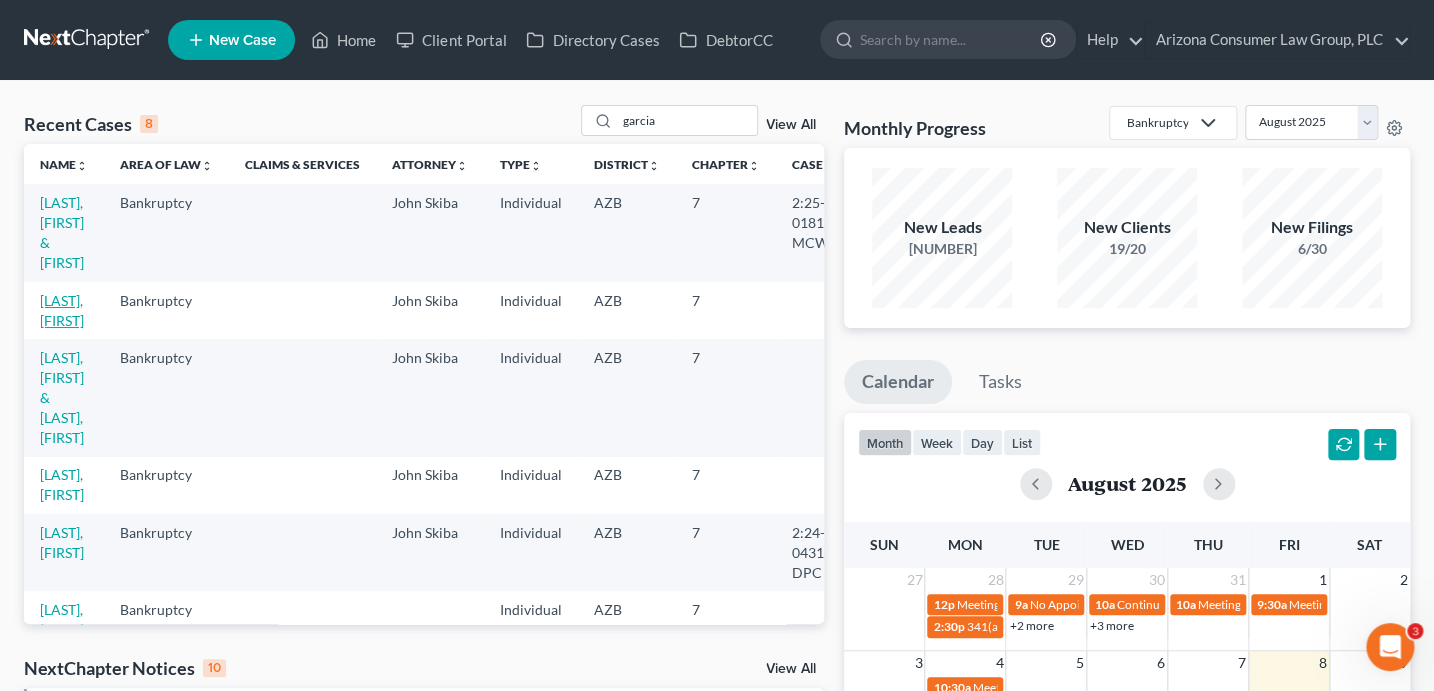 click on "[LAST], [FIRST]" at bounding box center (62, 310) 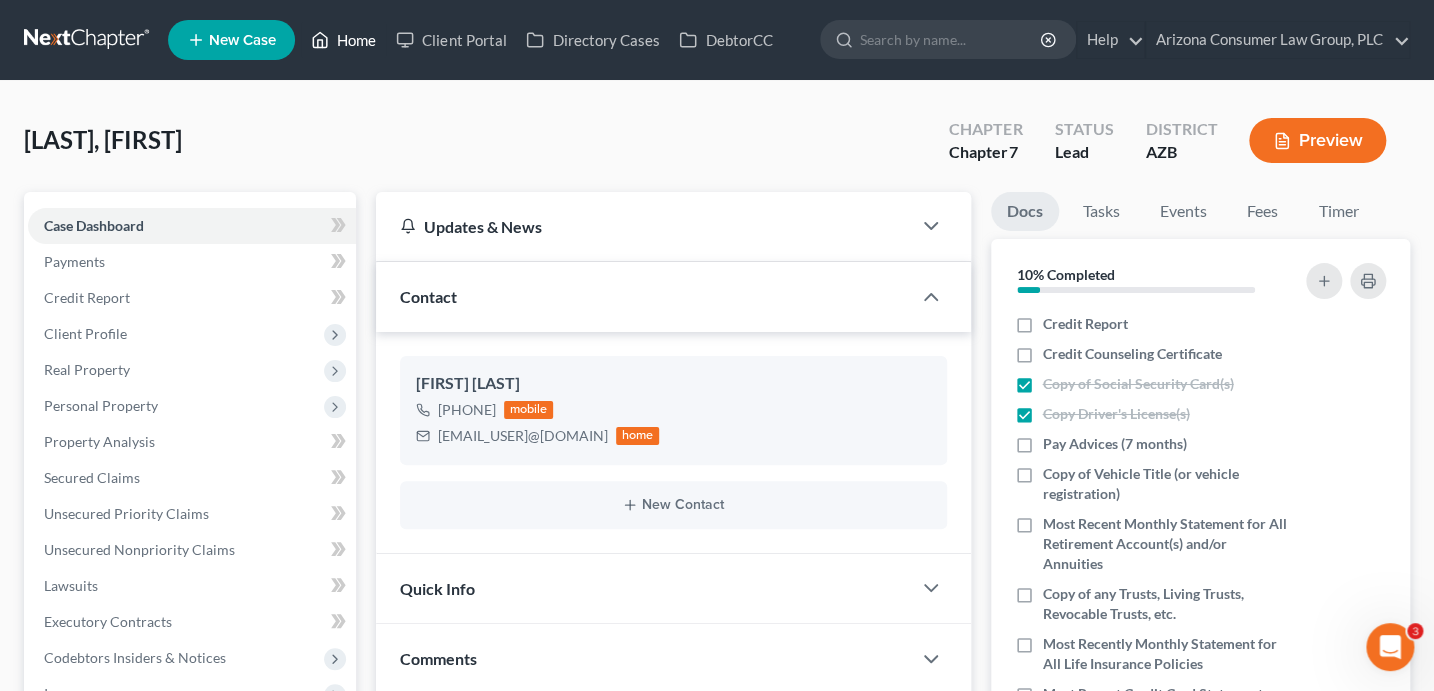 click on "Home" at bounding box center (343, 40) 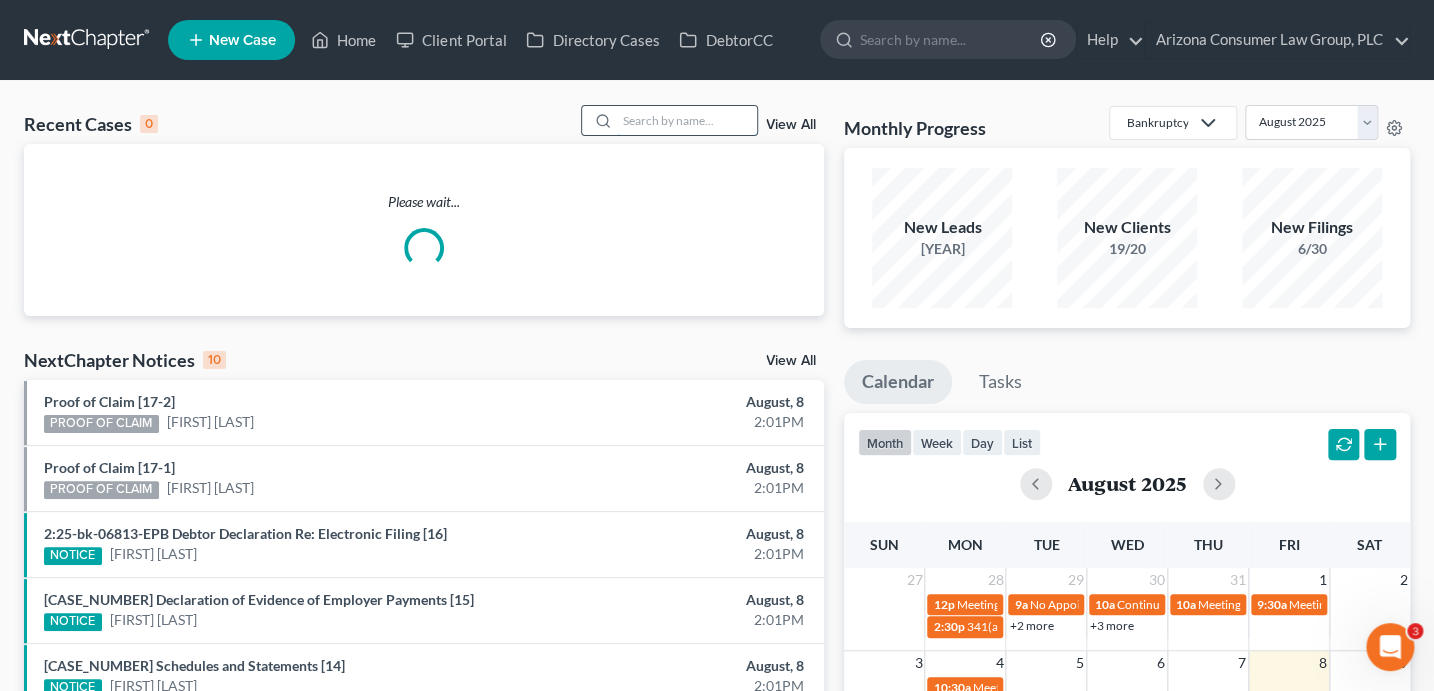click at bounding box center [687, 120] 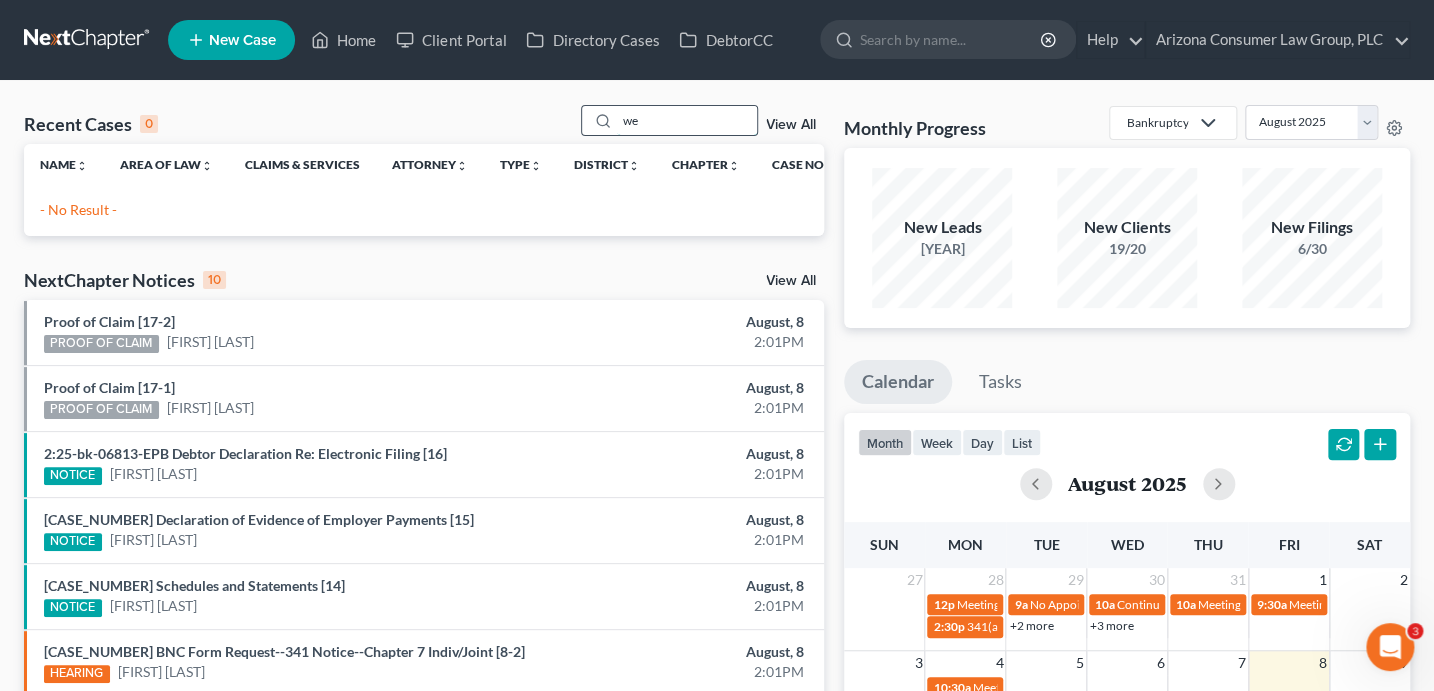 type on "w" 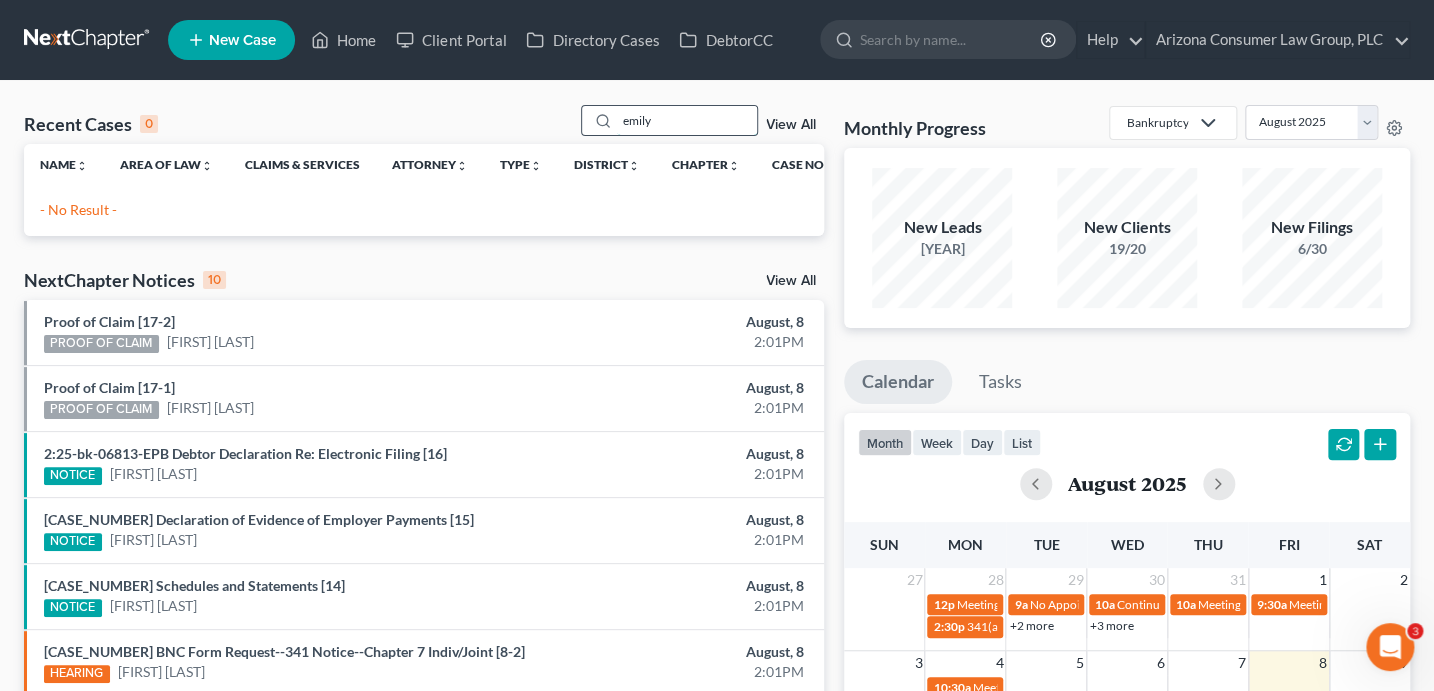 type on "emily" 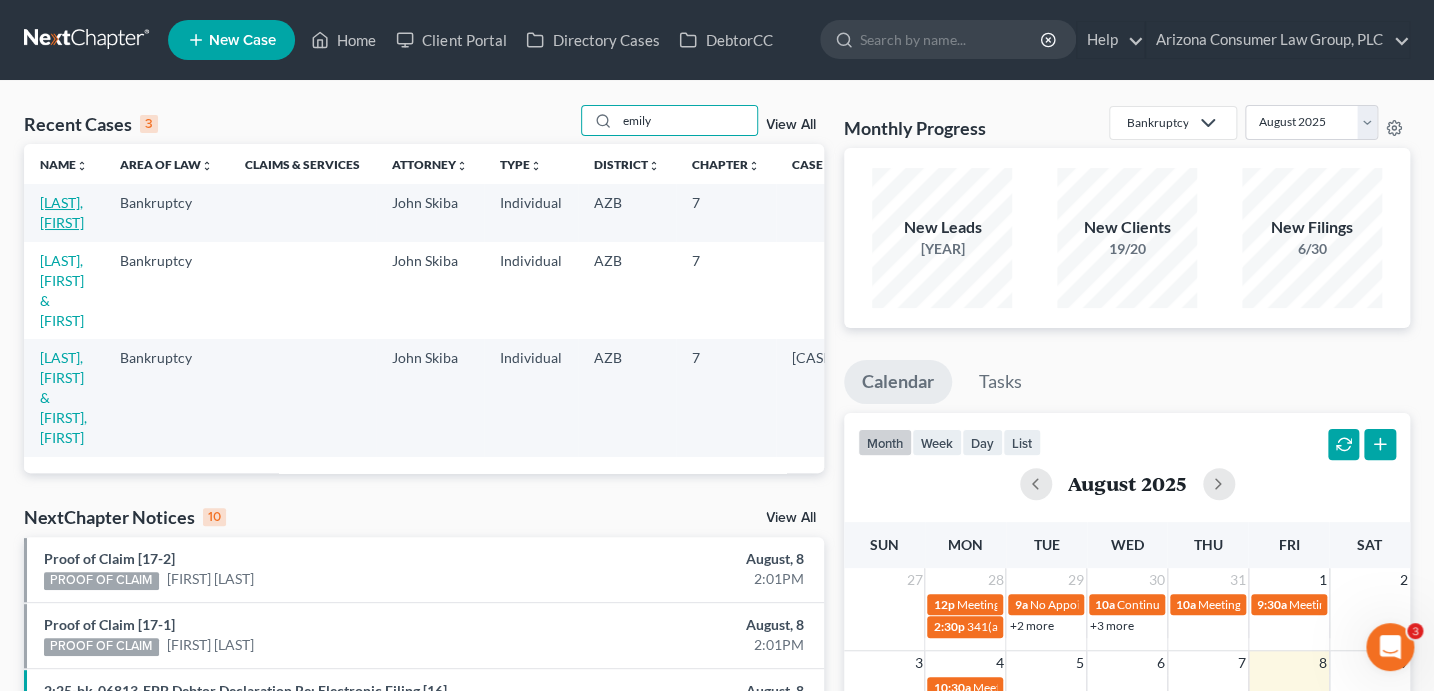 click on "[LAST], [FIRST]" at bounding box center [62, 212] 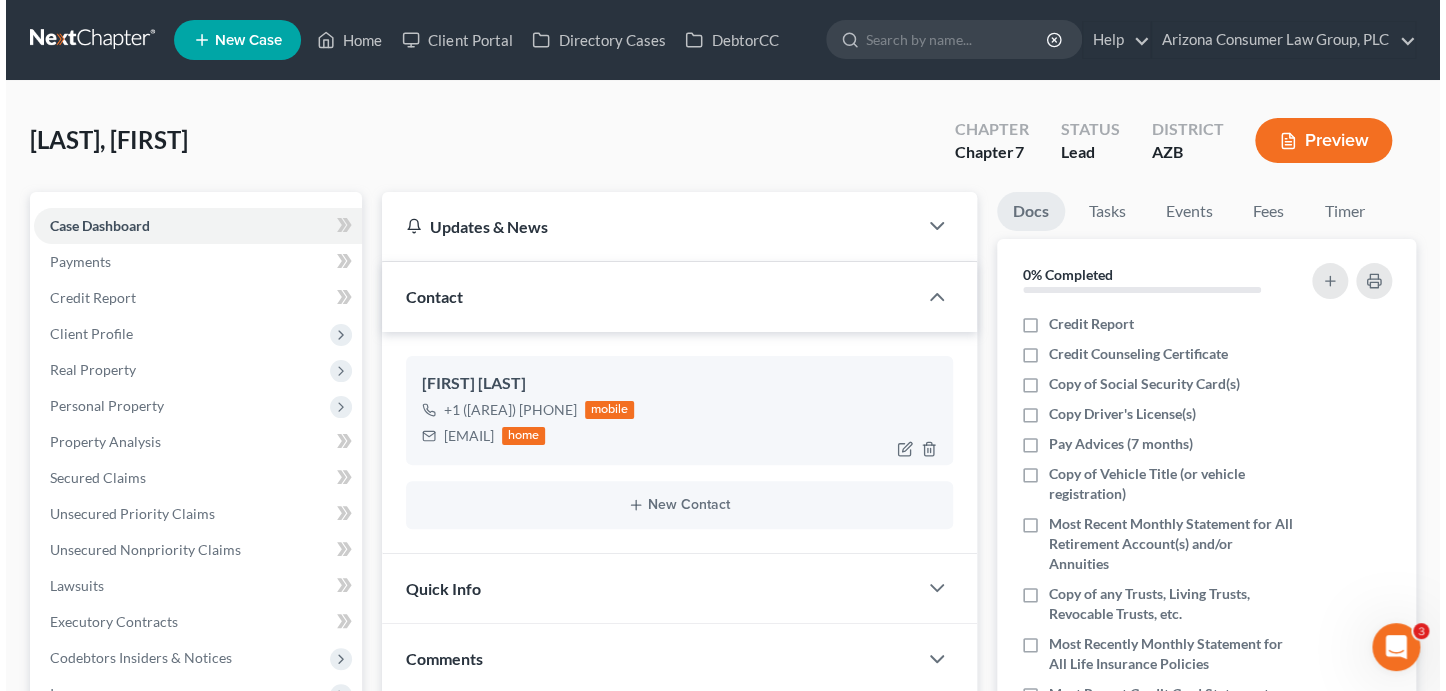 scroll, scrollTop: 0, scrollLeft: 0, axis: both 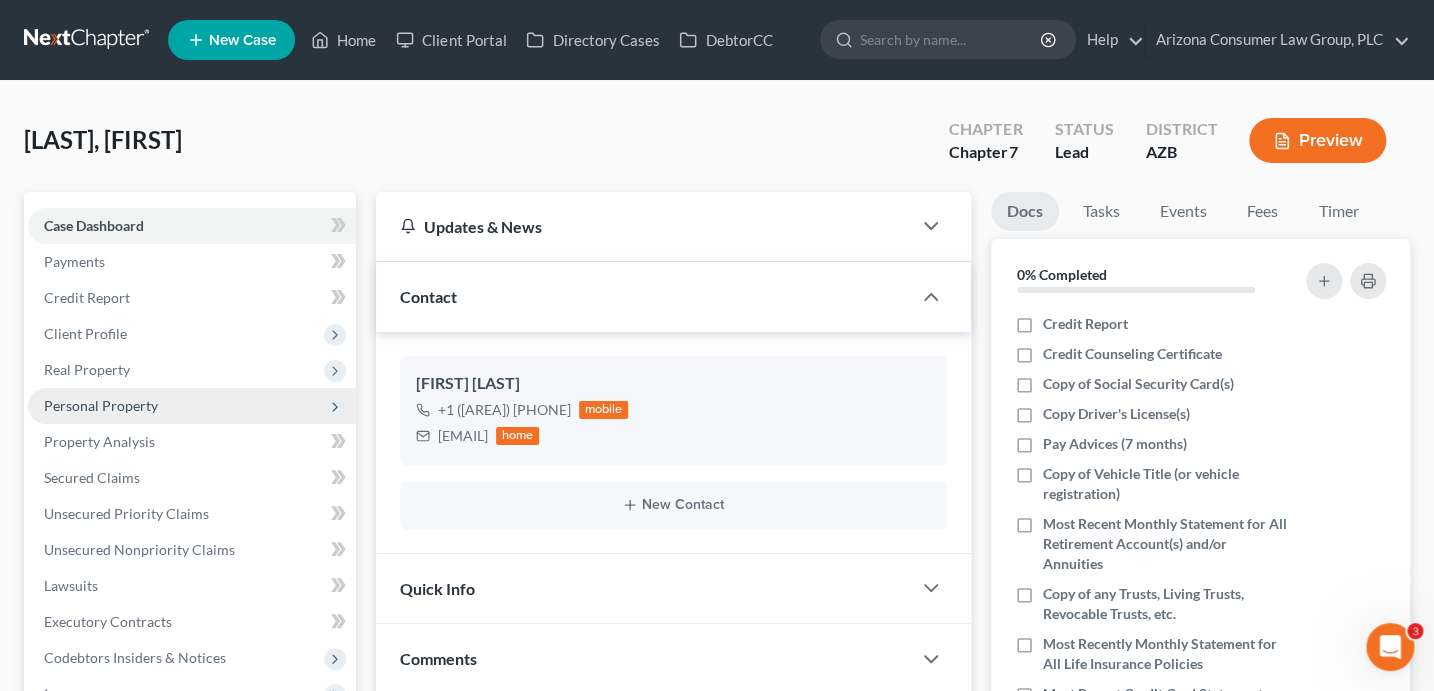 click on "Personal Property" at bounding box center (101, 405) 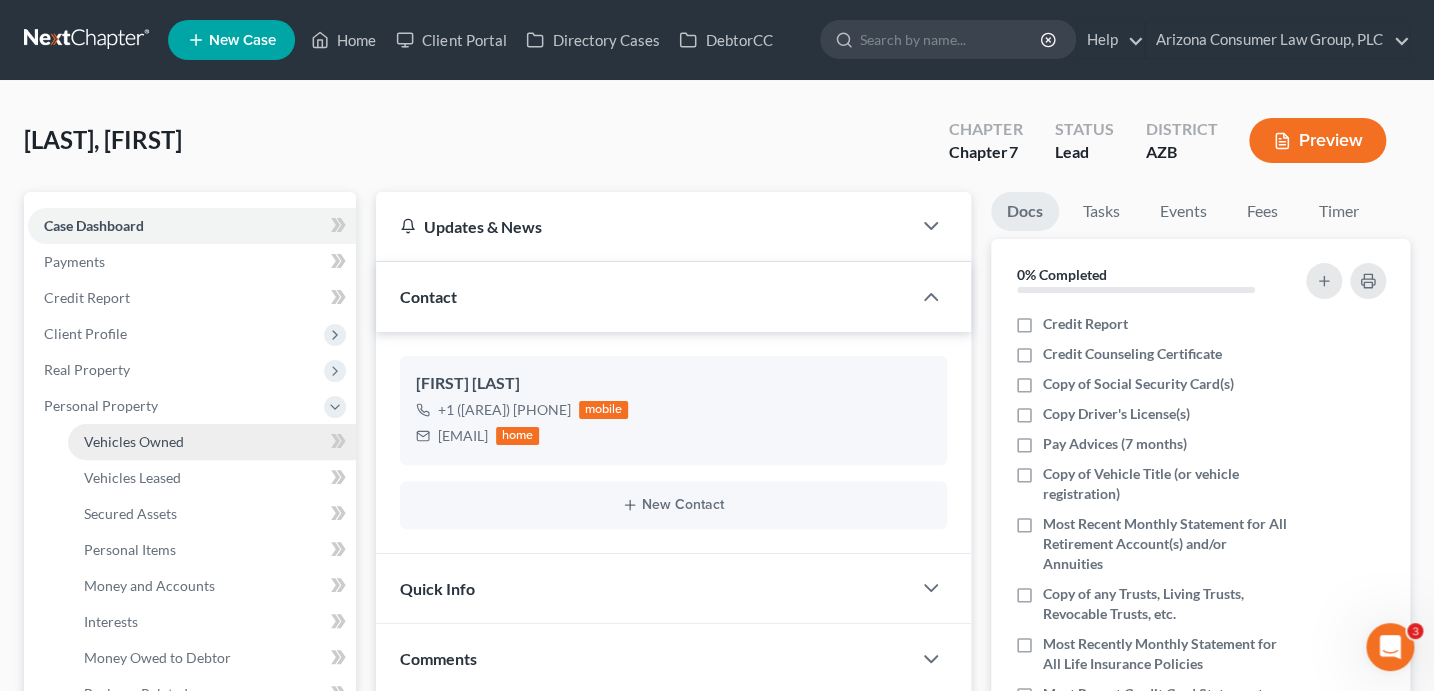 click on "Vehicles Owned" at bounding box center [134, 441] 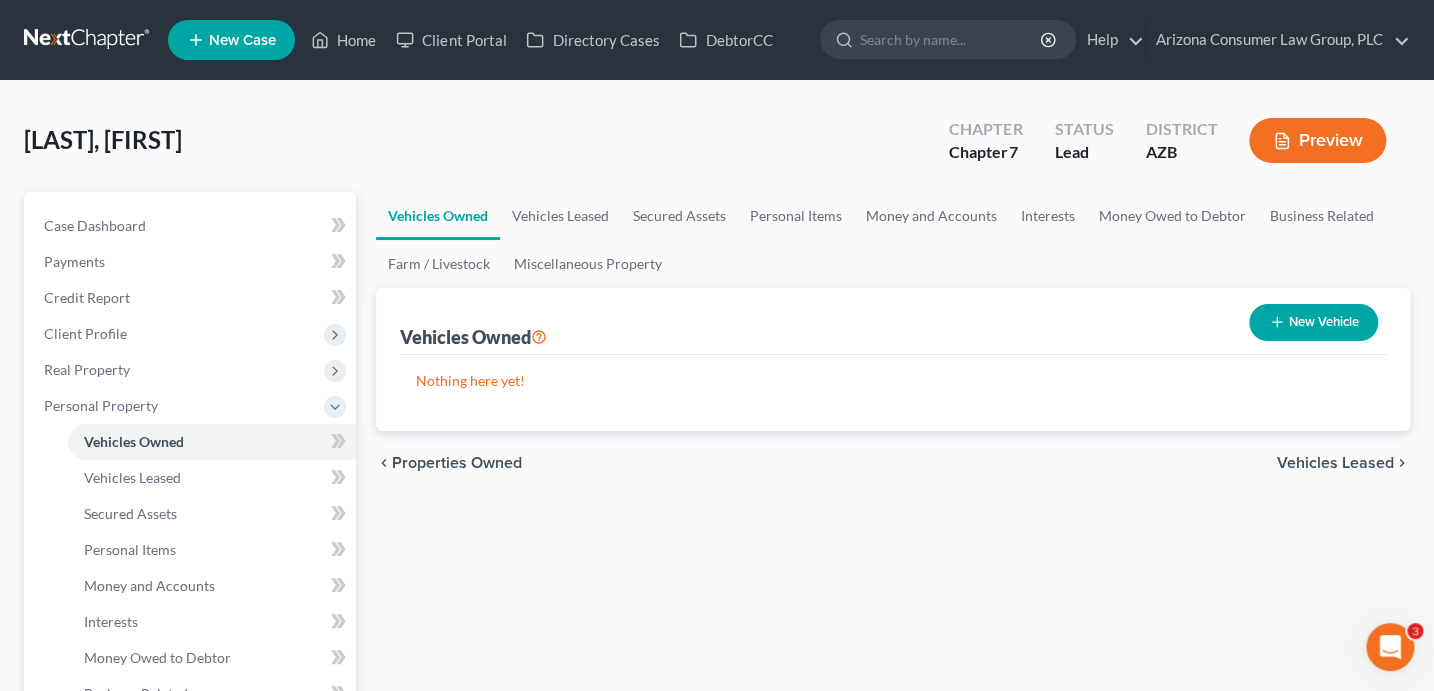 click on "New Vehicle" at bounding box center (1313, 322) 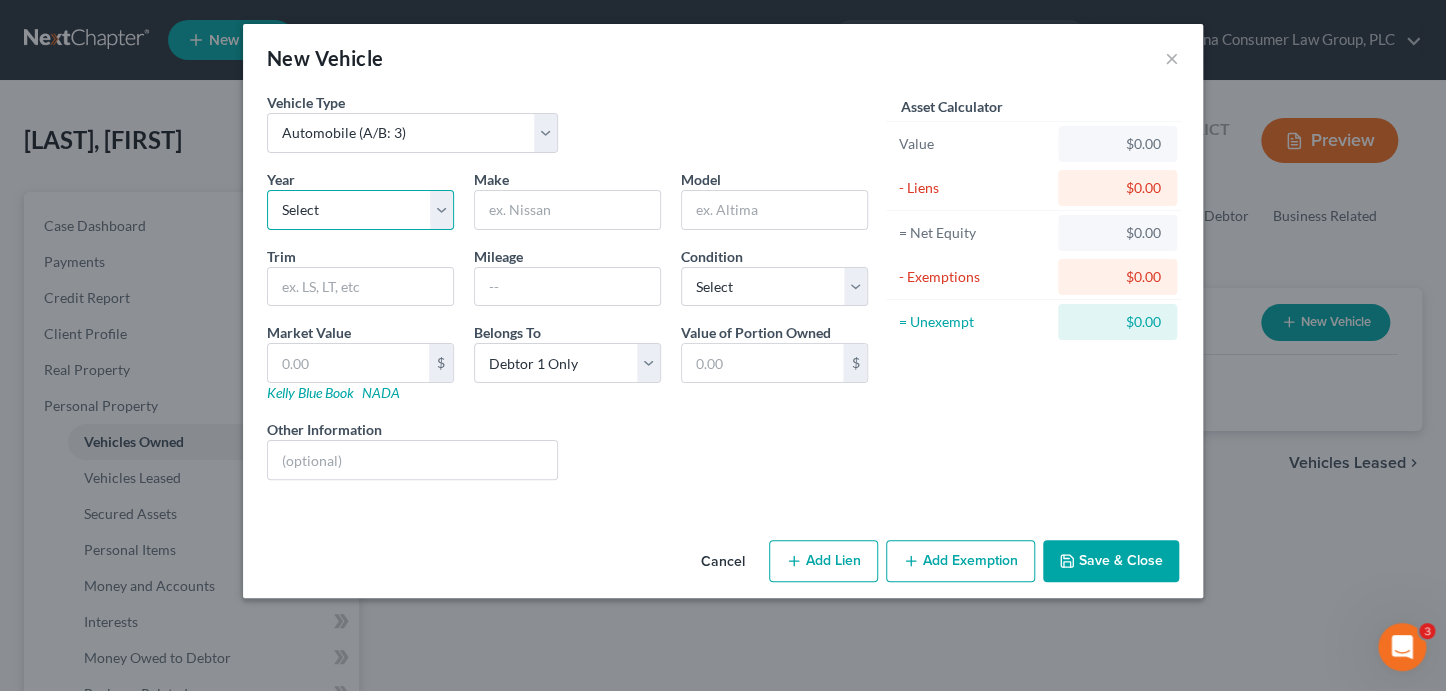 click on "Select 2026 2025 2024 2023 2022 2021 2020 2019 2018 2017 2016 2015 2014 2013 2012 2011 2010 2009 2008 2007 2006 2005 2004 2003 2002 2001 2000 1999 1998 1997 1996 1995 1994 1993 1992 1991 1990 1989 1988 1987 1986 1985 1984 1983 1982 1981 1980 1979 1978 1977 1976 1975 1974 1973 1972 1971 1970 1969 1968 1967 1966 1965 1964 1963 1962 1961 1960 1959 1958 1957 1956 1955 1954 1953 1952 1951 1950 1949 1948 1947 1946 1945 1944 1943 1942 1941 1940 1939 1938 1937 1936 1935 1934 1933 1932 1931 1930 1929 1928 1927 1926 1925 1924 1923 1922 1921 1920 1919 1918 1917 1916 1915 1914 1913 1912 1911 1910 1909 1908 1907 1906 1905 1904 1903 1902 1901" at bounding box center [360, 210] 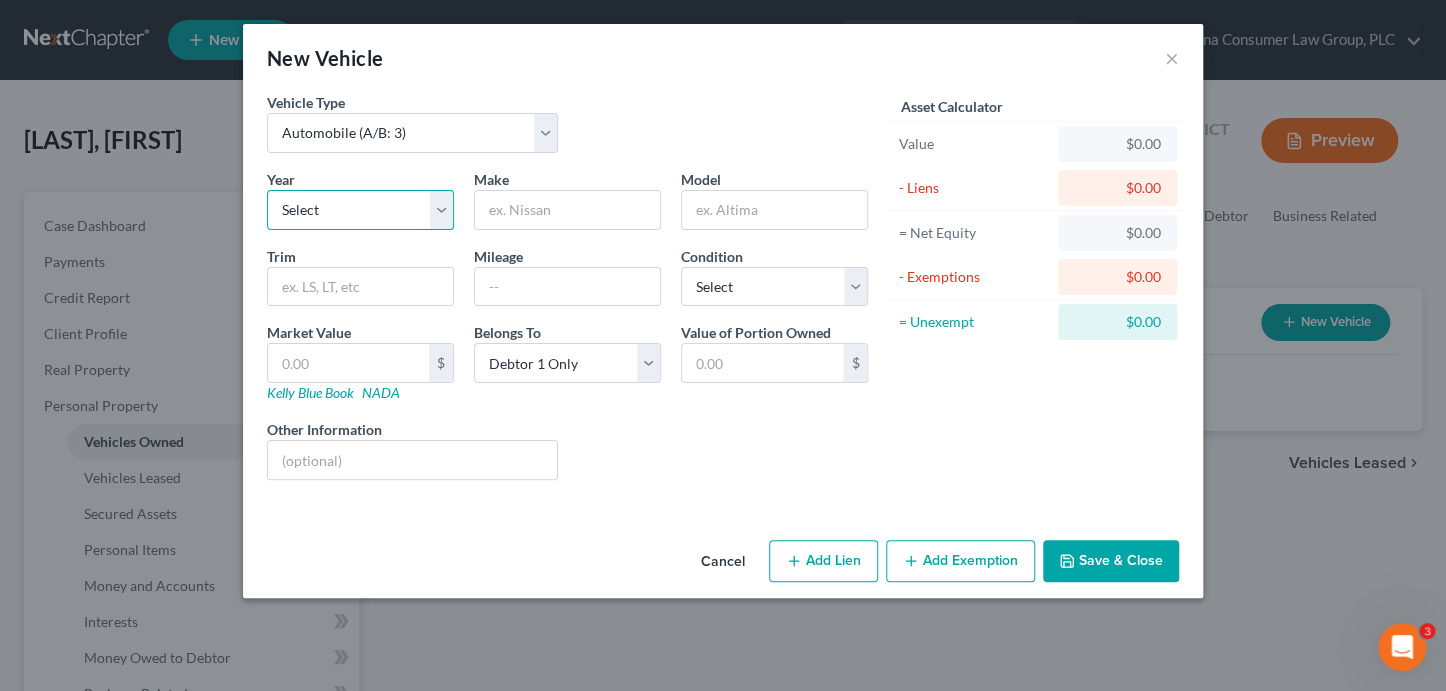 select on "3" 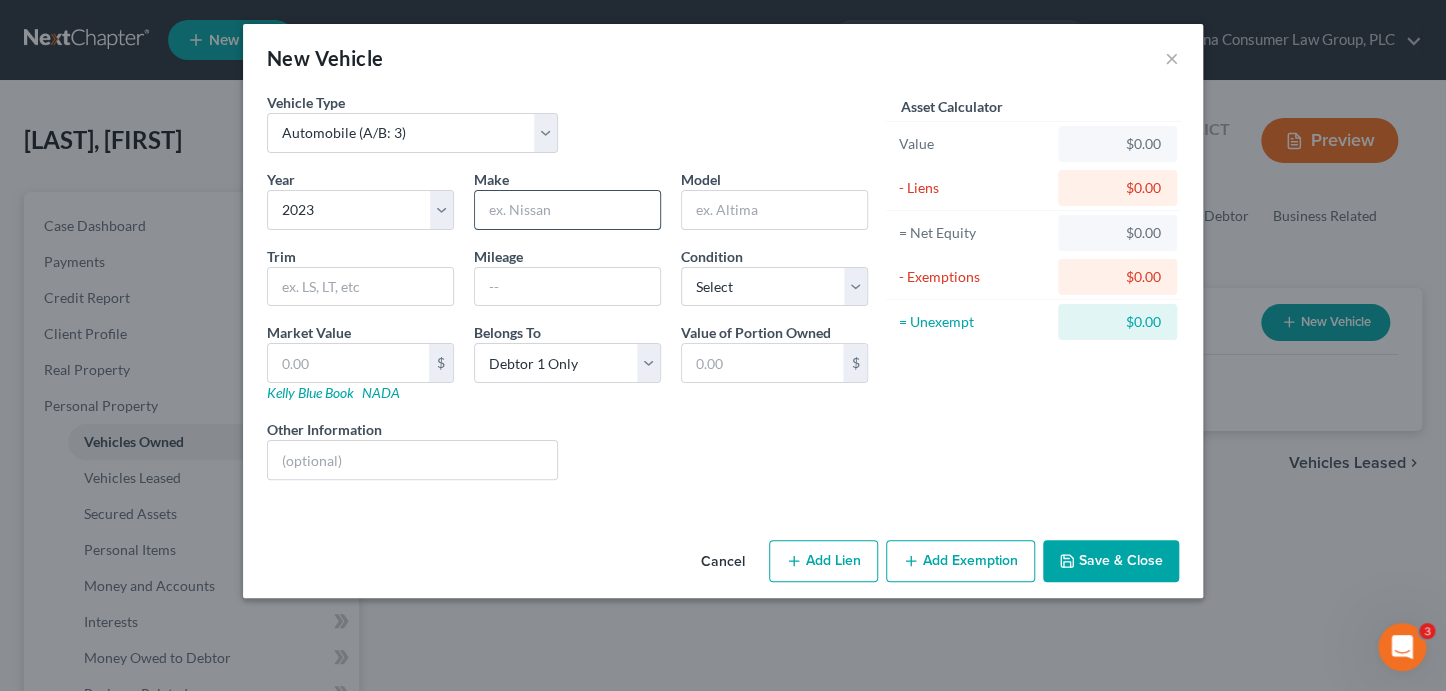 click at bounding box center (567, 210) 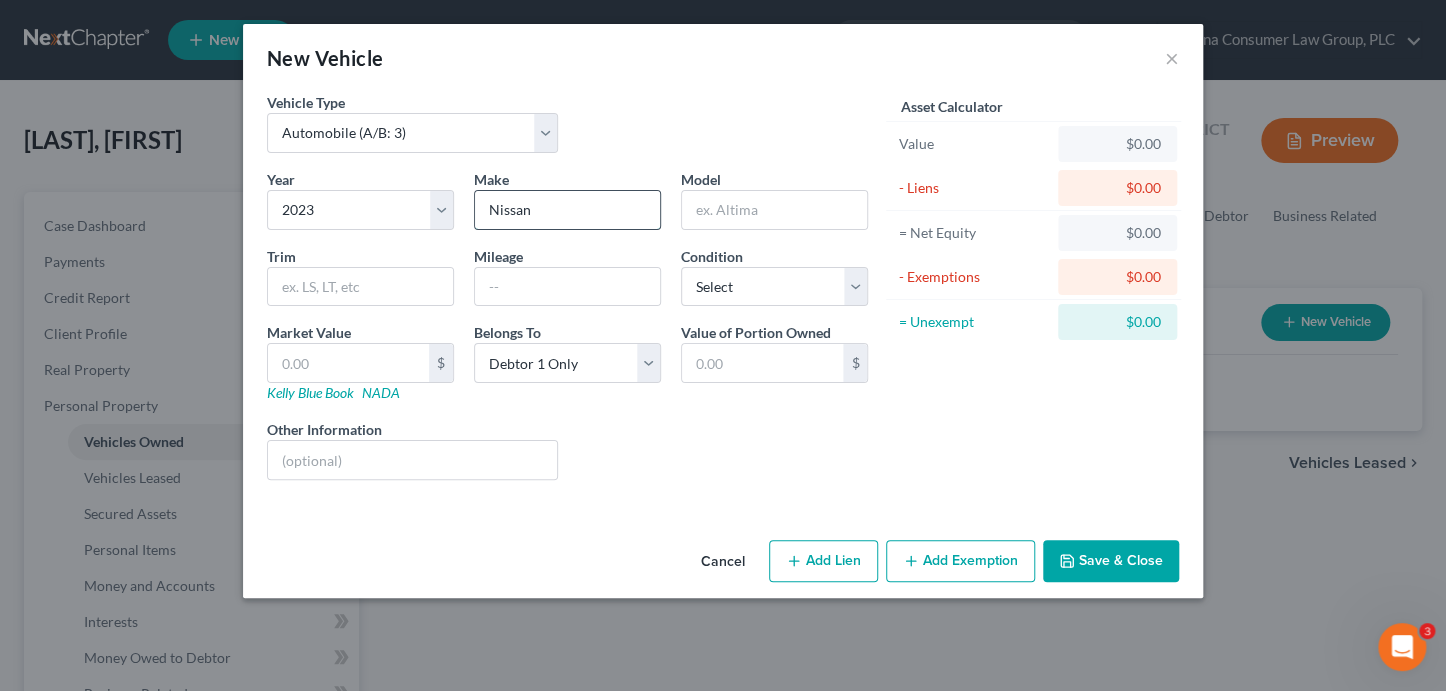 type on "Nissan" 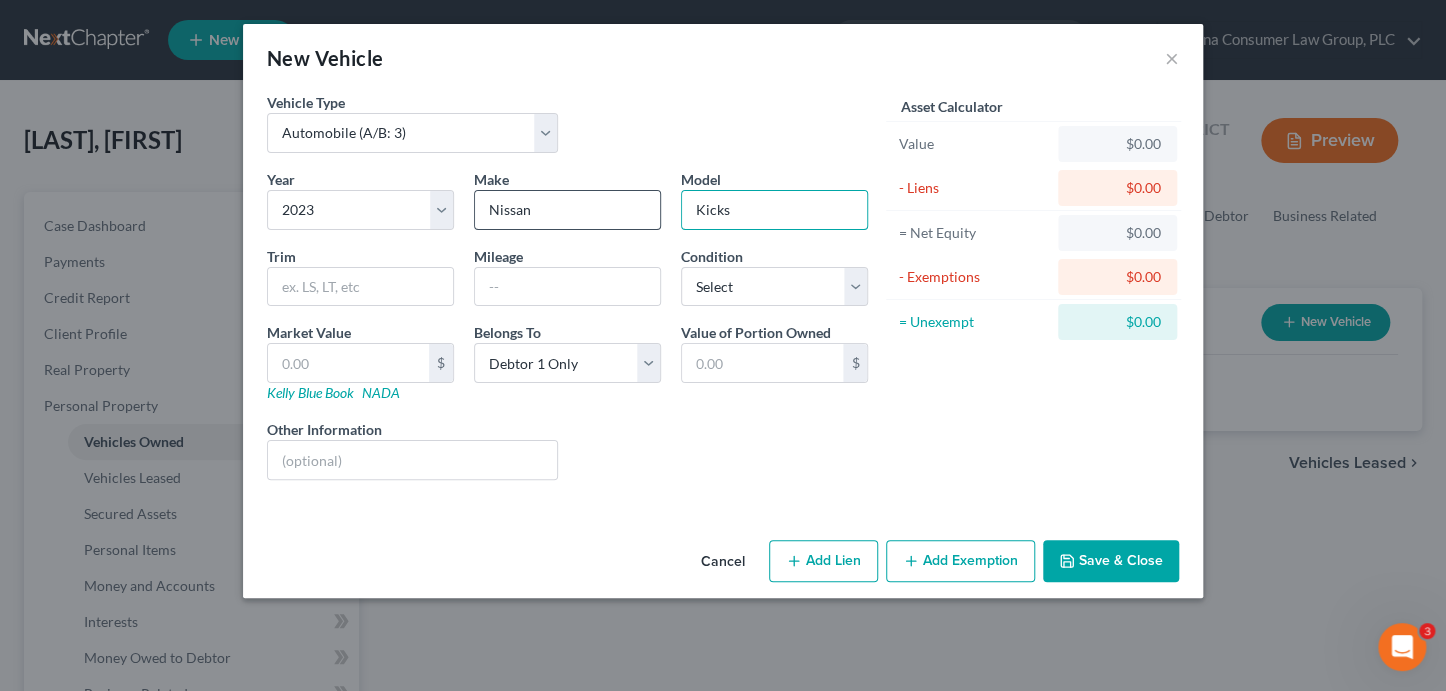 type on "Kicks" 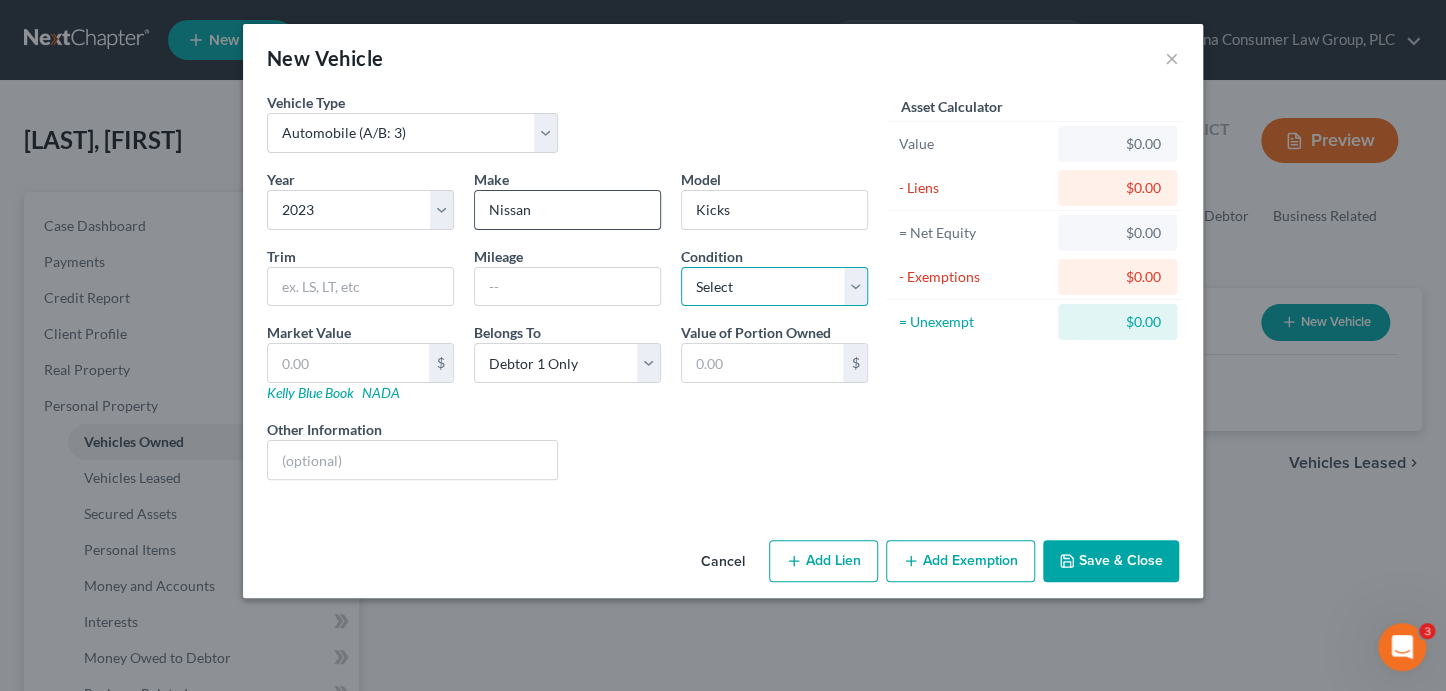 select on "3" 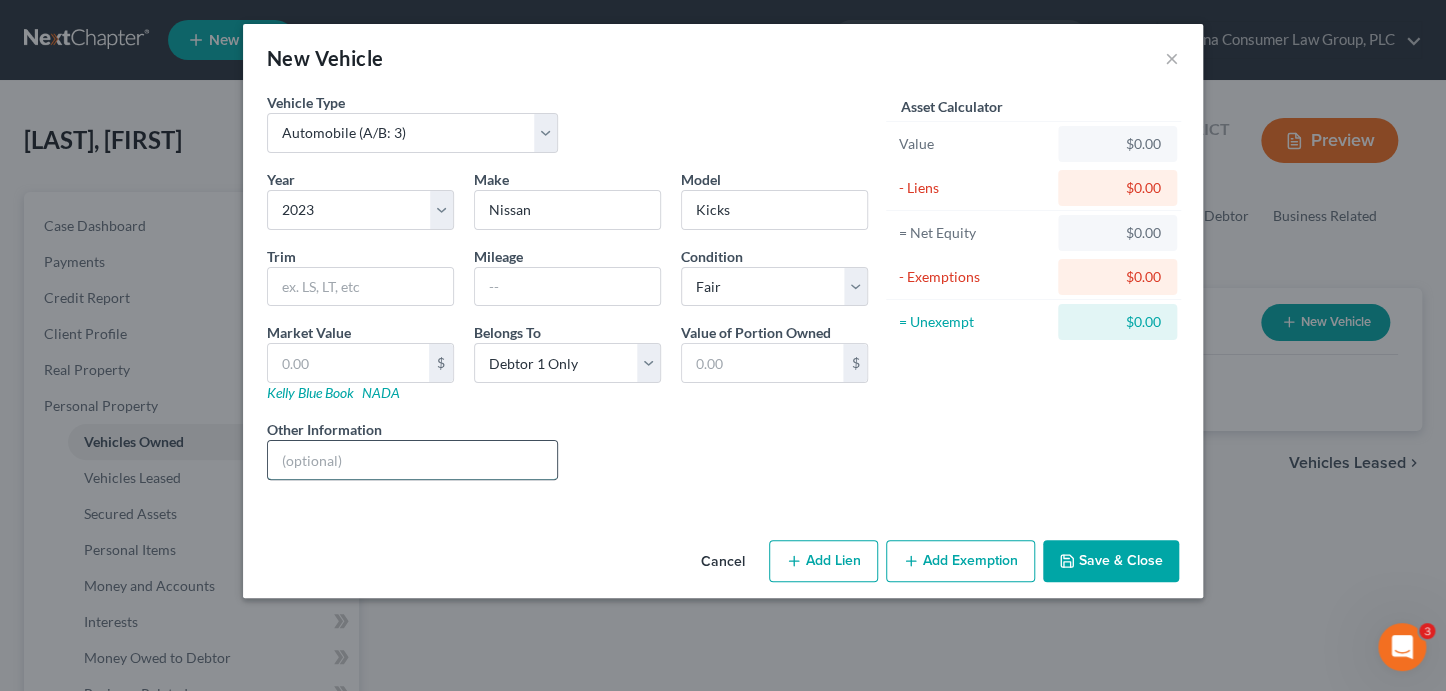 click at bounding box center [412, 460] 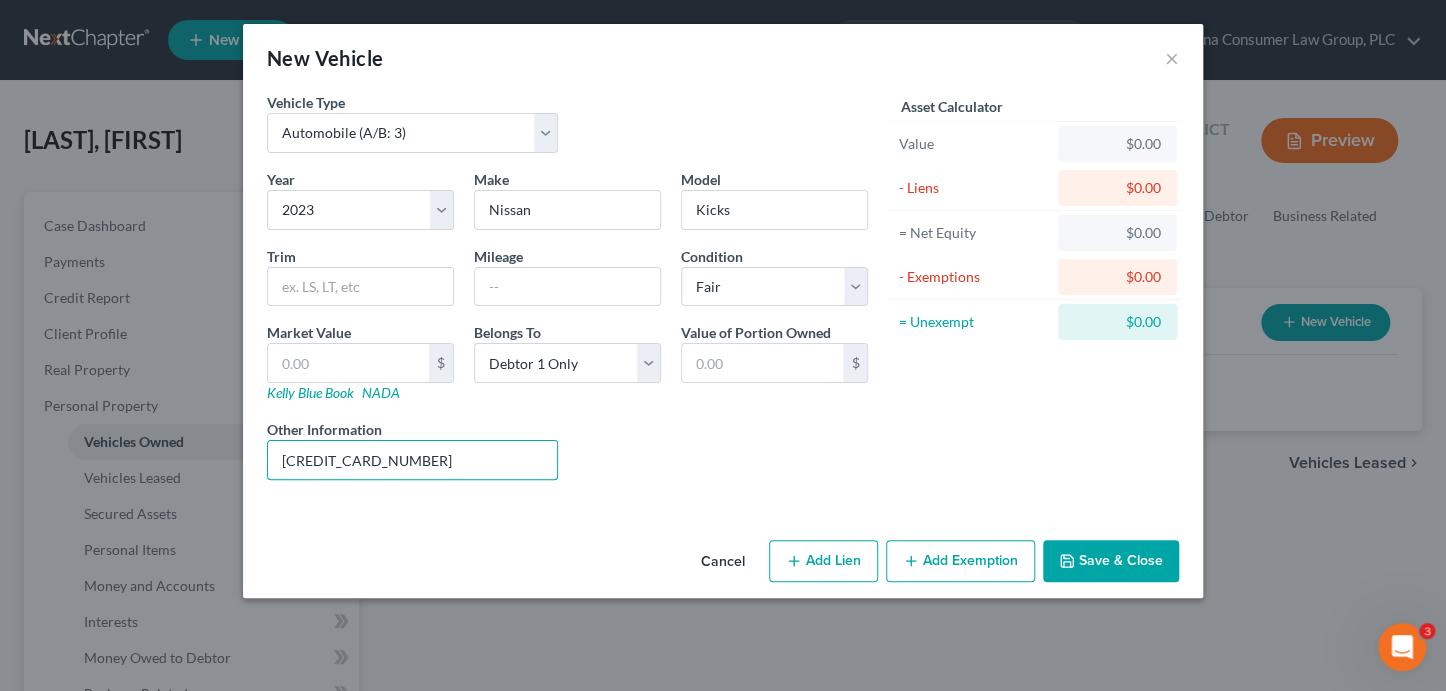type on "[CREDIT_CARD_NUMBER]" 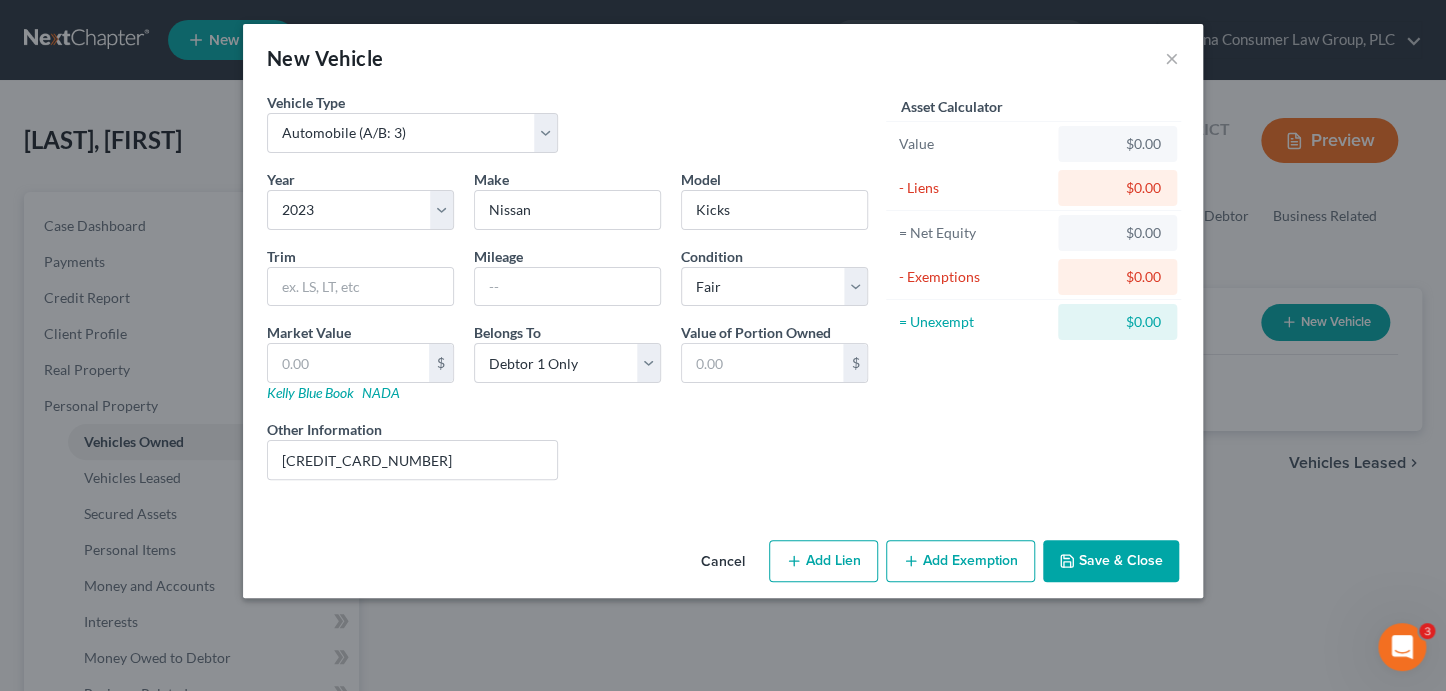 click on "Save & Close" at bounding box center [1111, 561] 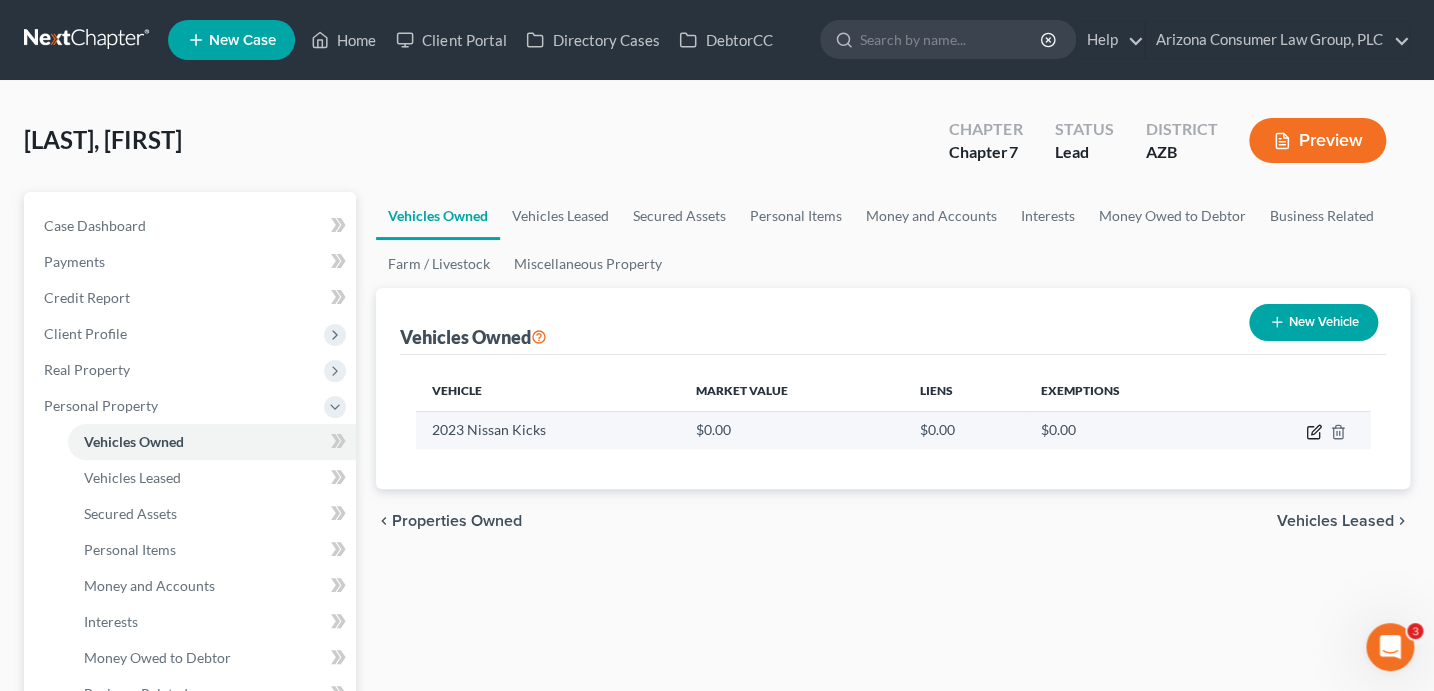 click 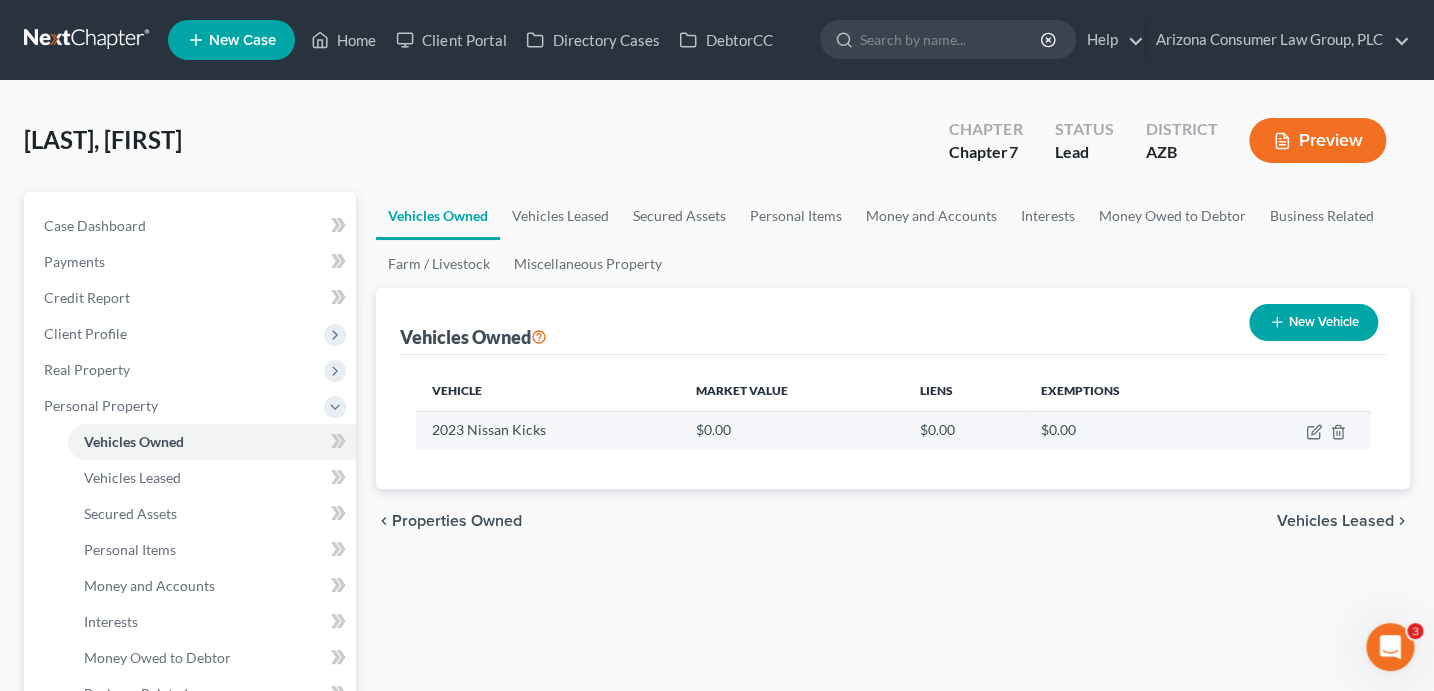 select on "0" 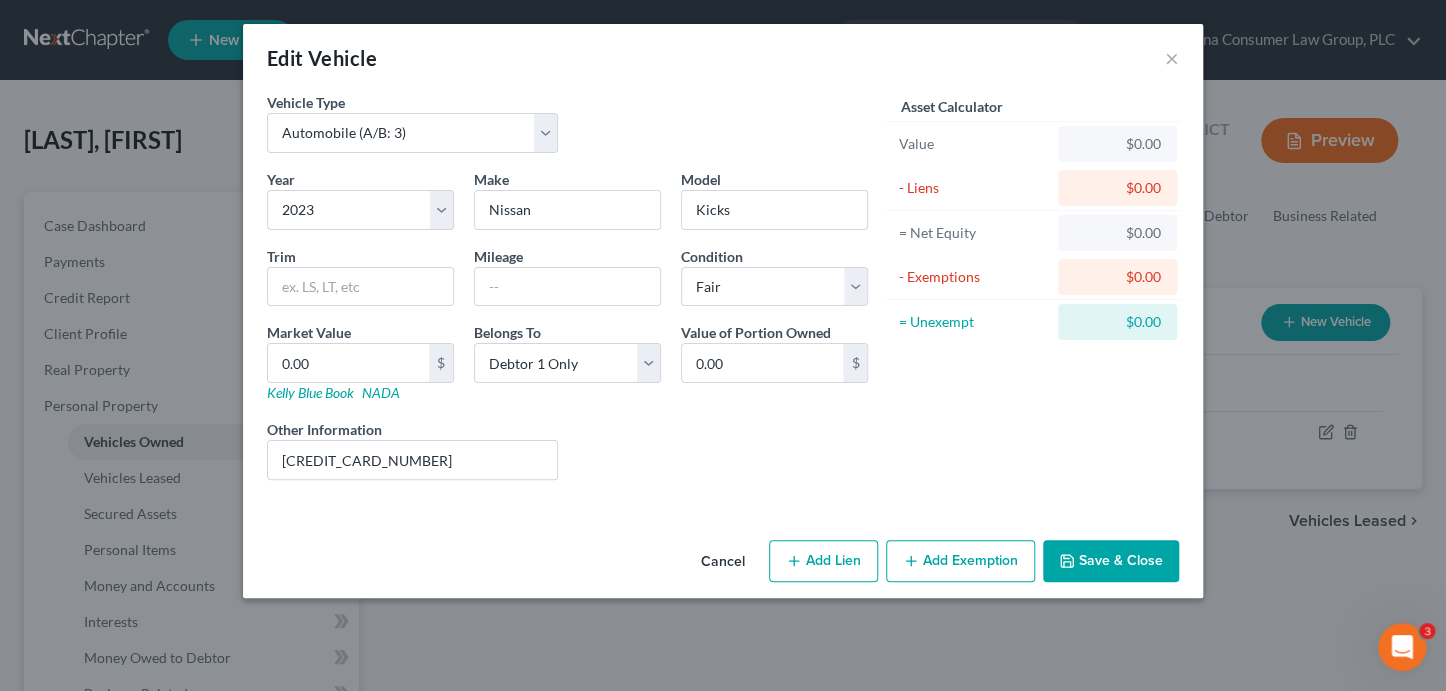 click on "Add Exemption" at bounding box center (960, 561) 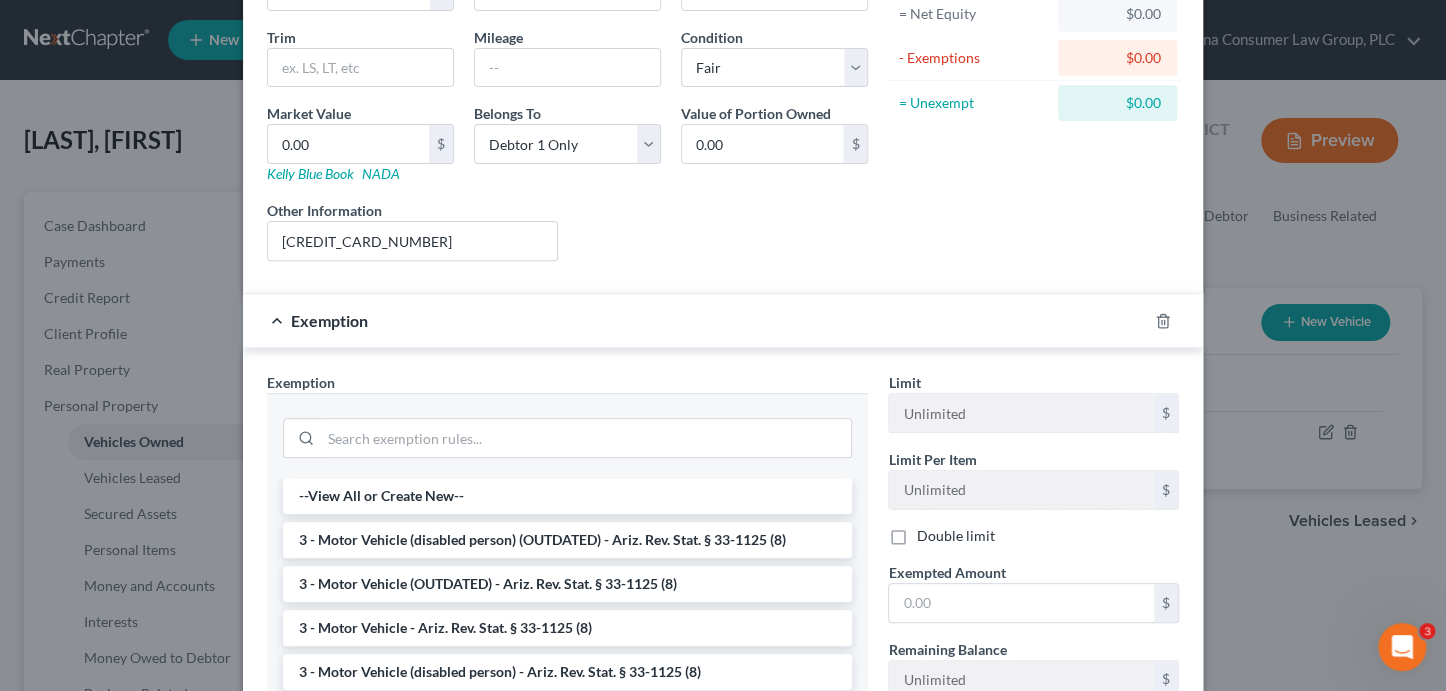 scroll, scrollTop: 222, scrollLeft: 0, axis: vertical 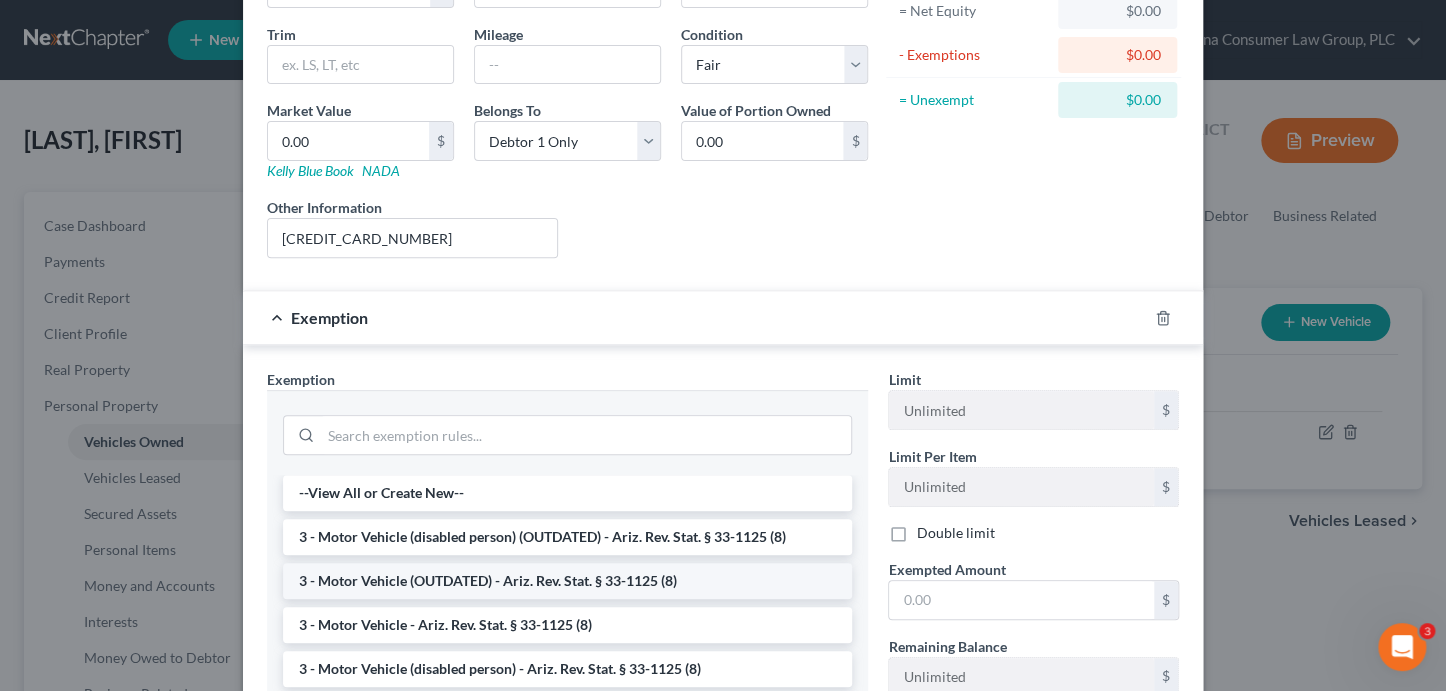 click on "3 - Motor Vehicle (OUTDATED) - Ariz. Rev. Stat. § 33-1125 (8)" at bounding box center [567, 581] 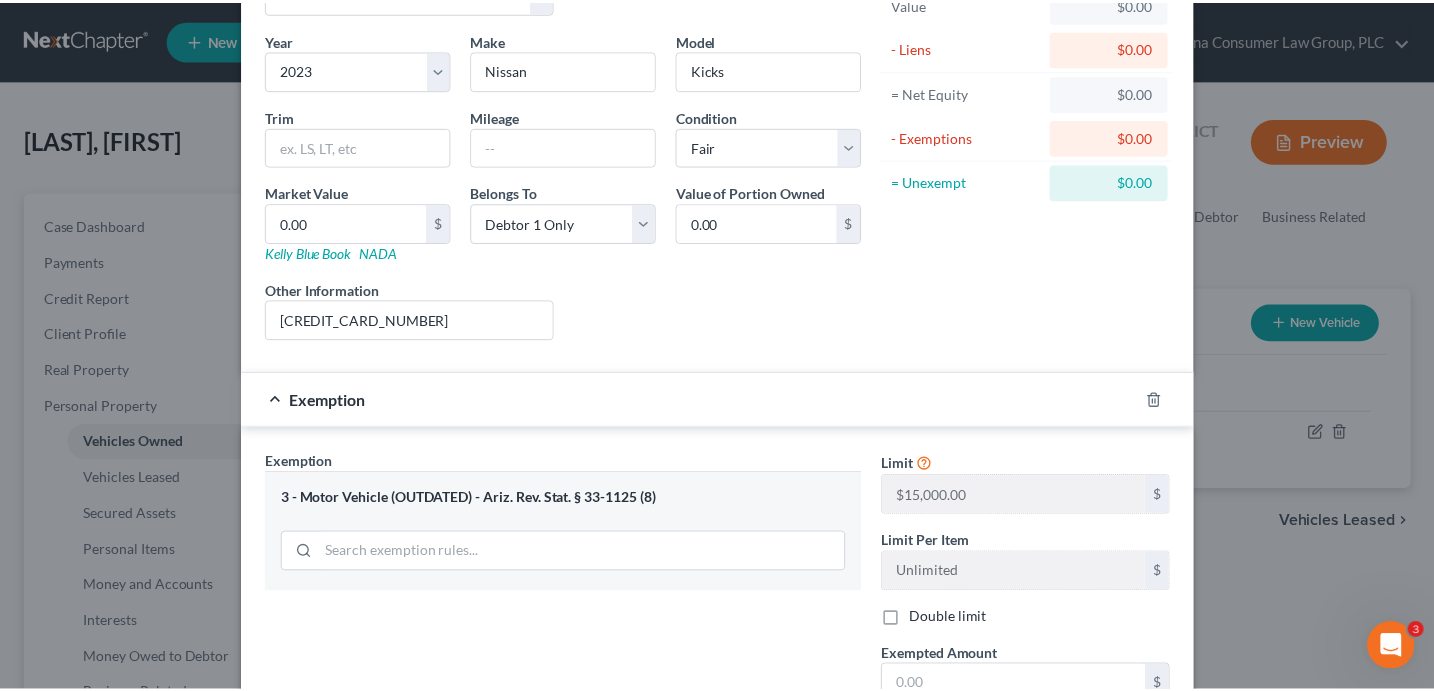 scroll, scrollTop: 0, scrollLeft: 0, axis: both 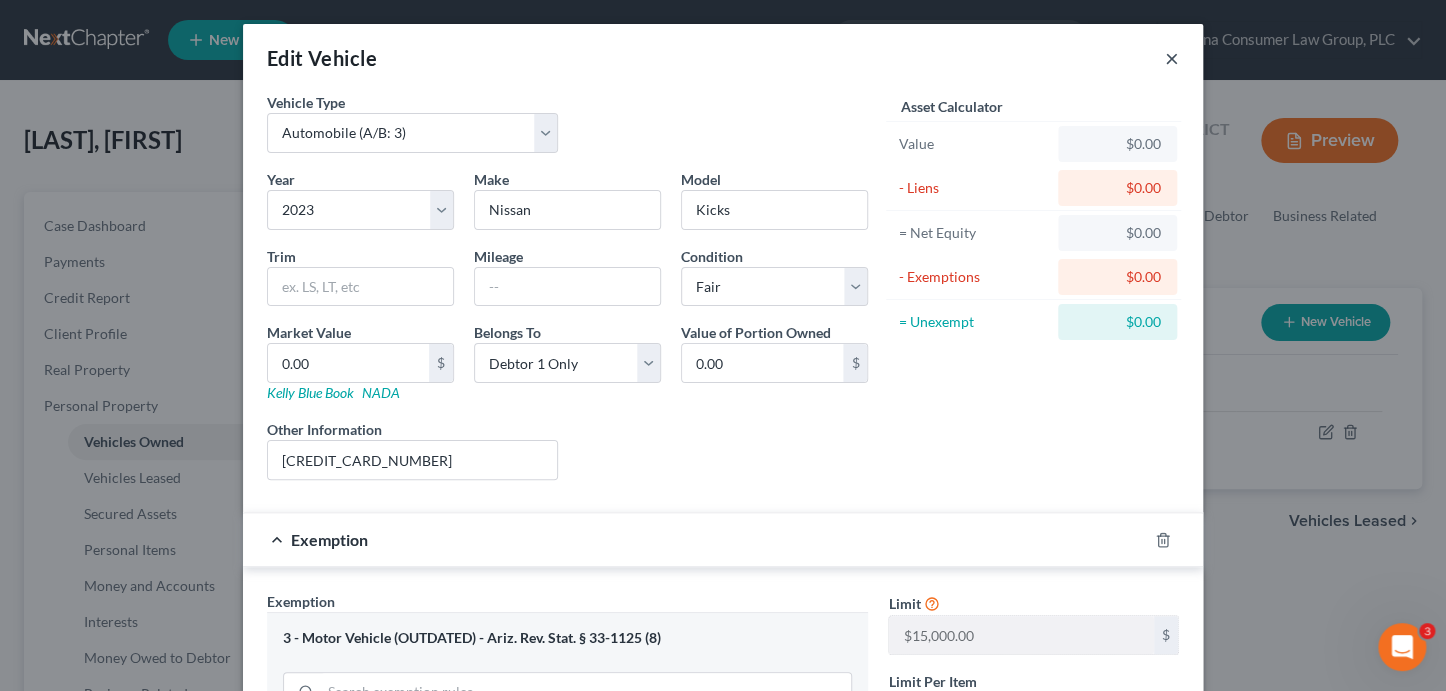 click on "×" at bounding box center (1172, 58) 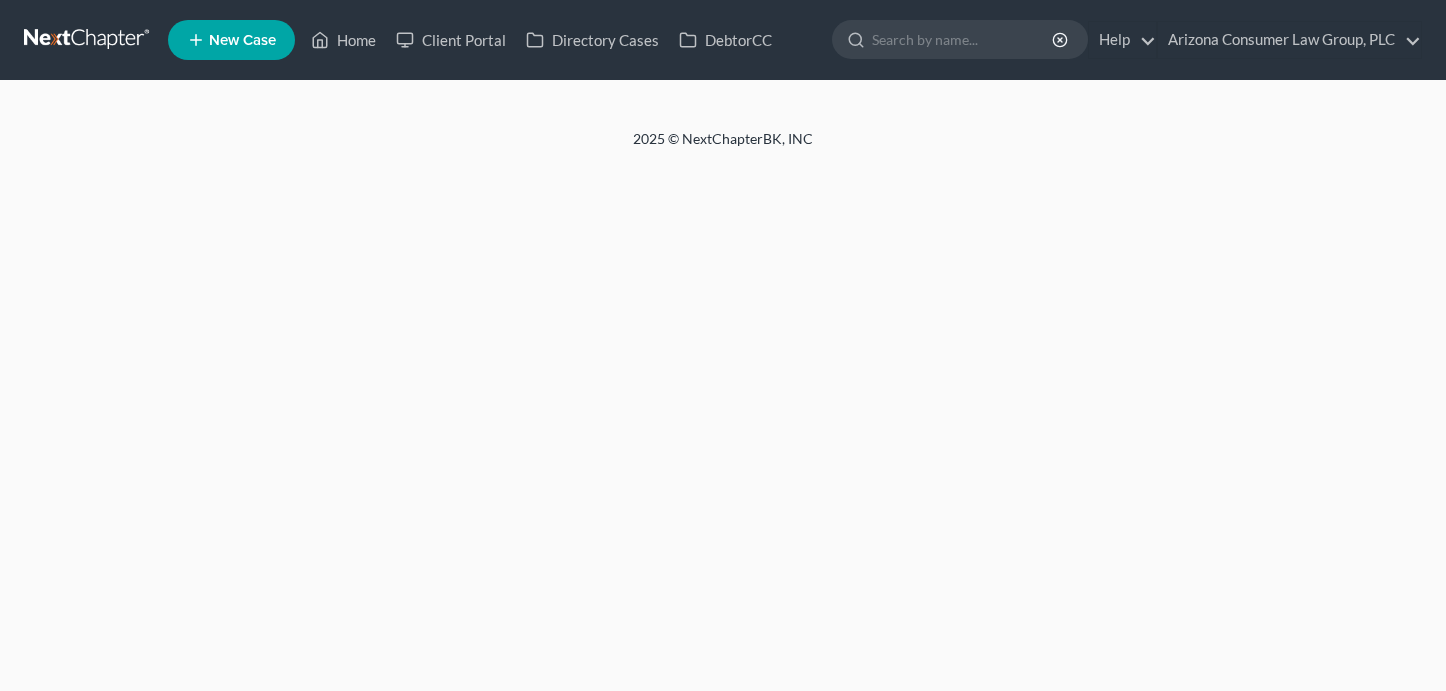 scroll, scrollTop: 0, scrollLeft: 0, axis: both 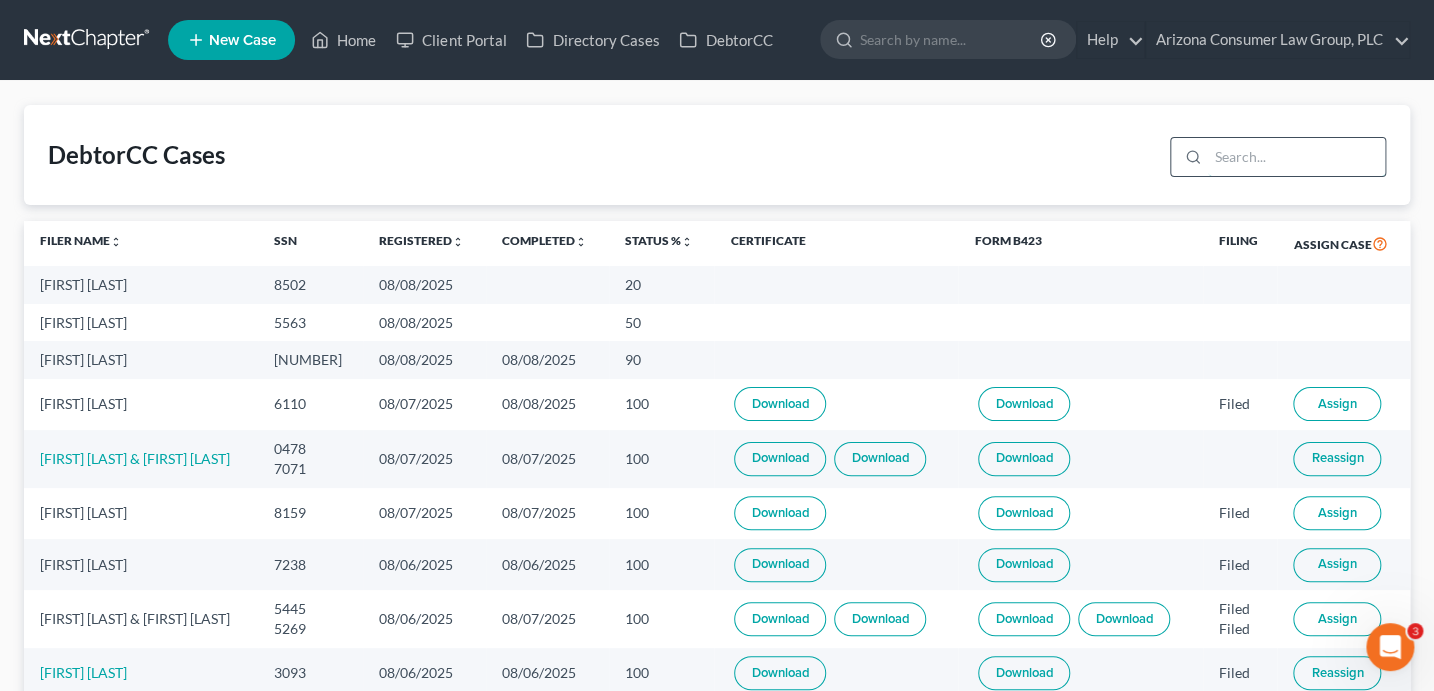 click at bounding box center (1296, 157) 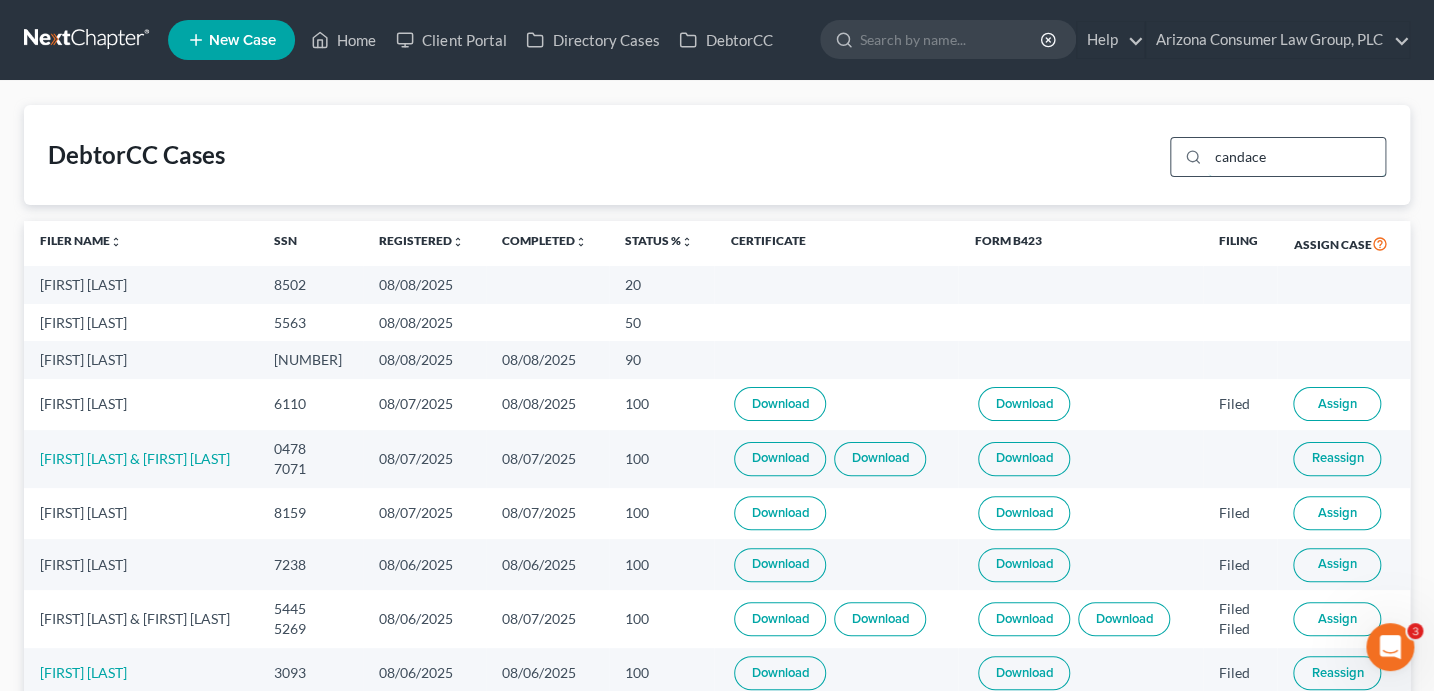 type on "candace" 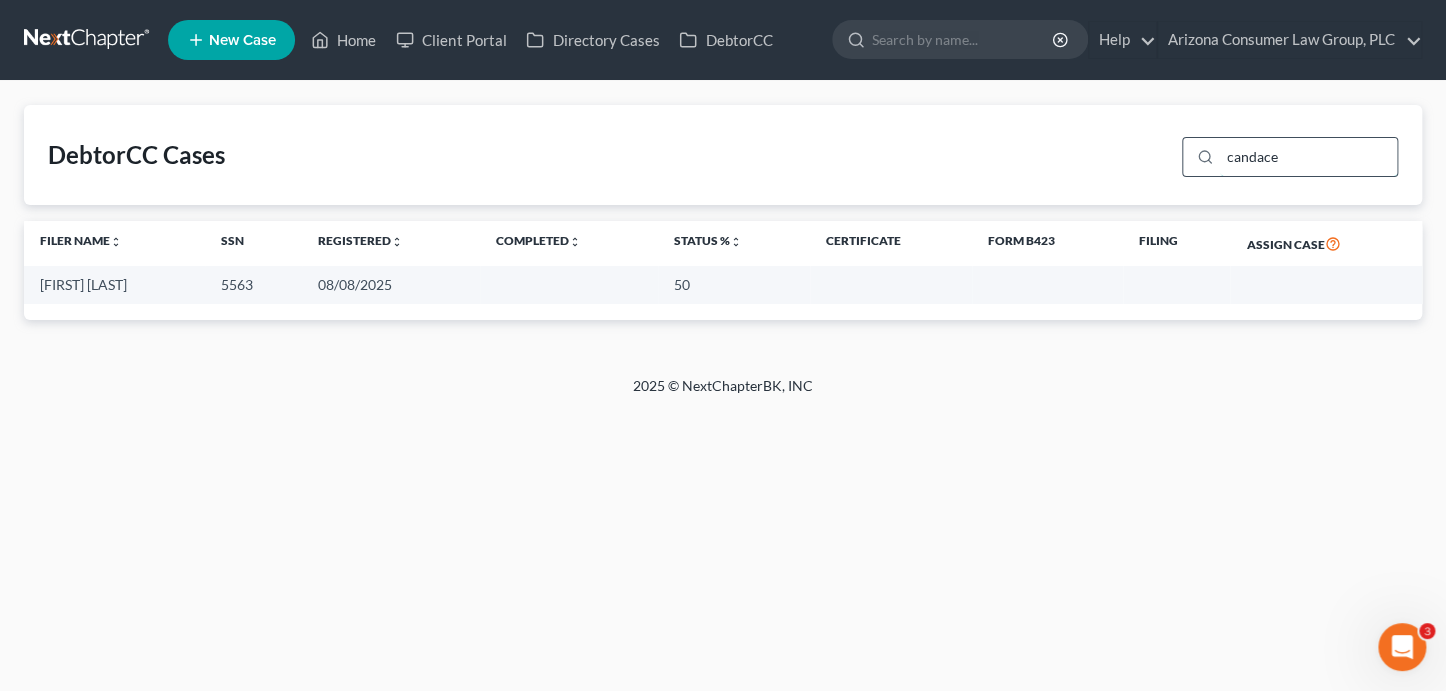 click on "candace" at bounding box center [1308, 157] 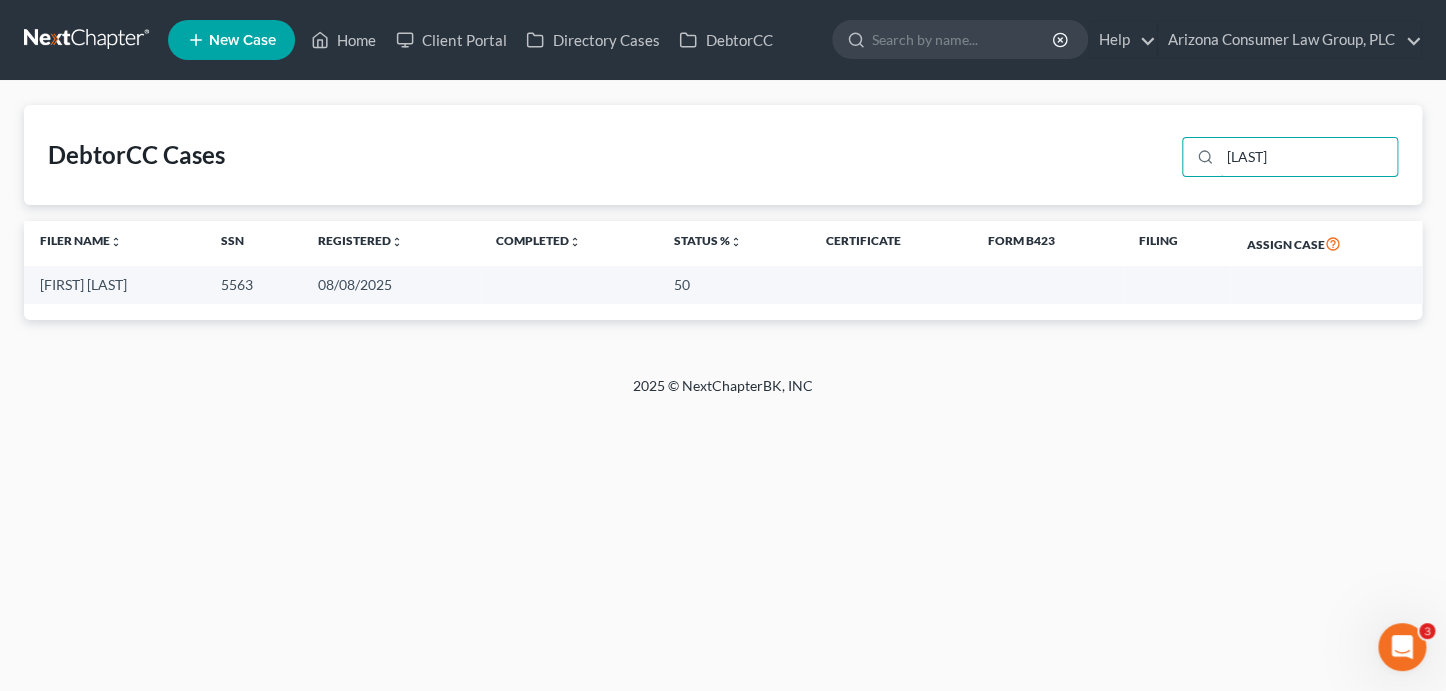 type on "[LAST]" 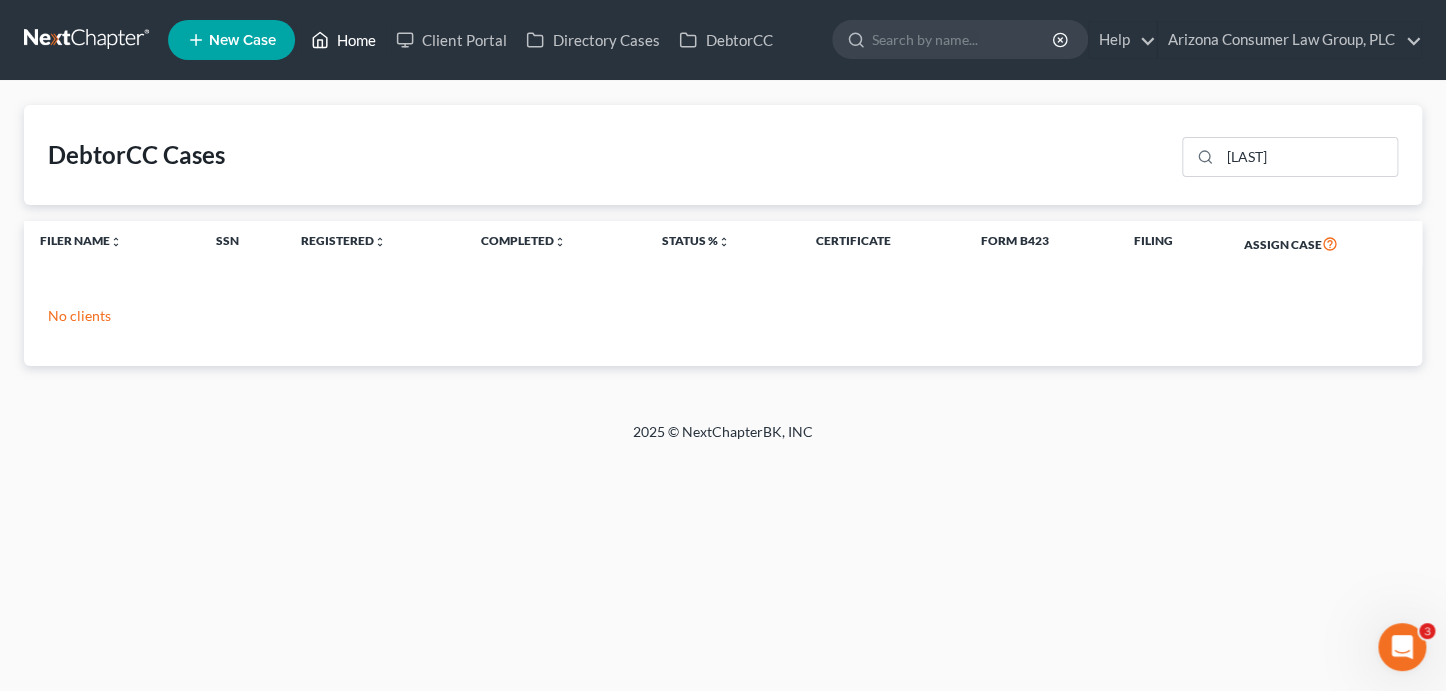 click on "Home" at bounding box center [343, 40] 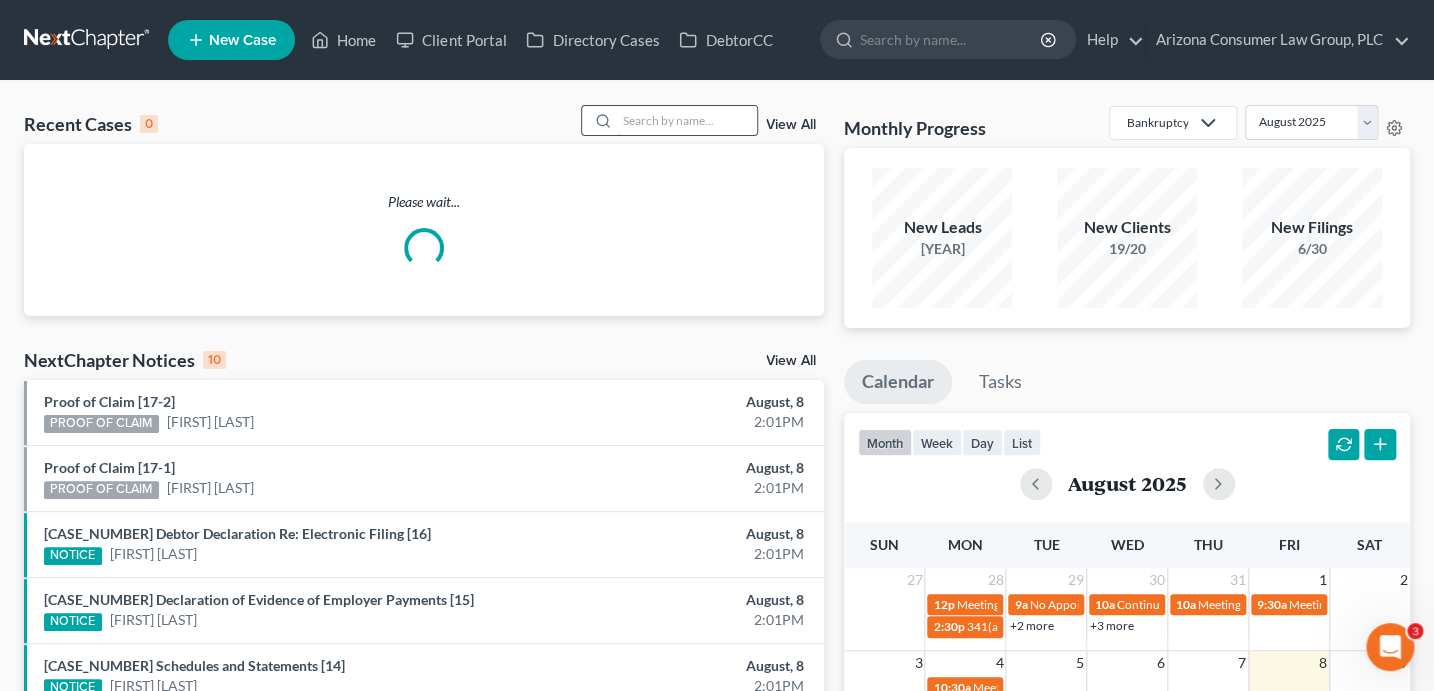 click at bounding box center [687, 120] 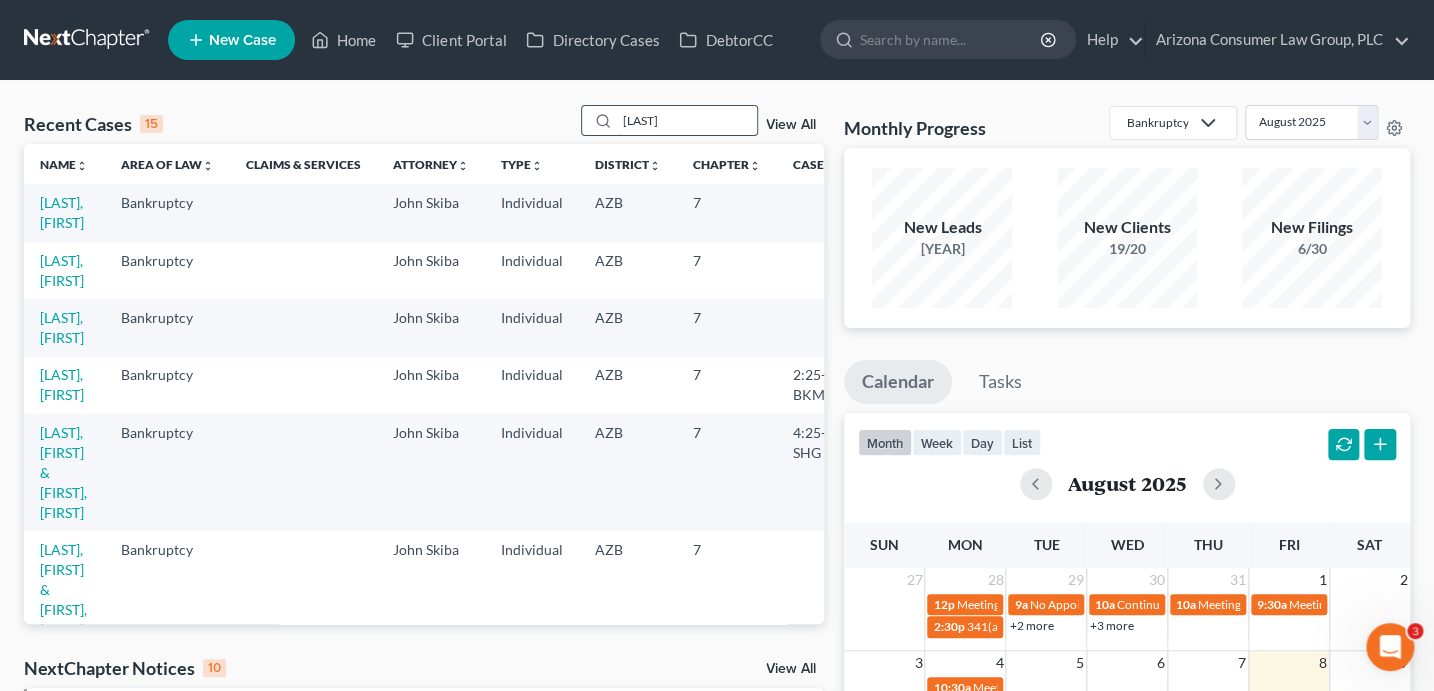 type on "[LAST]" 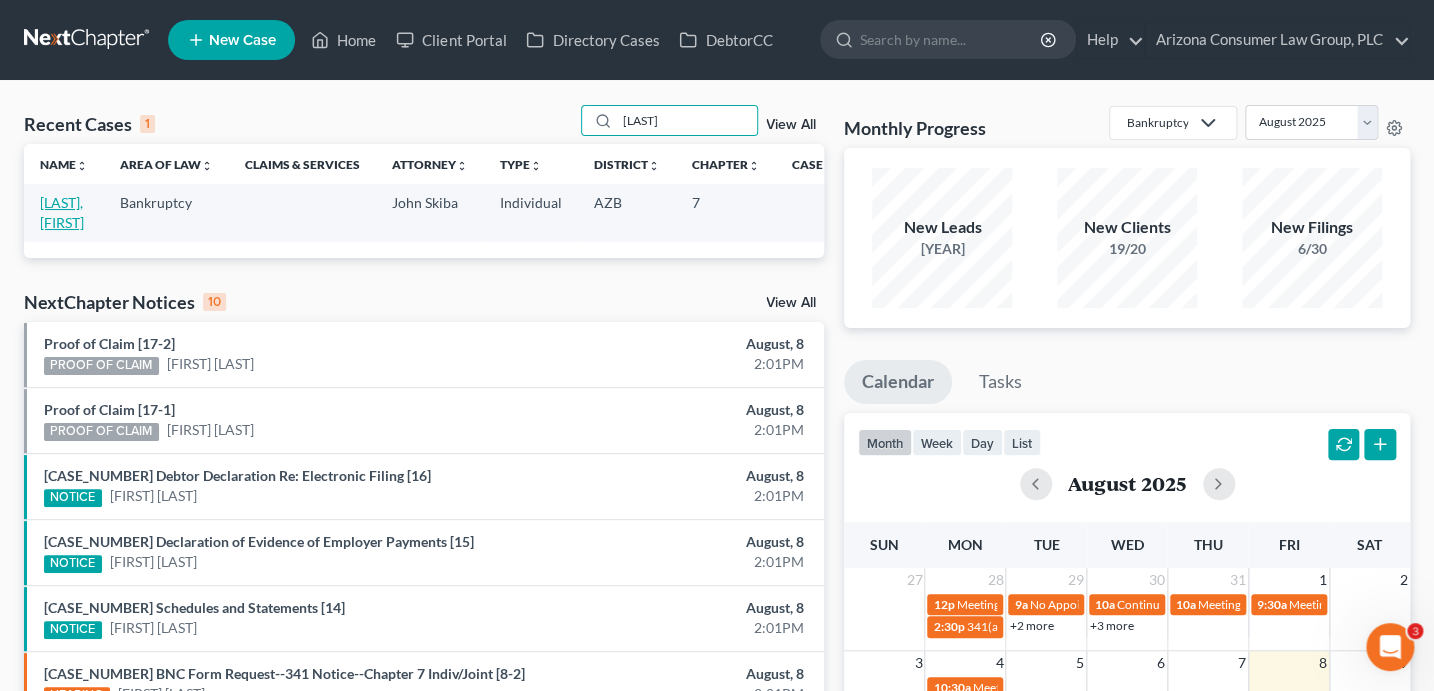 click on "[LAST], [FIRST]" at bounding box center [62, 212] 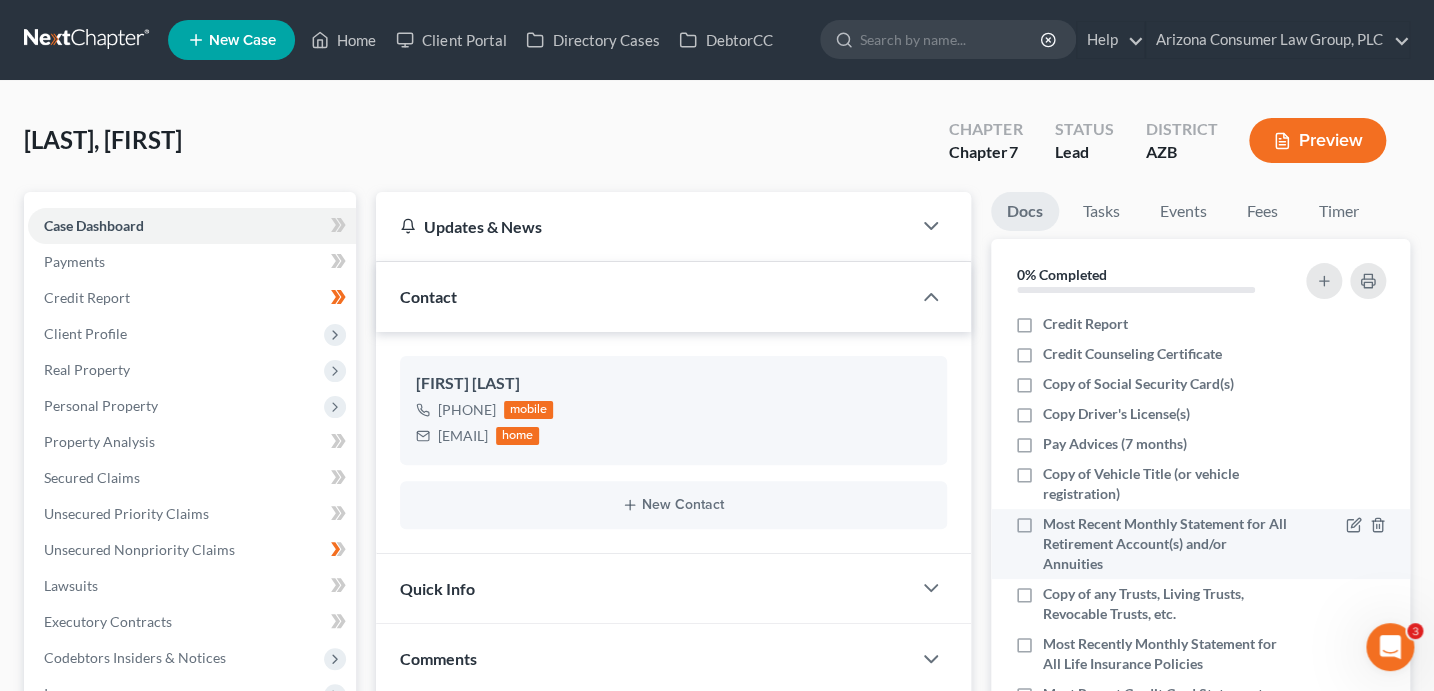 scroll, scrollTop: 402, scrollLeft: 0, axis: vertical 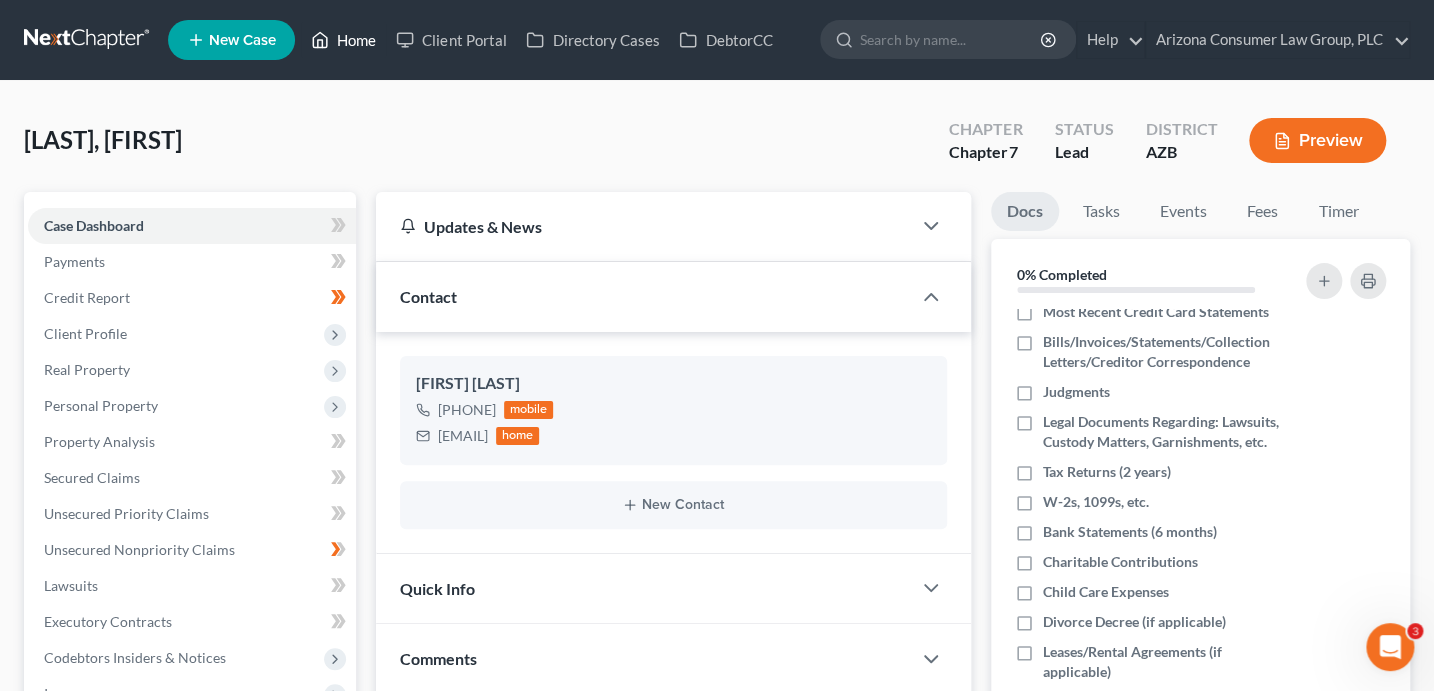click on "Home" at bounding box center (343, 40) 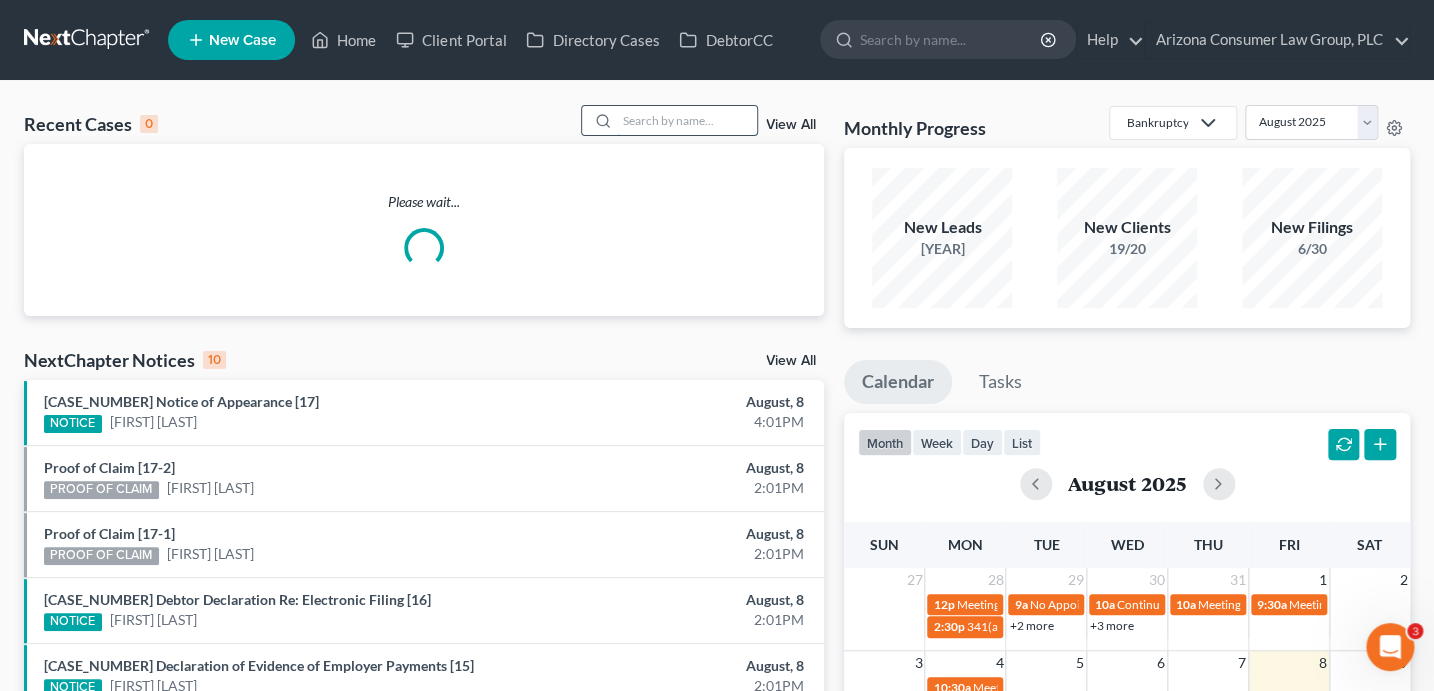 click at bounding box center (687, 120) 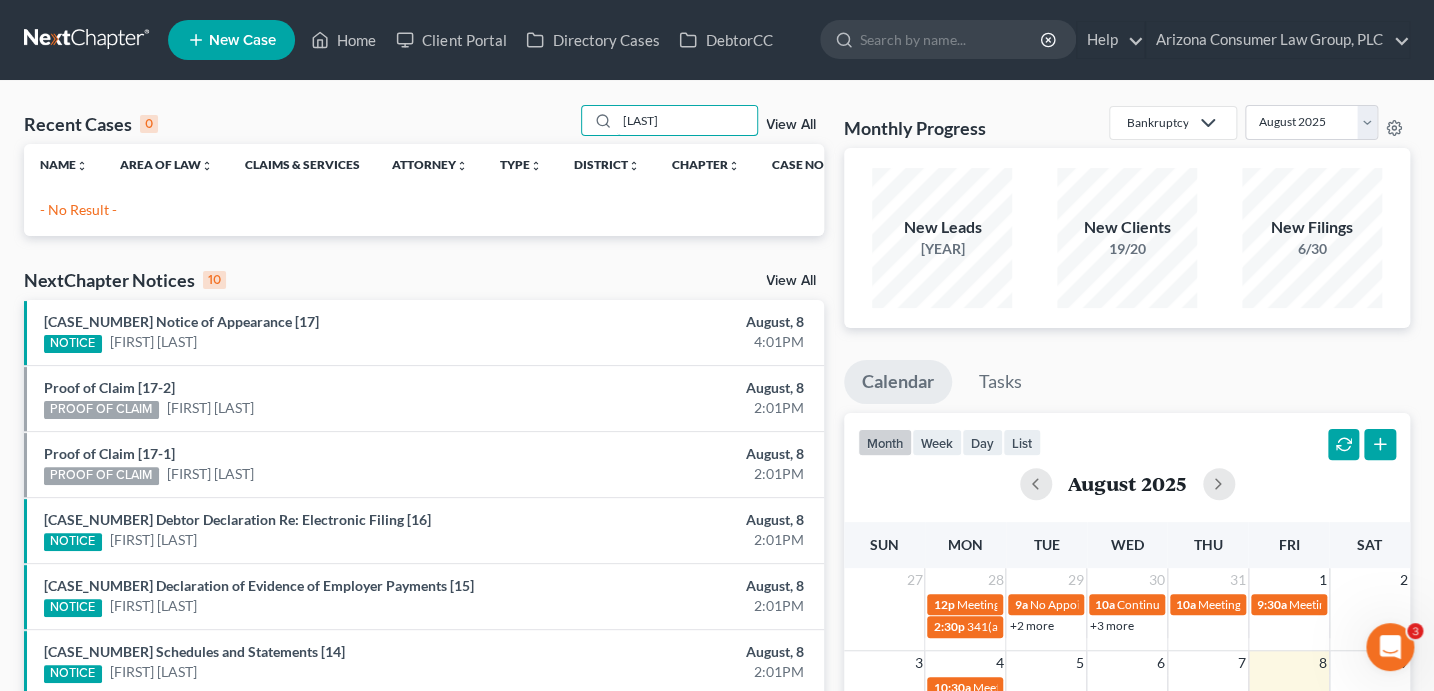 drag, startPoint x: 632, startPoint y: 118, endPoint x: 479, endPoint y: 88, distance: 155.91344 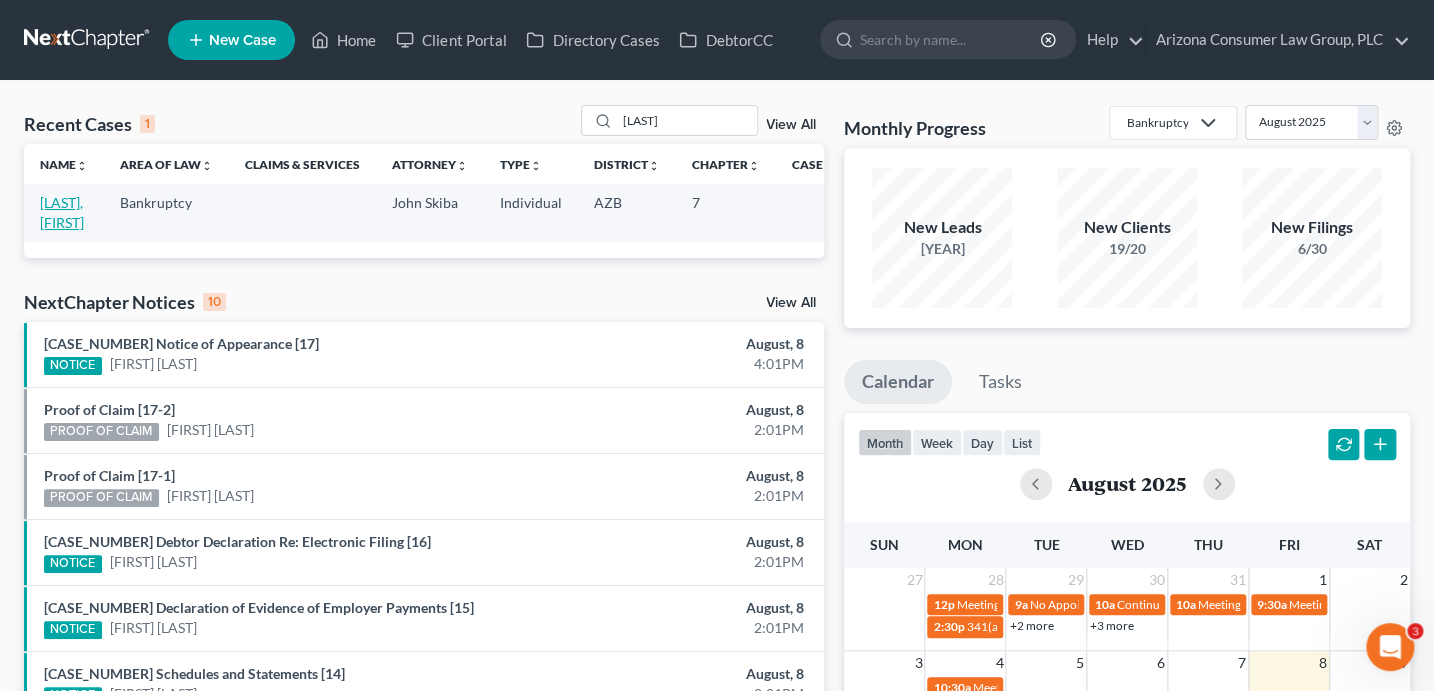 click on "[LAST], [FIRST]" at bounding box center (62, 212) 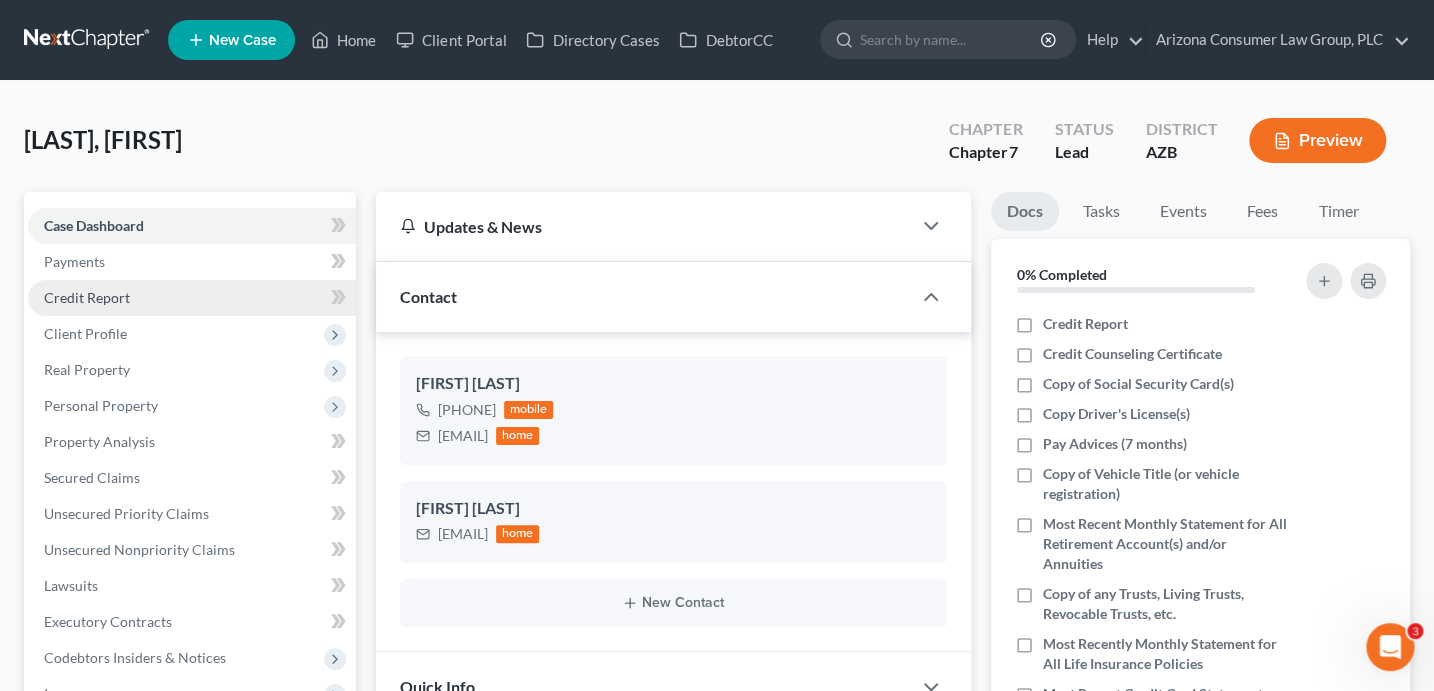click on "Credit Report" at bounding box center [87, 297] 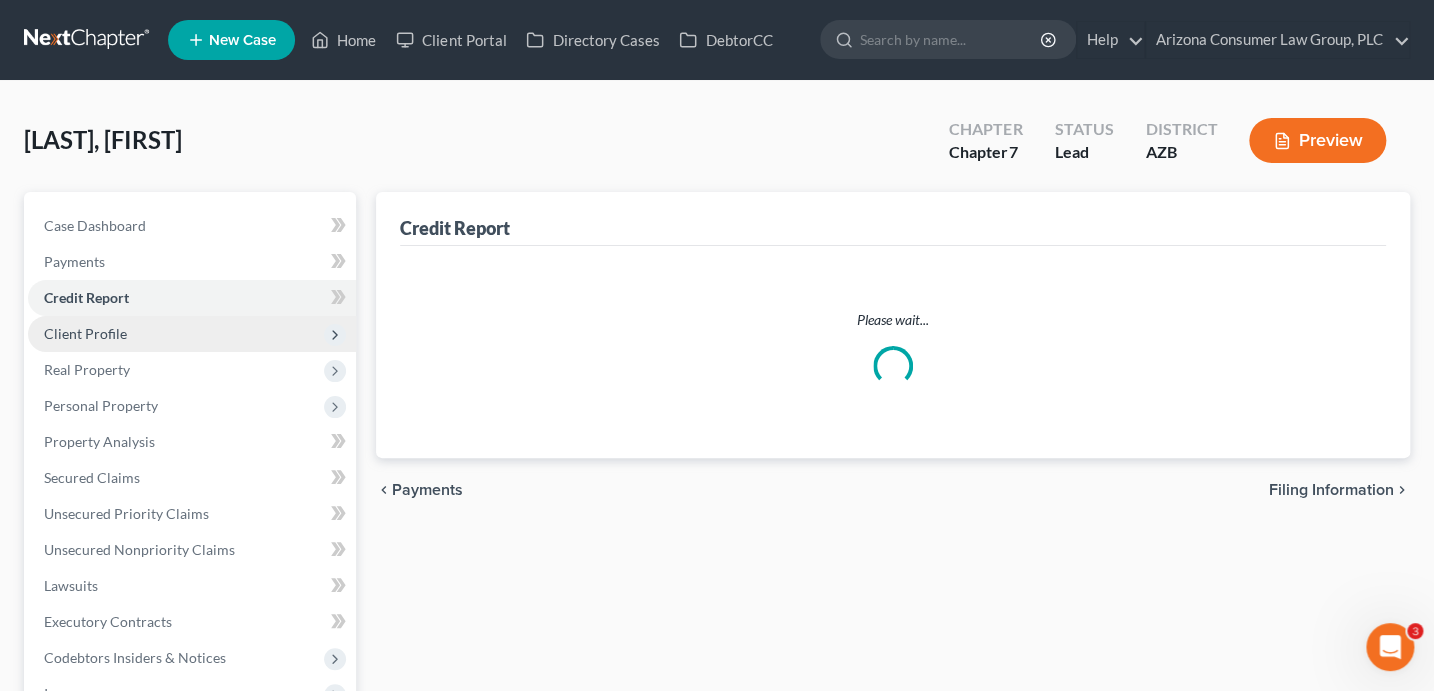 click on "Client Profile" at bounding box center (85, 333) 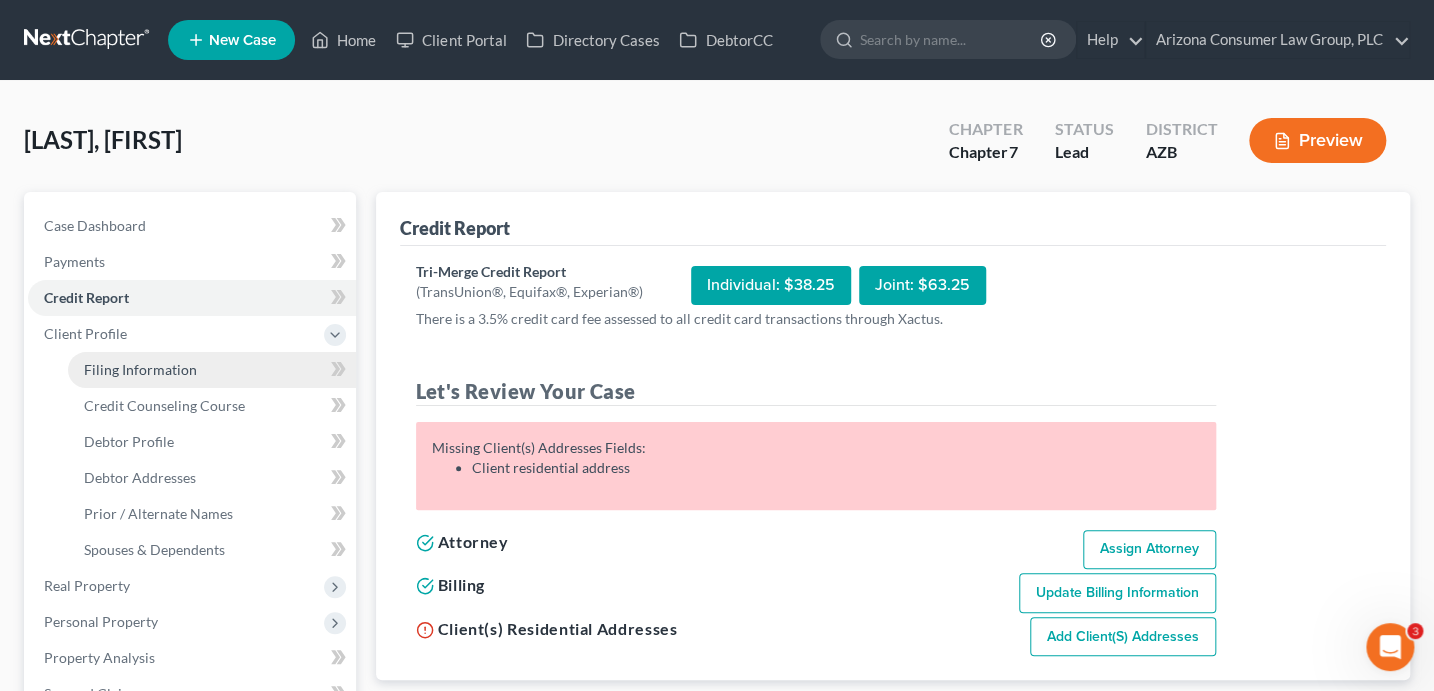 click on "Filing Information" at bounding box center (140, 369) 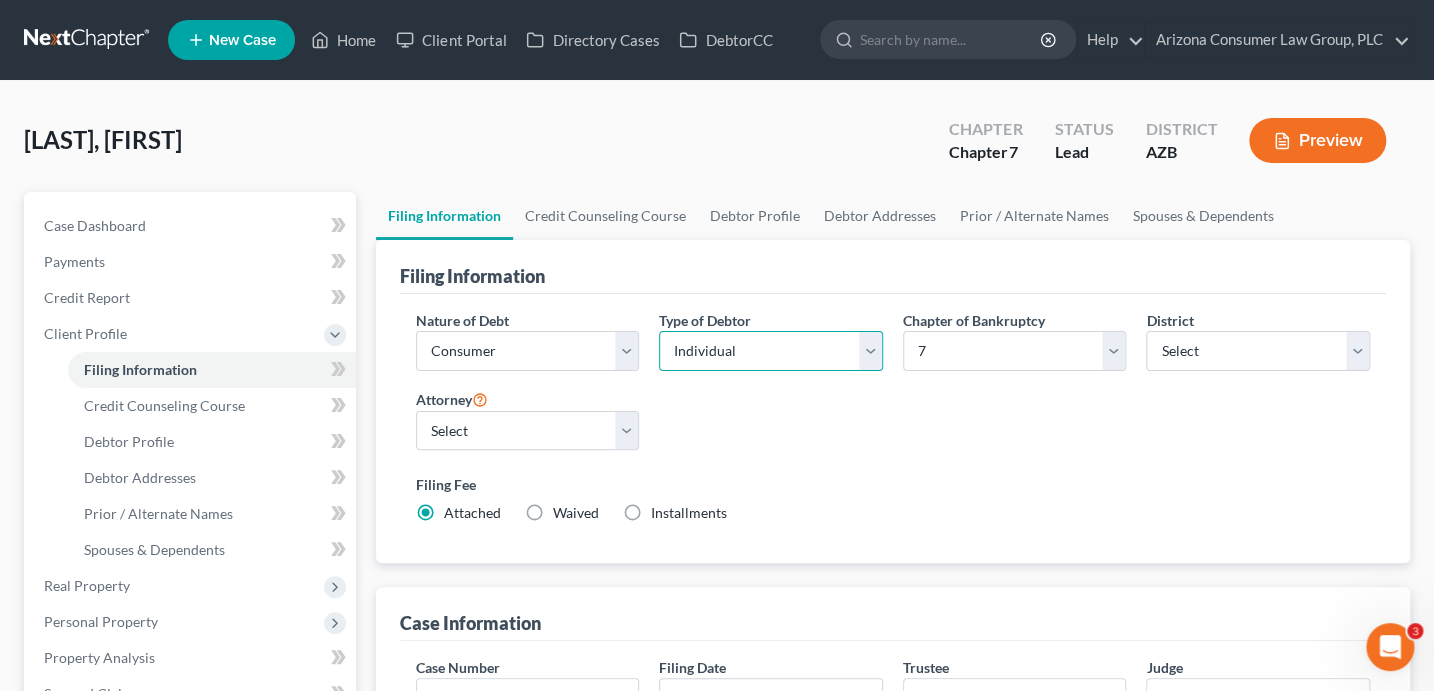 click on "Select Individual Joint" at bounding box center [771, 351] 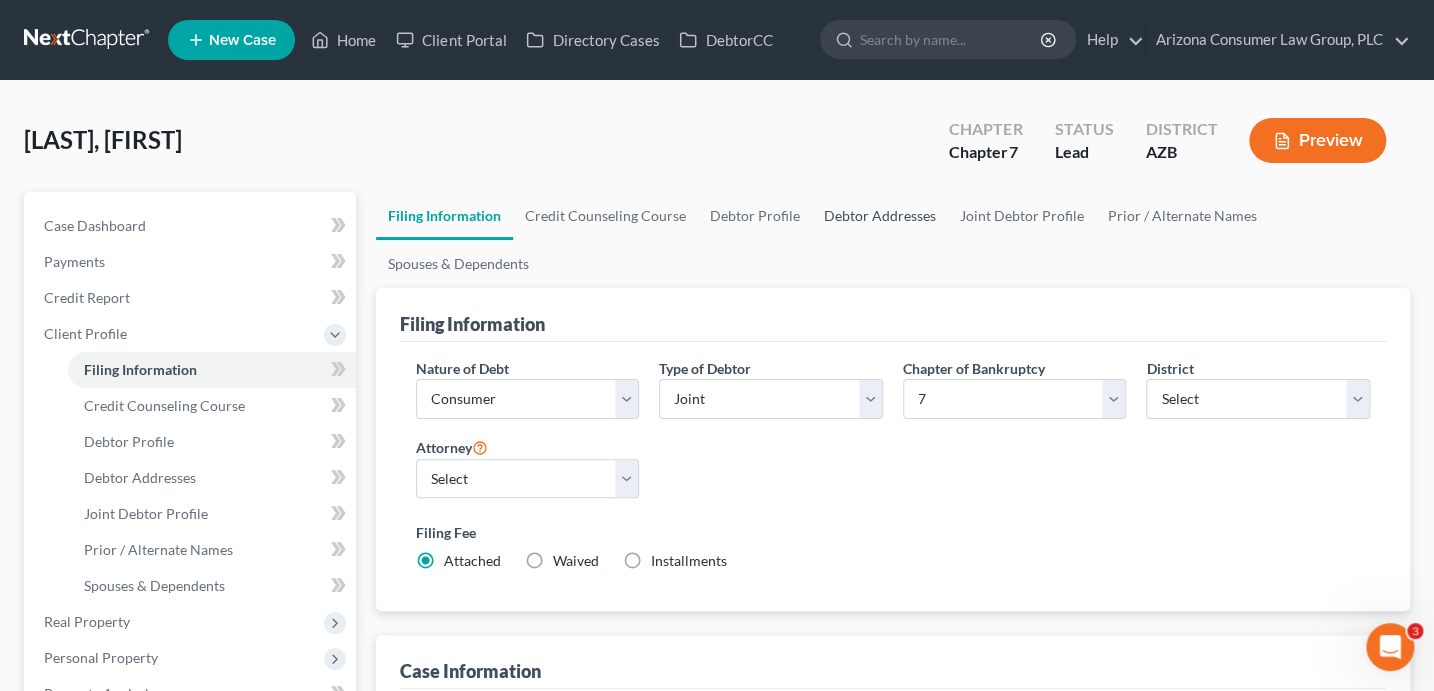 click on "Debtor Addresses" at bounding box center [880, 216] 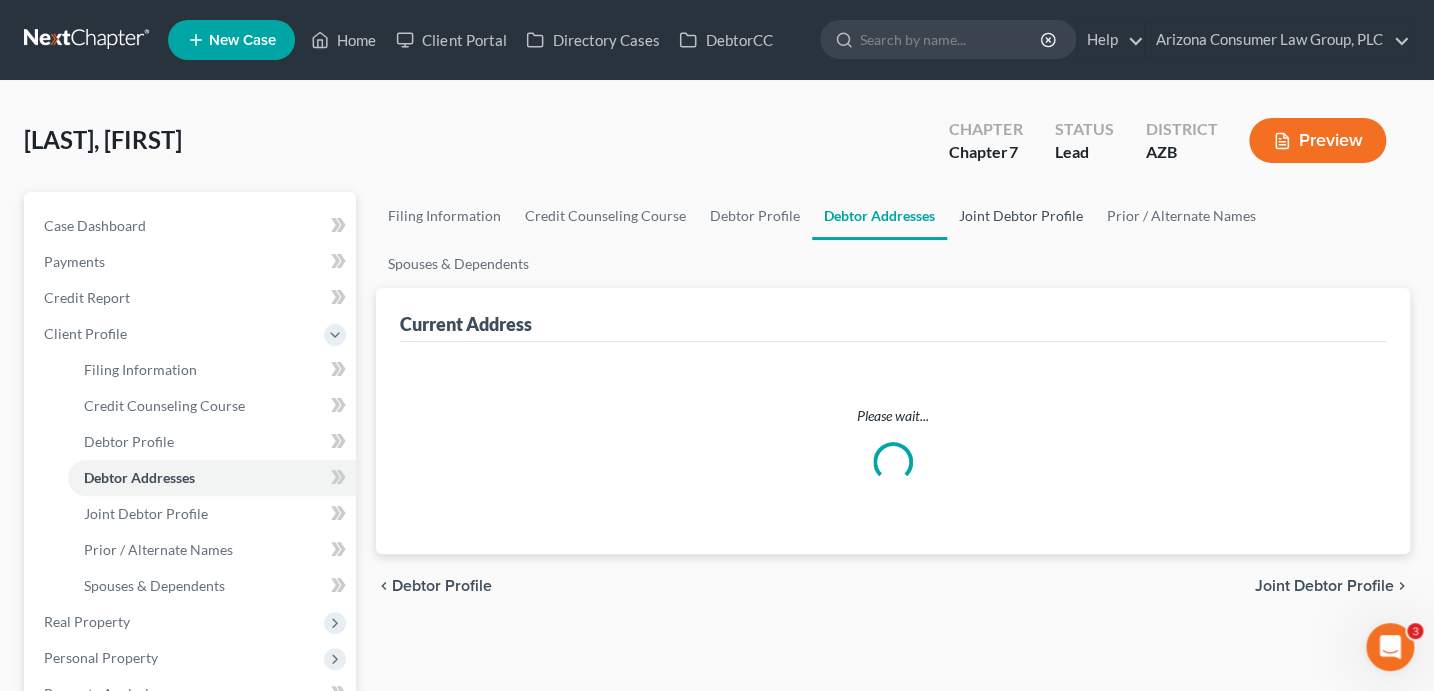 select on "0" 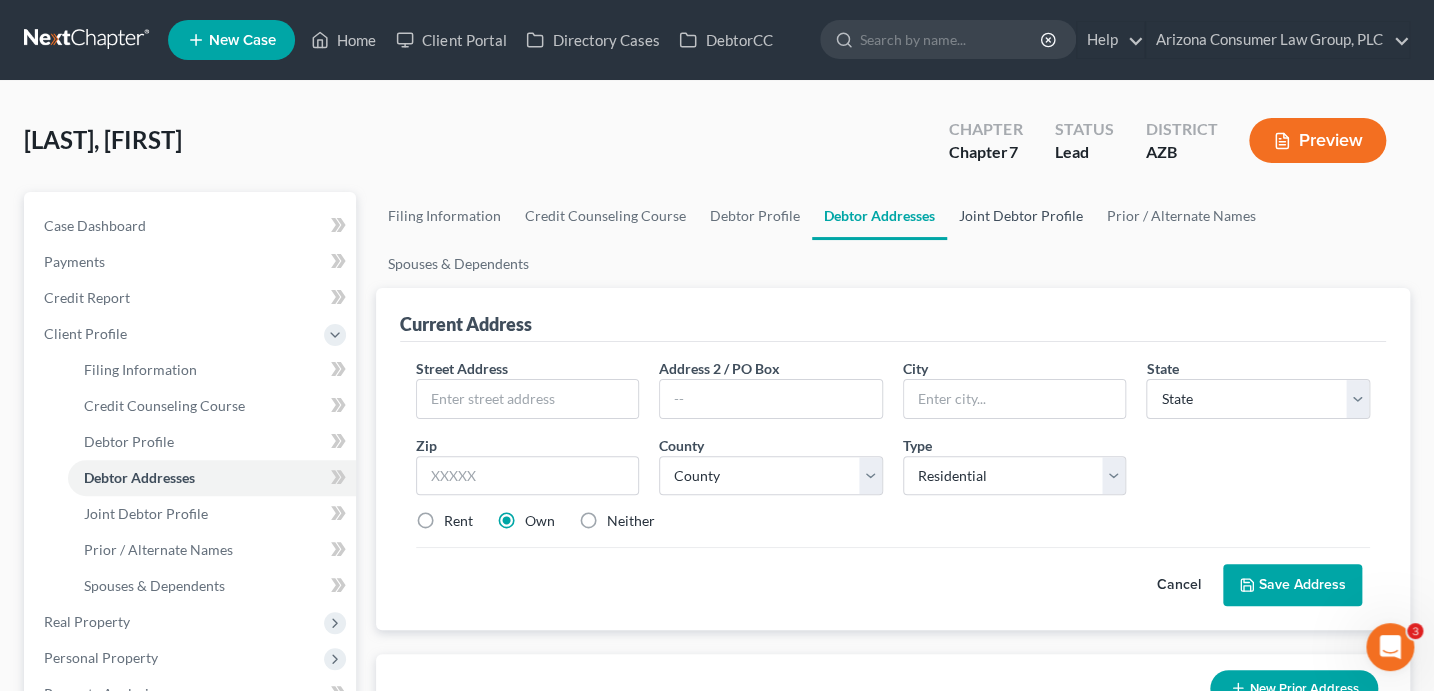 click on "Joint Debtor Profile" at bounding box center (1021, 216) 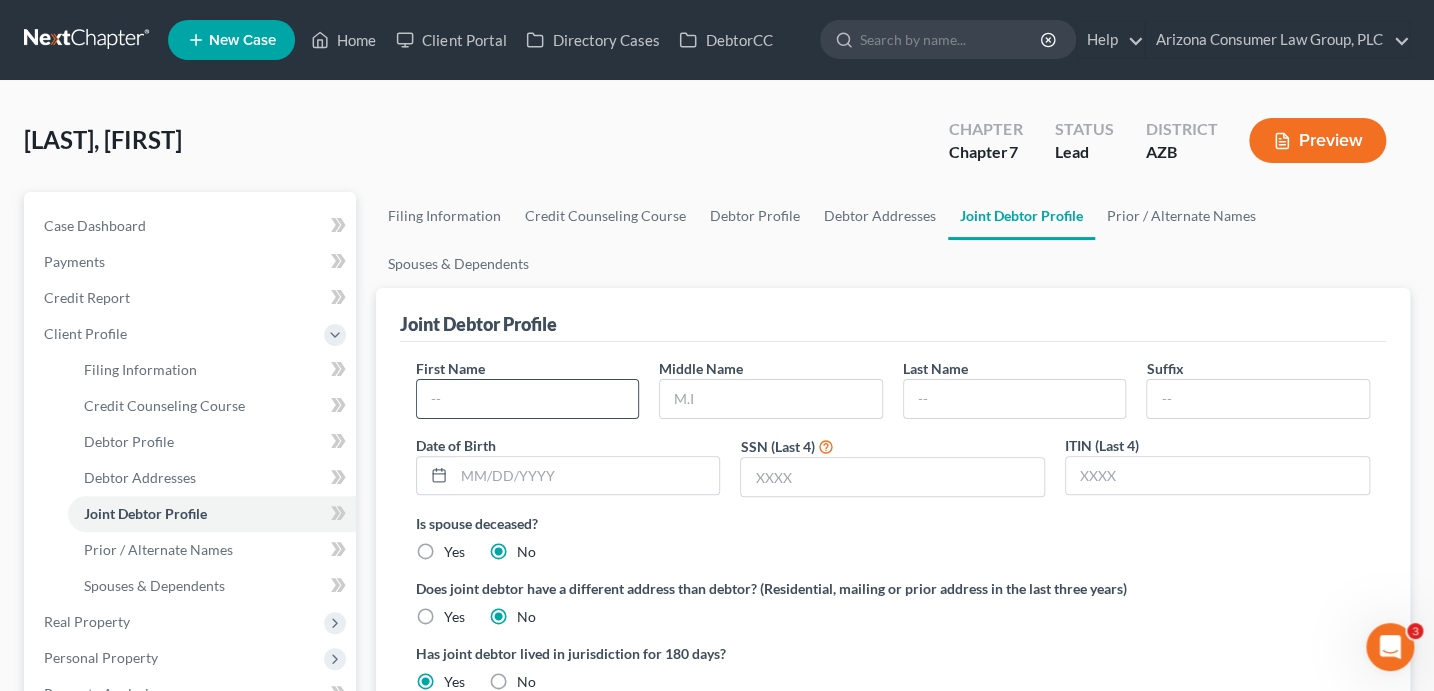 drag, startPoint x: 546, startPoint y: 401, endPoint x: 555, endPoint y: 380, distance: 22.847319 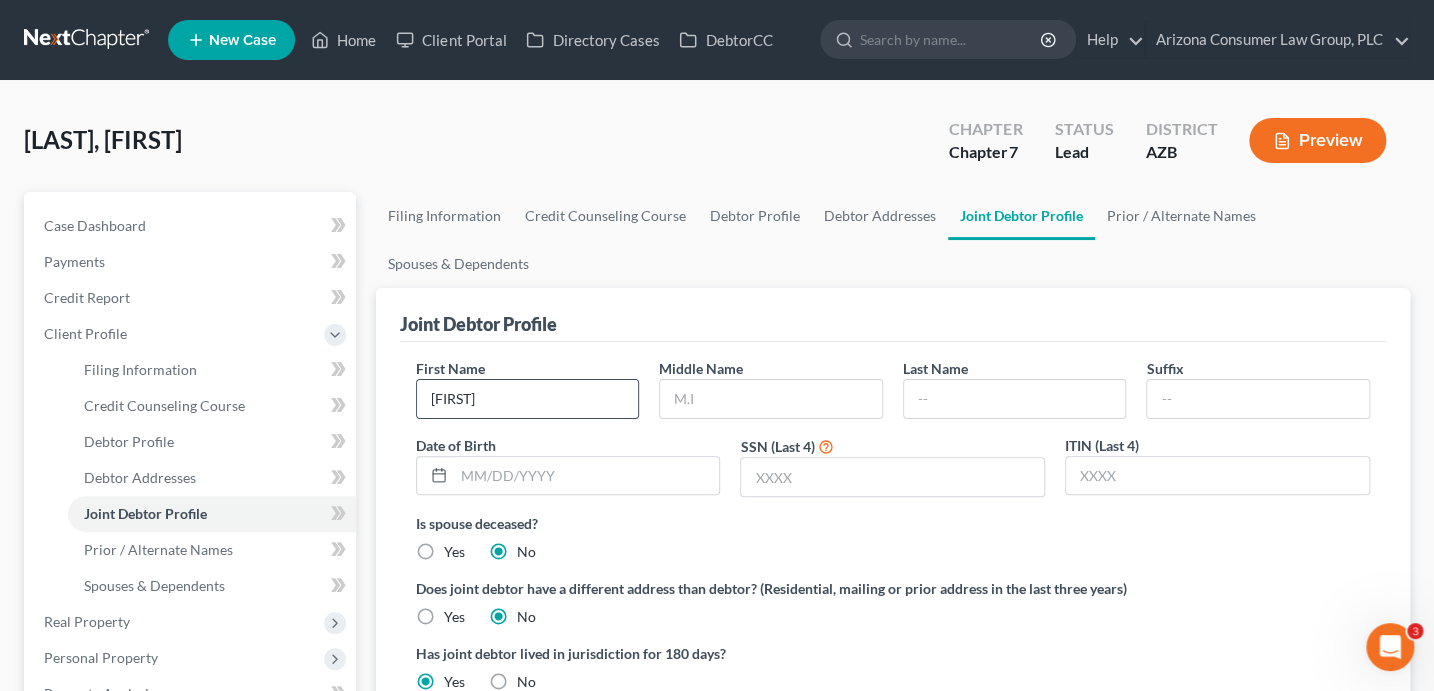 type on "Kara" 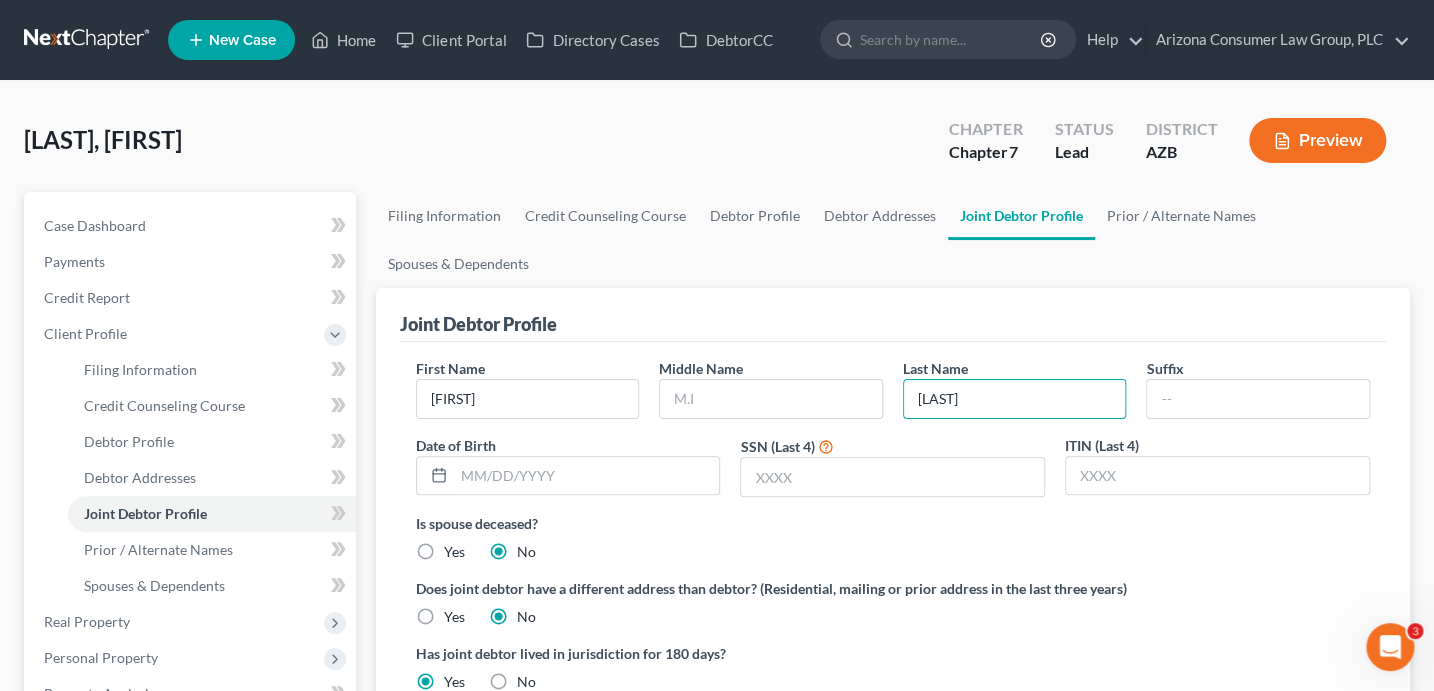 type on "Erickson" 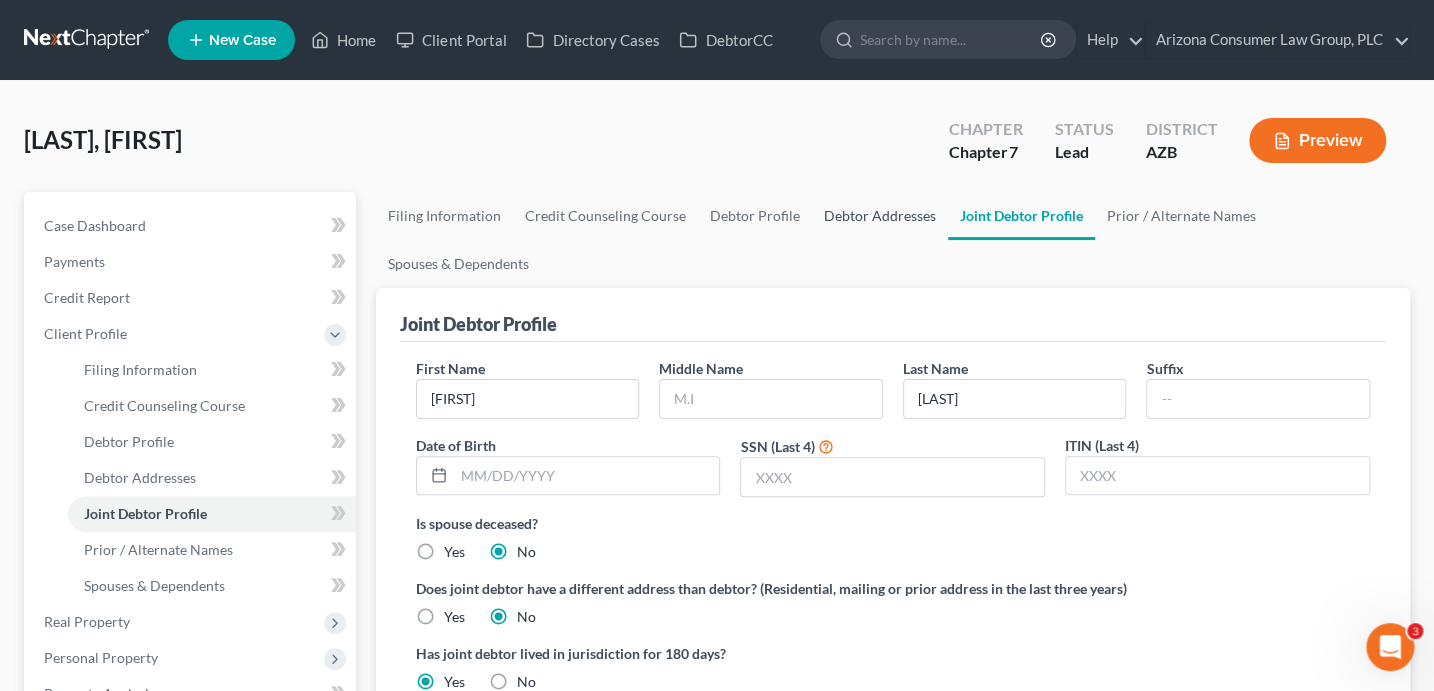 click on "Debtor Addresses" at bounding box center [880, 216] 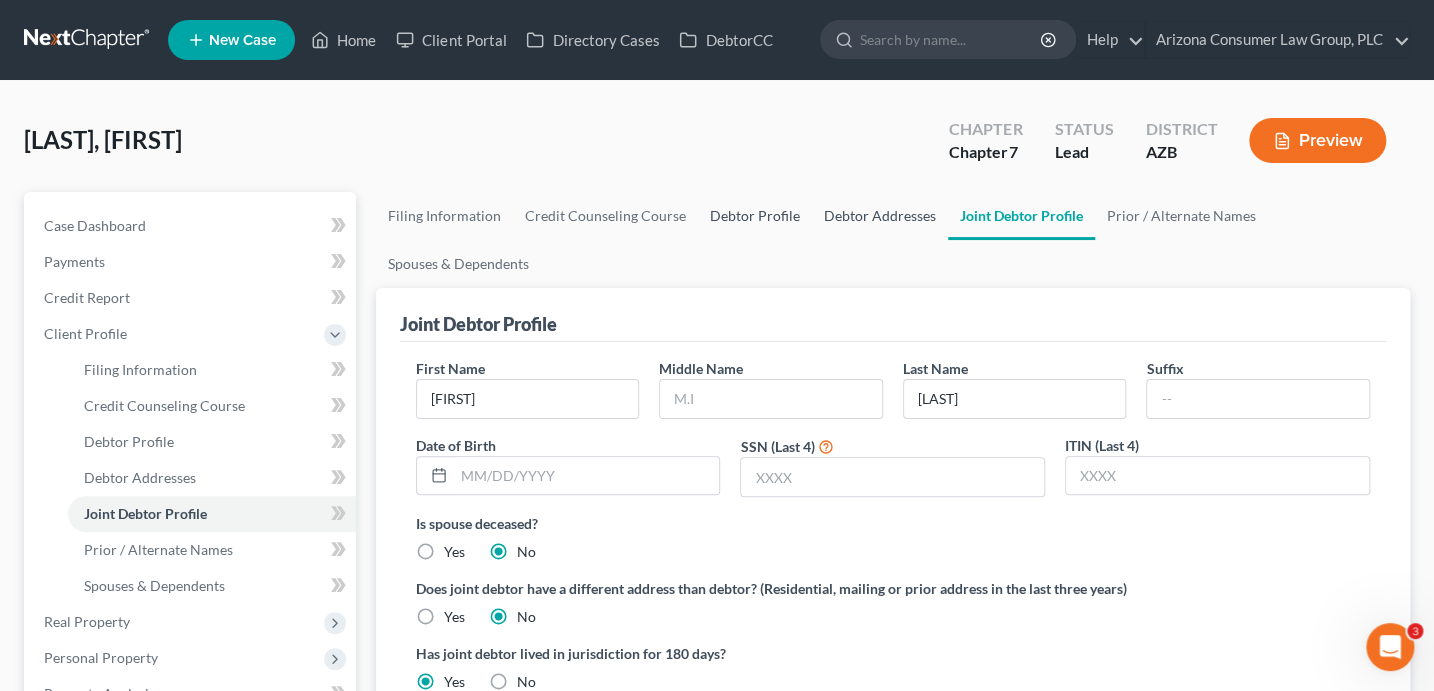 select on "0" 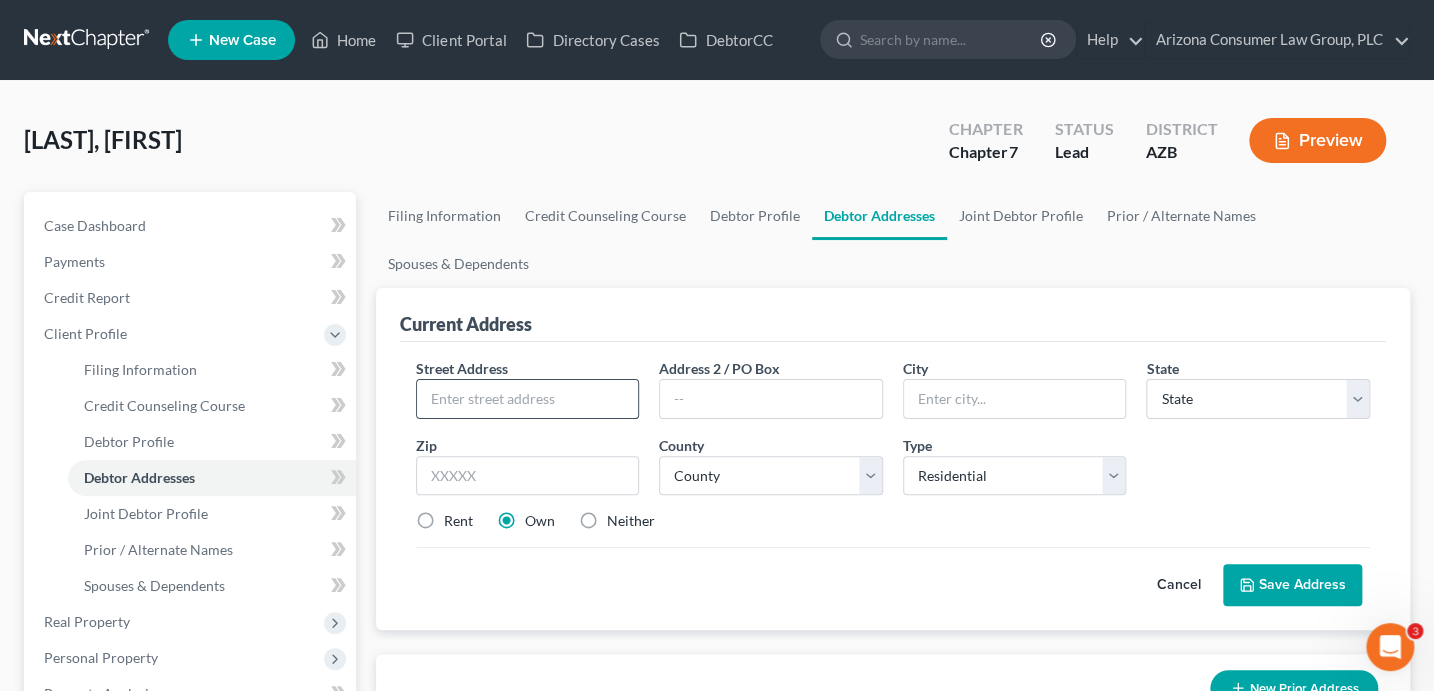 click at bounding box center [528, 399] 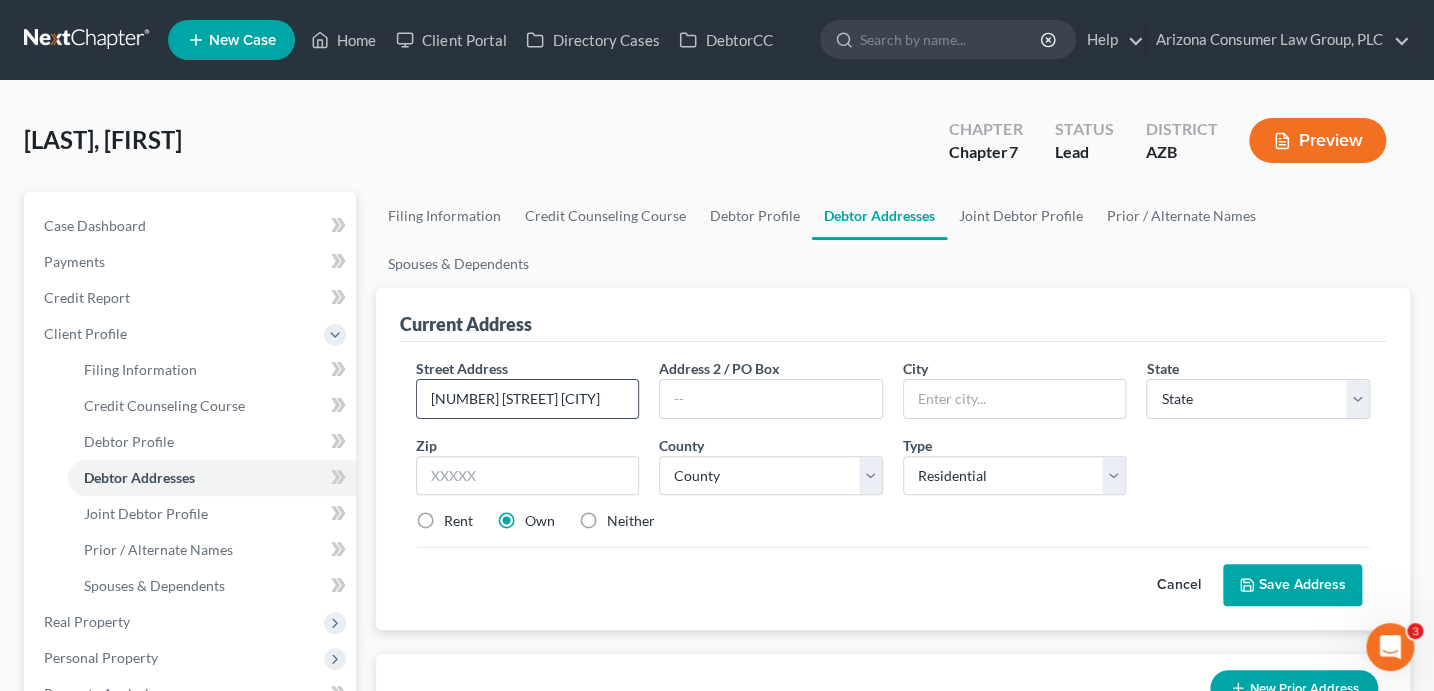type on "14219 N. 17th Place" 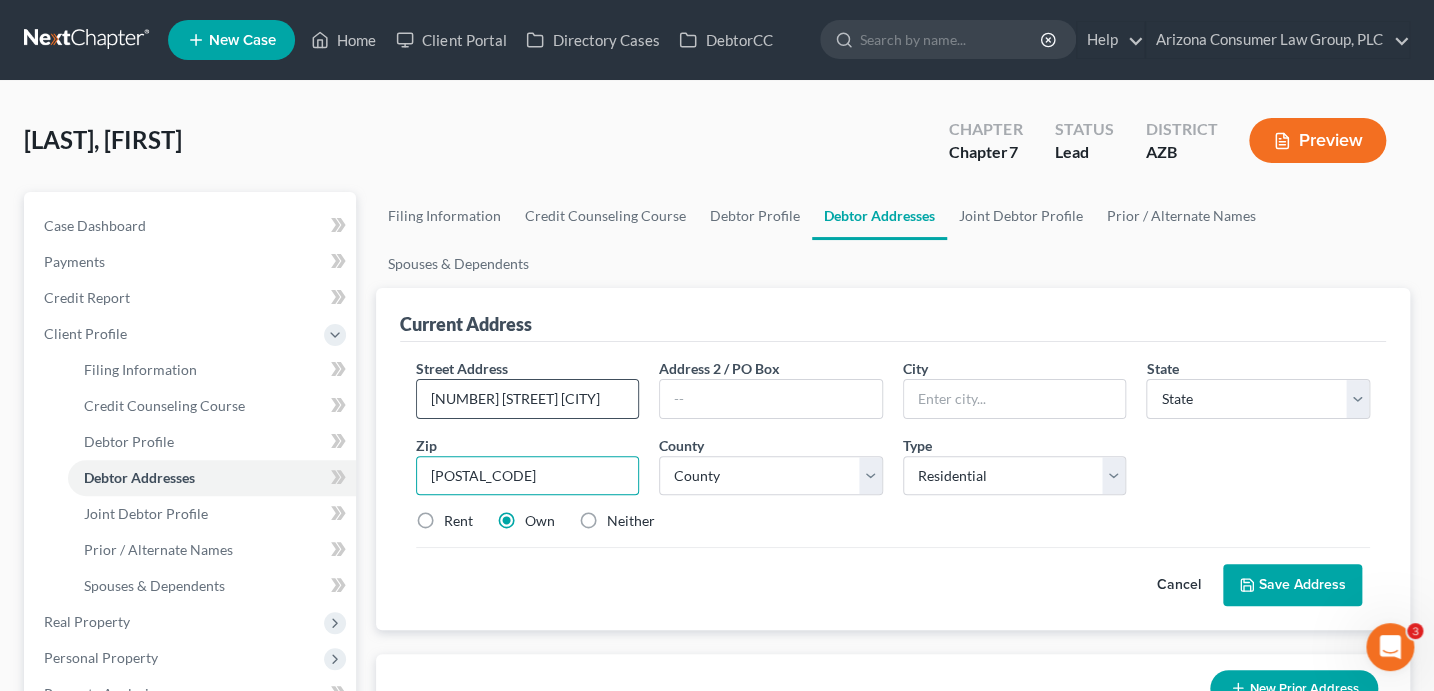 type on "85022" 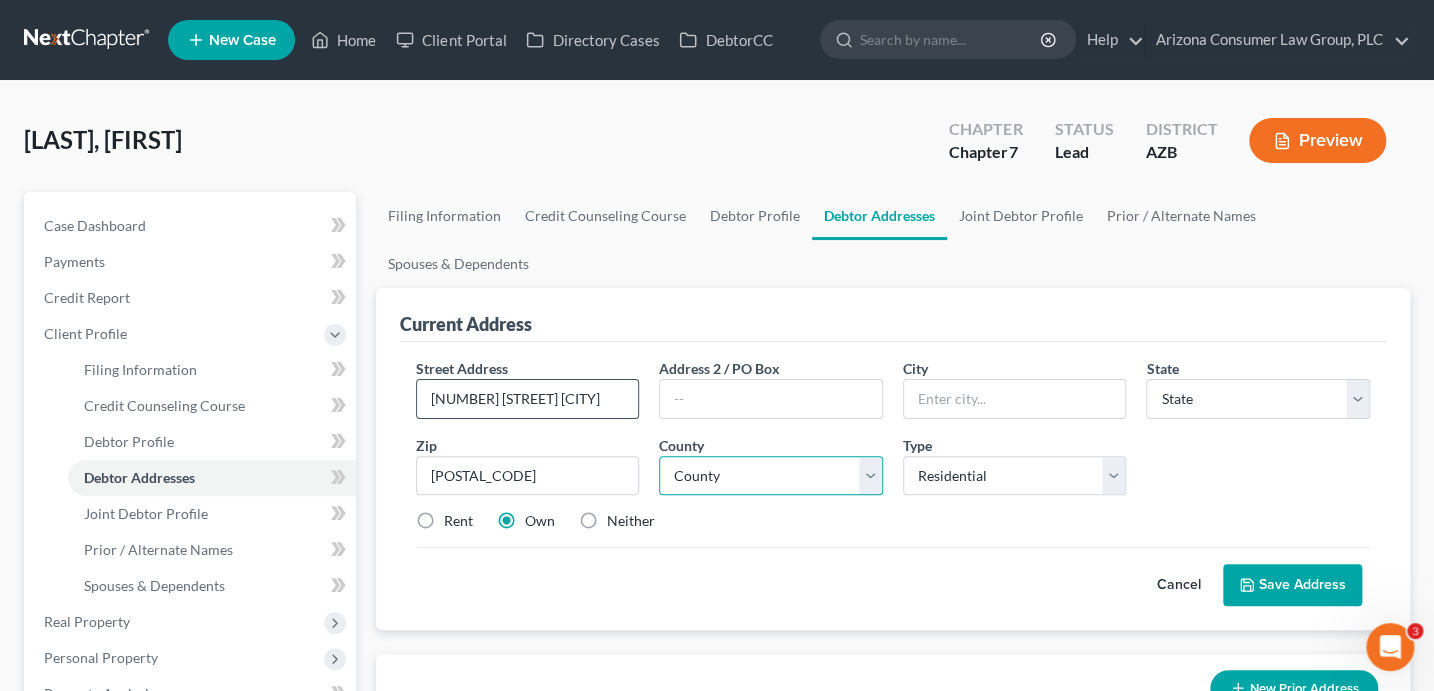 type on "Phoenix" 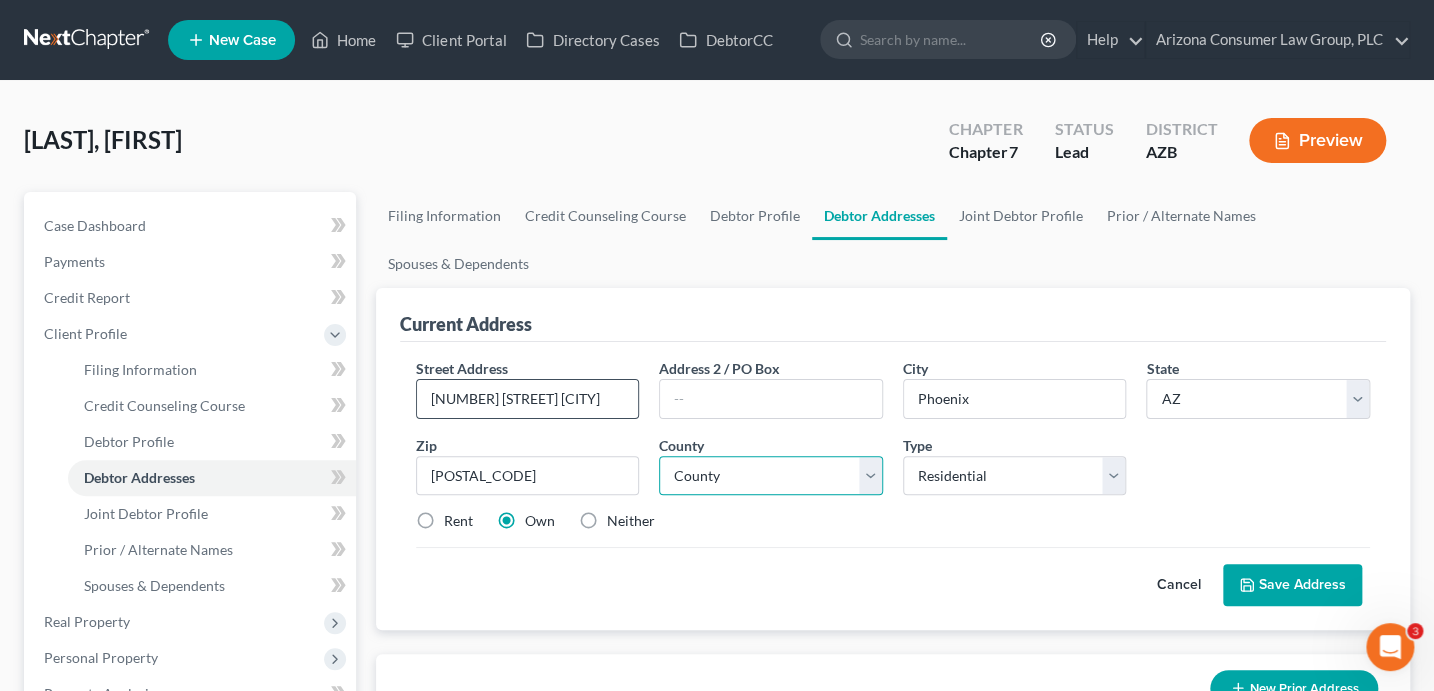 select on "7" 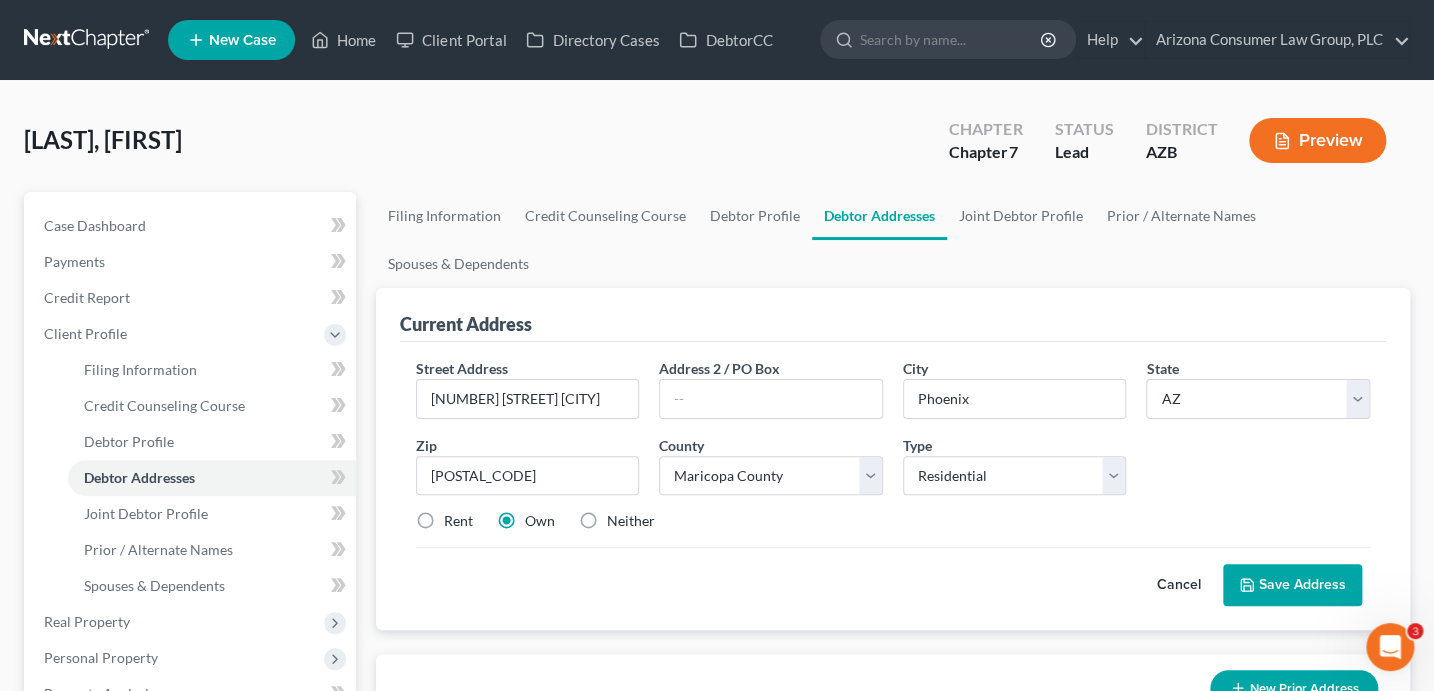 click on "Neither" at bounding box center [631, 521] 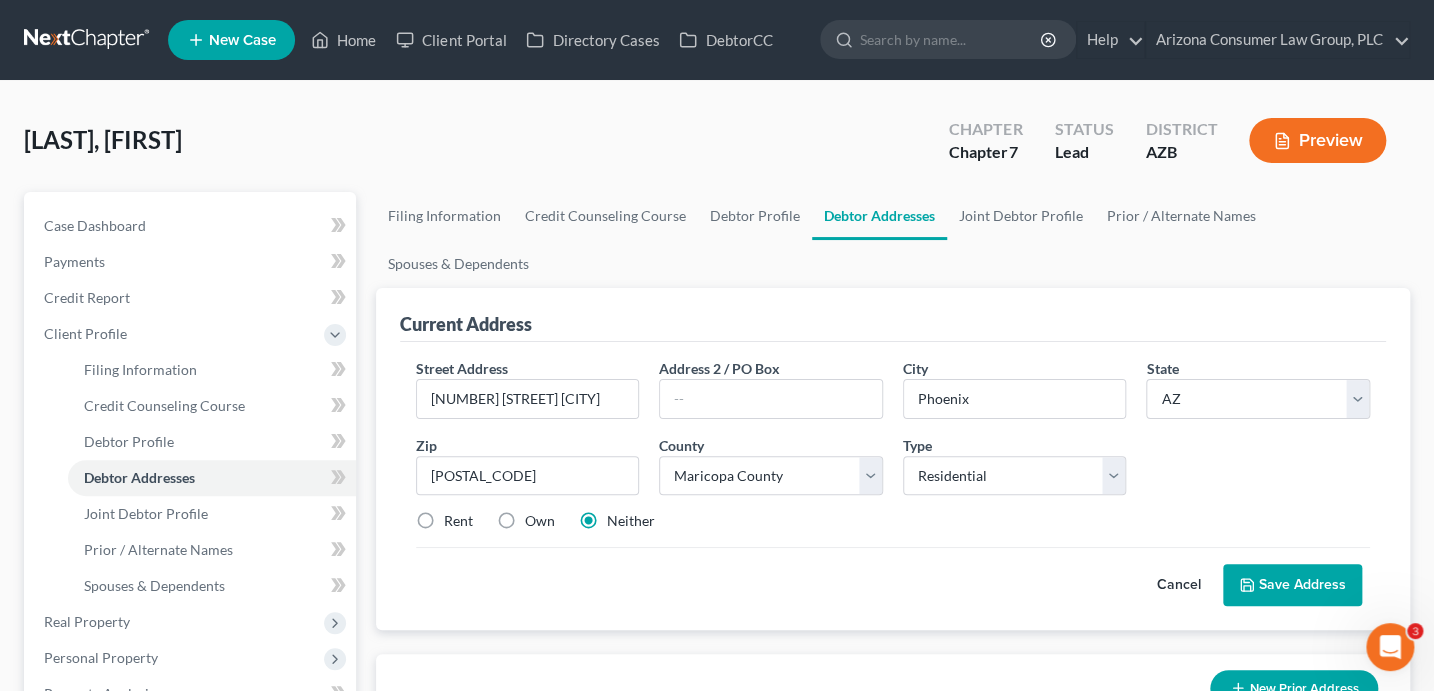 click on "Save Address" at bounding box center (1292, 585) 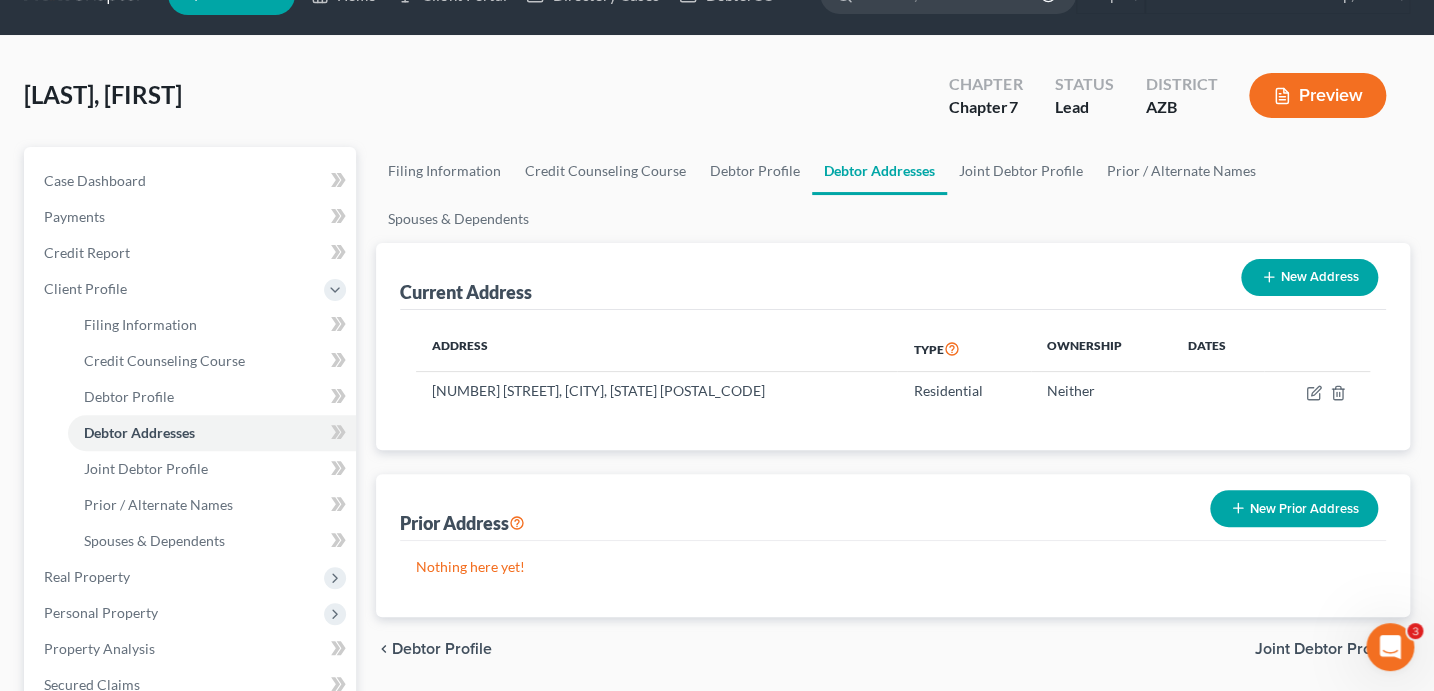 scroll, scrollTop: 0, scrollLeft: 0, axis: both 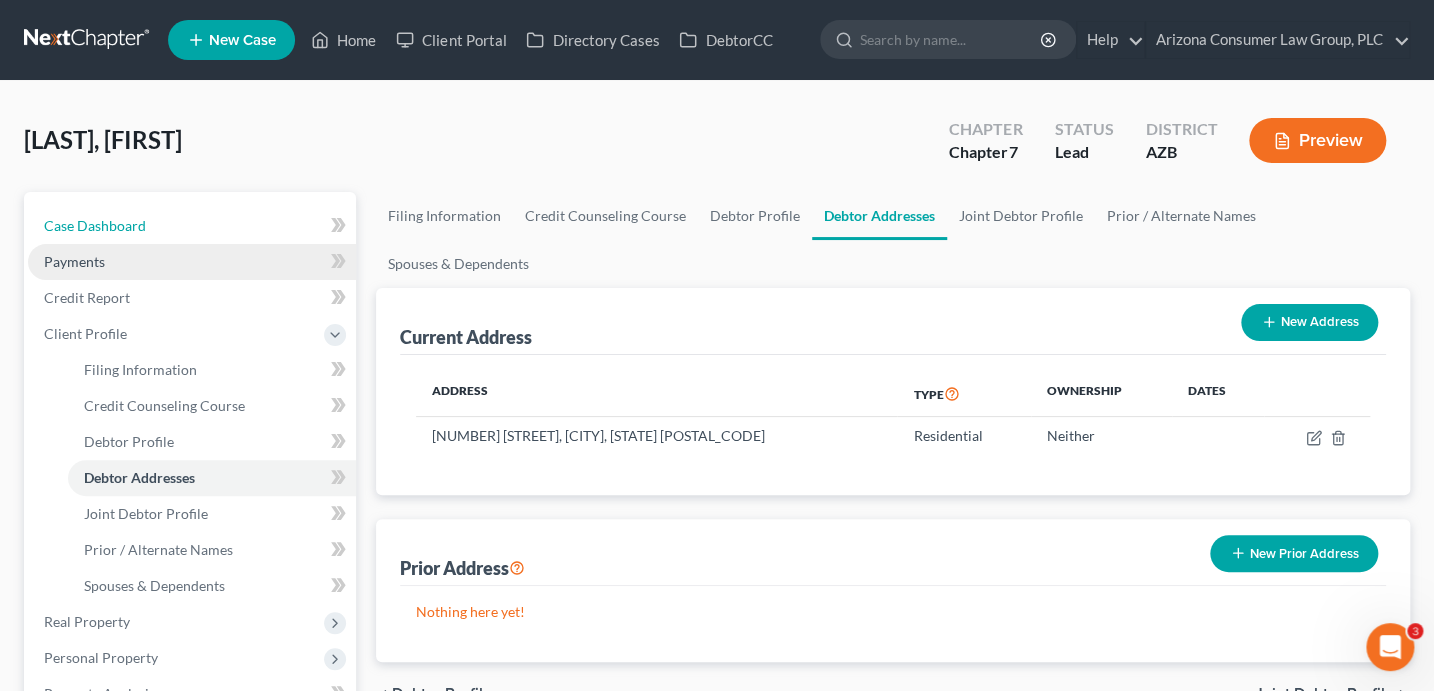 click on "Case Dashboard" at bounding box center (95, 225) 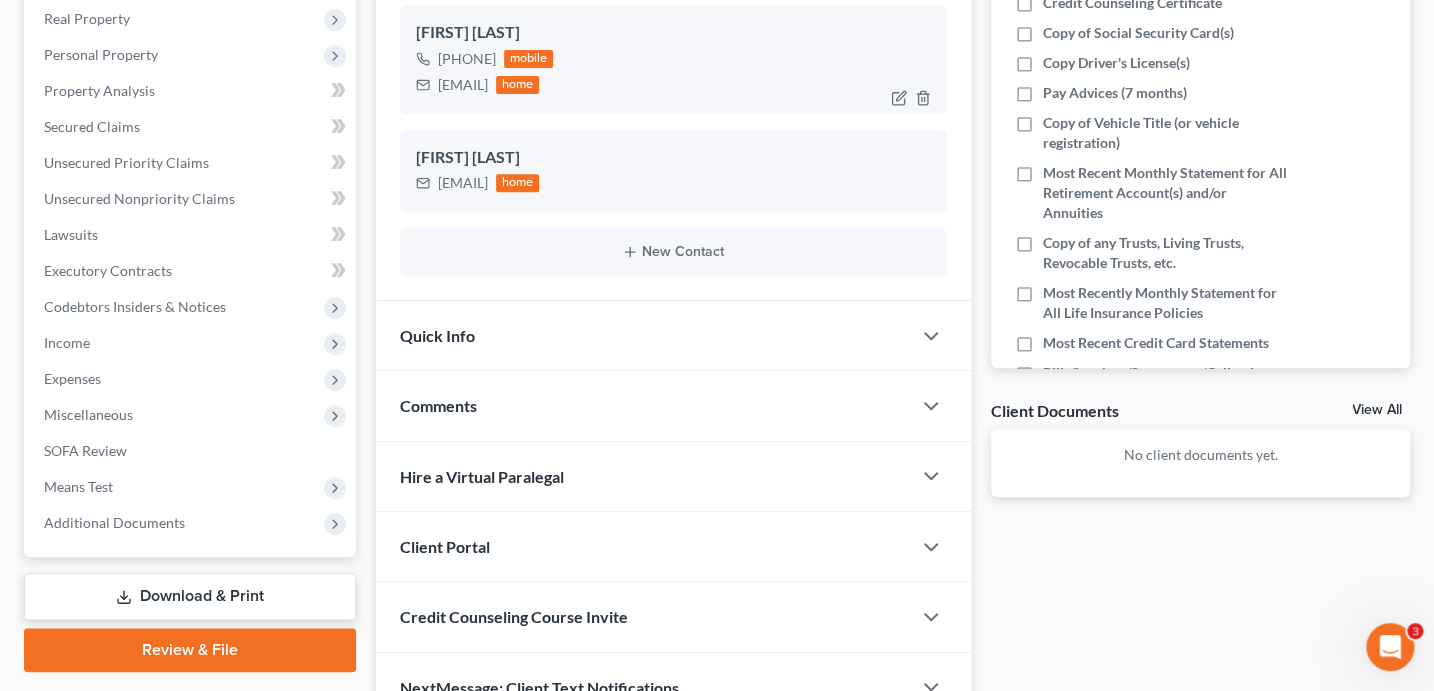 scroll, scrollTop: 456, scrollLeft: 0, axis: vertical 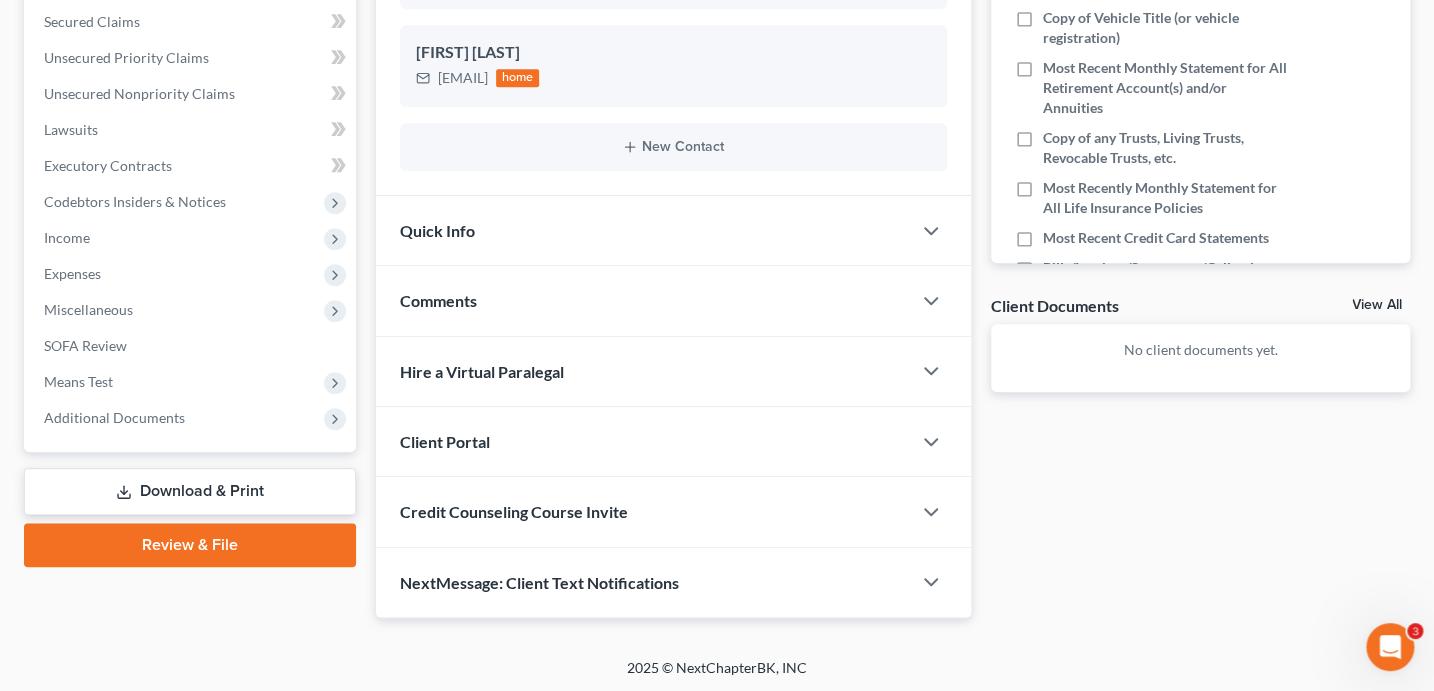 click on "Credit Counseling Course Invite" at bounding box center [514, 511] 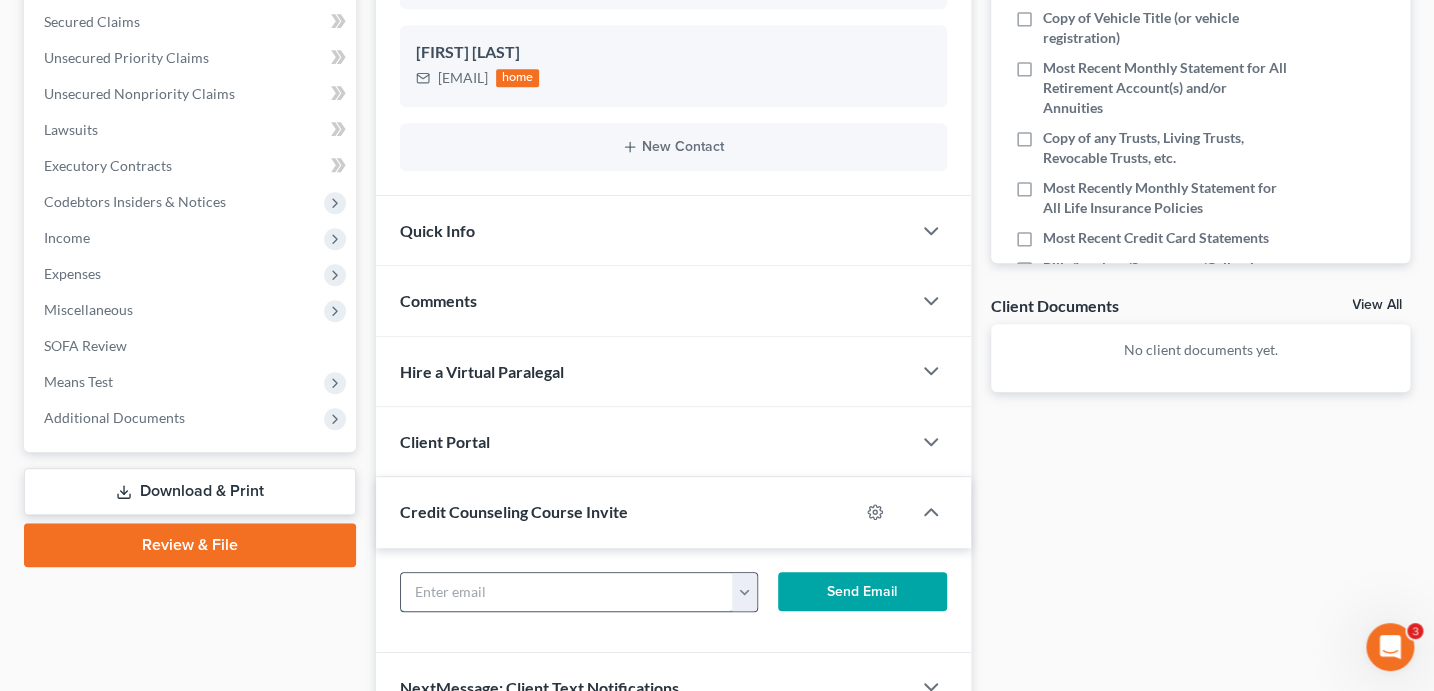 click at bounding box center (567, 592) 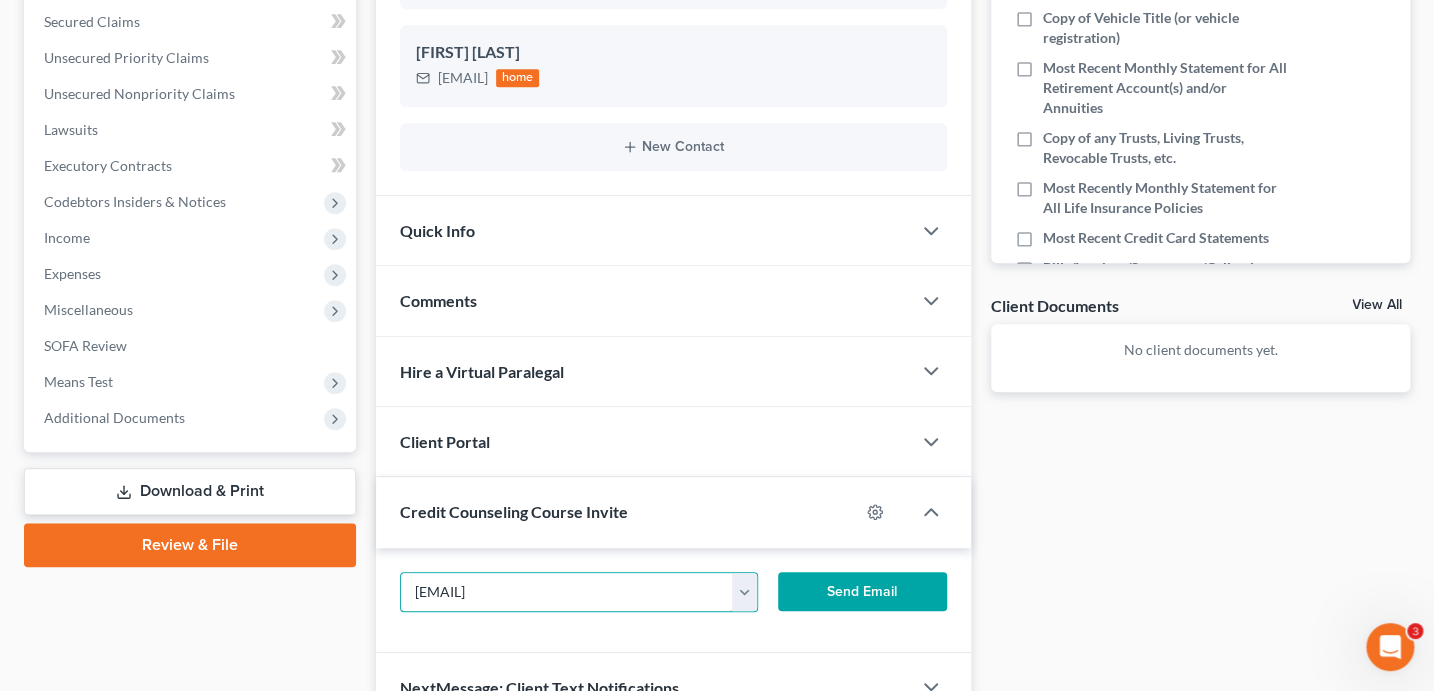 click on "Send Email" at bounding box center [862, 592] 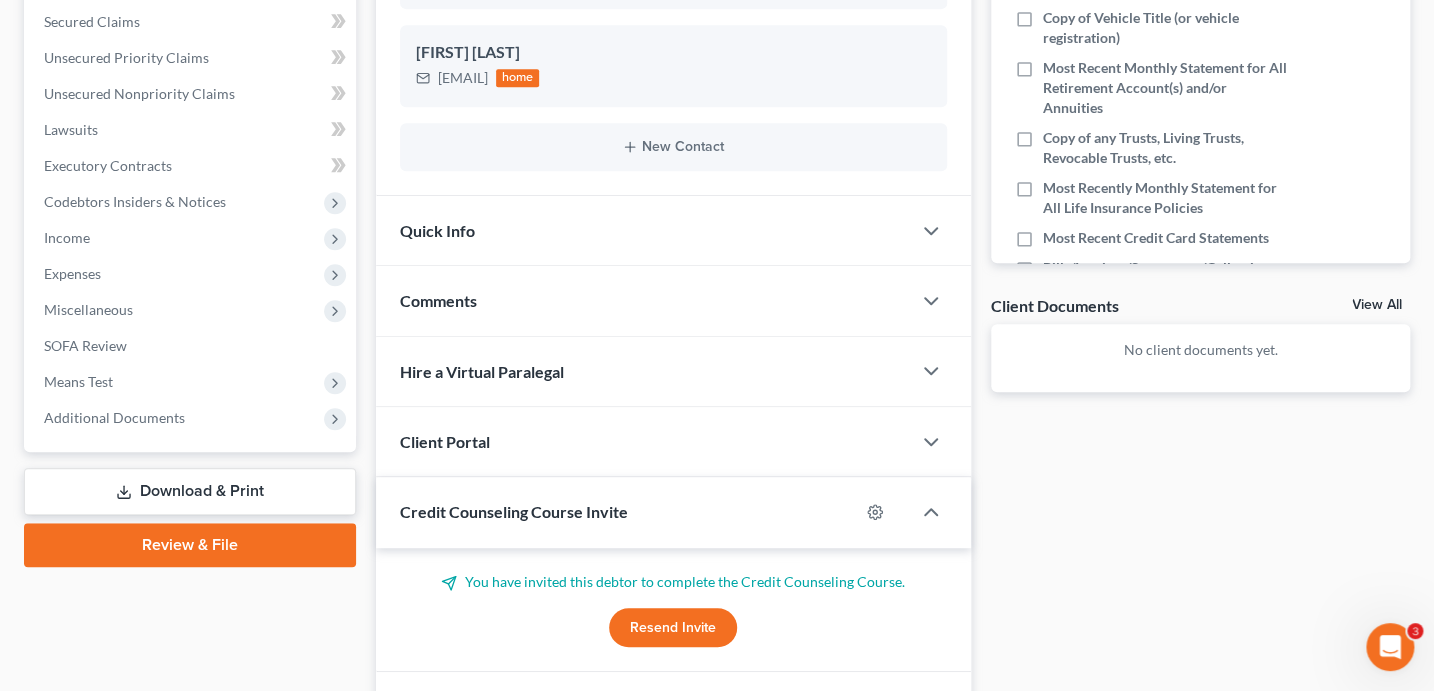 click on "Client Portal" at bounding box center [643, 441] 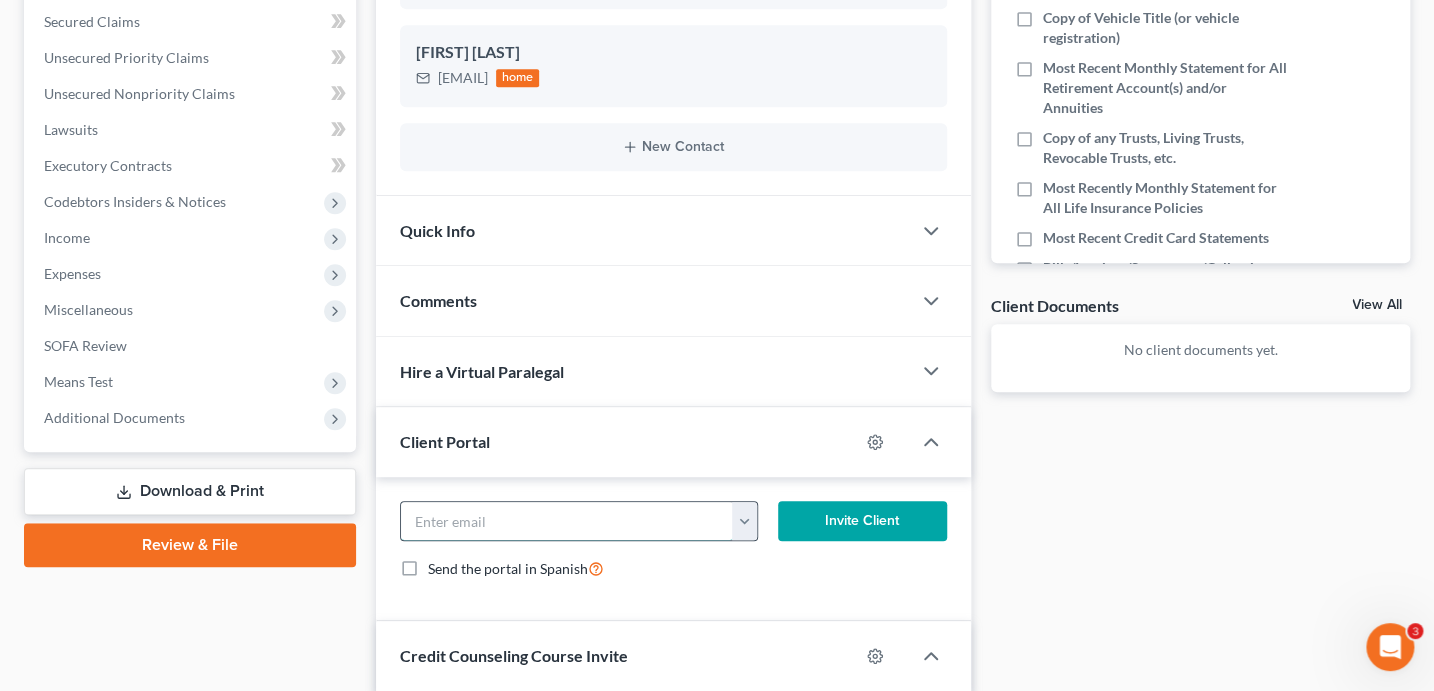 click at bounding box center (567, 521) 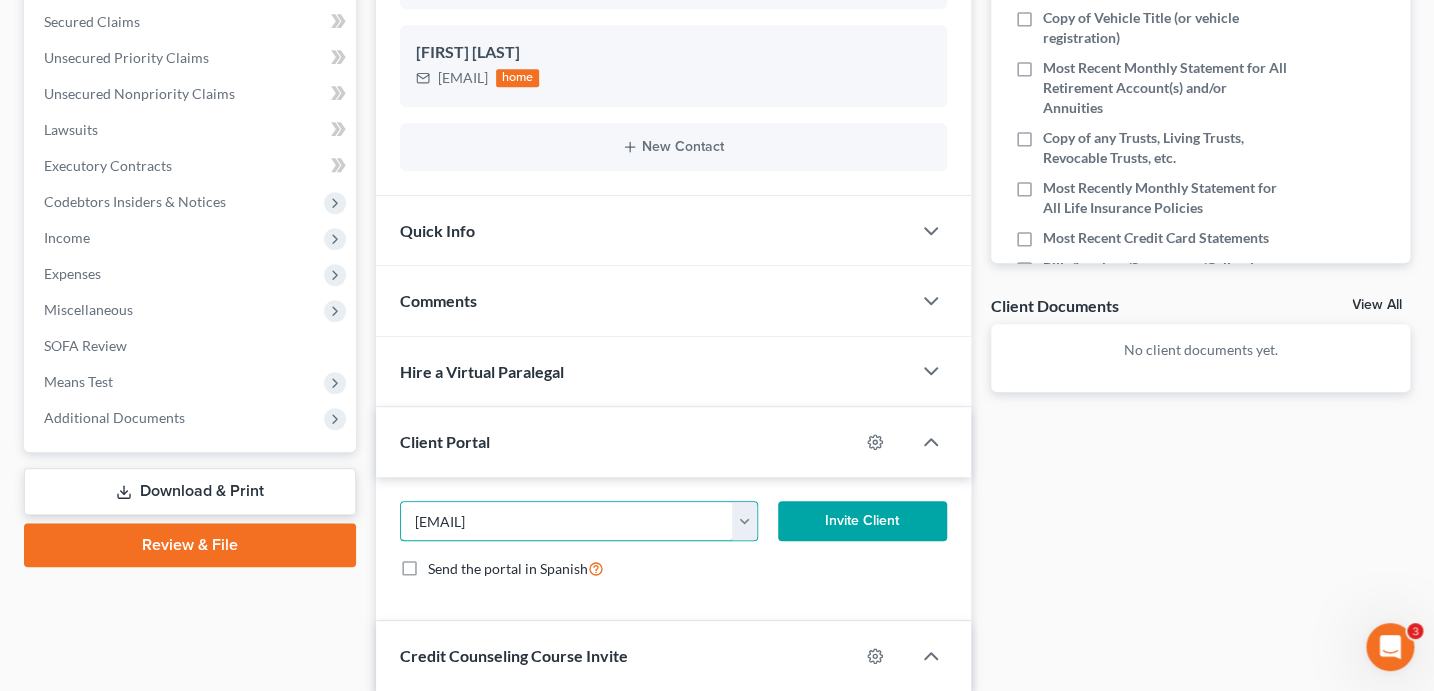 type on "fay5irish2@gmail.com" 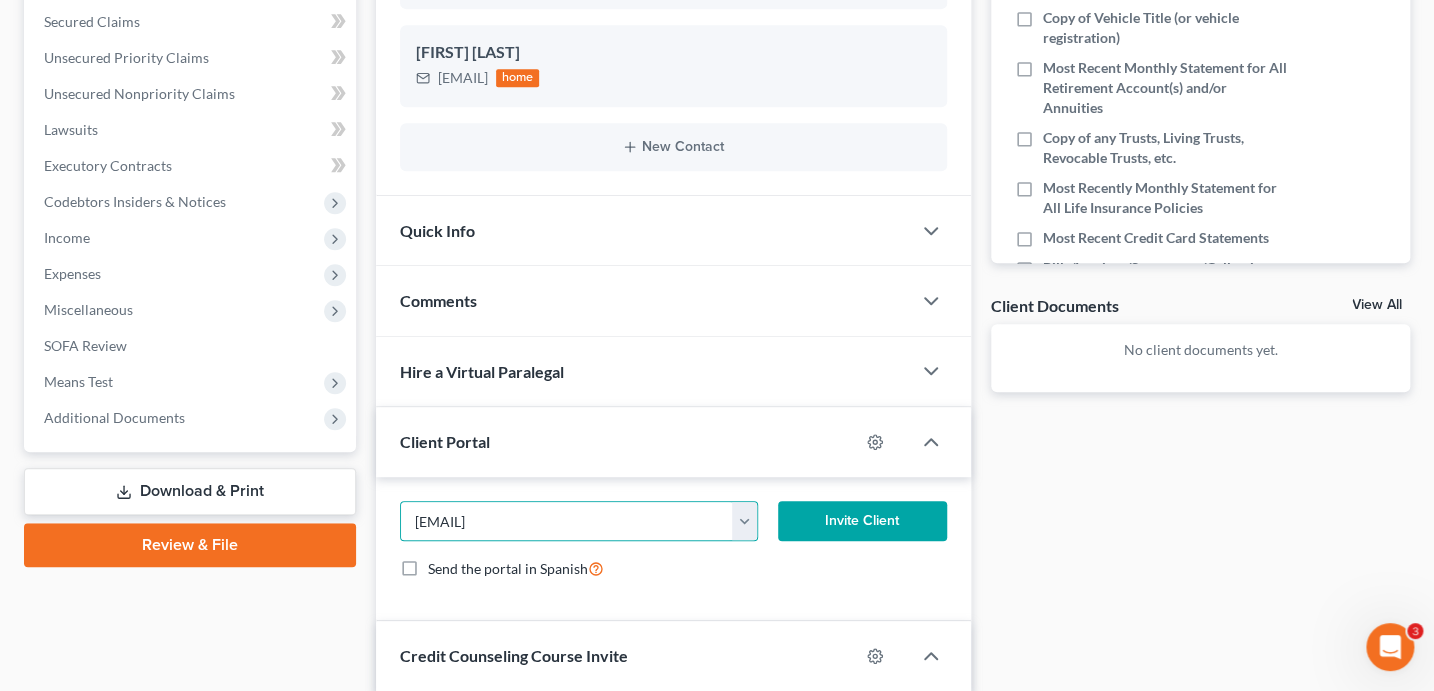 click on "Invite Client" at bounding box center [862, 521] 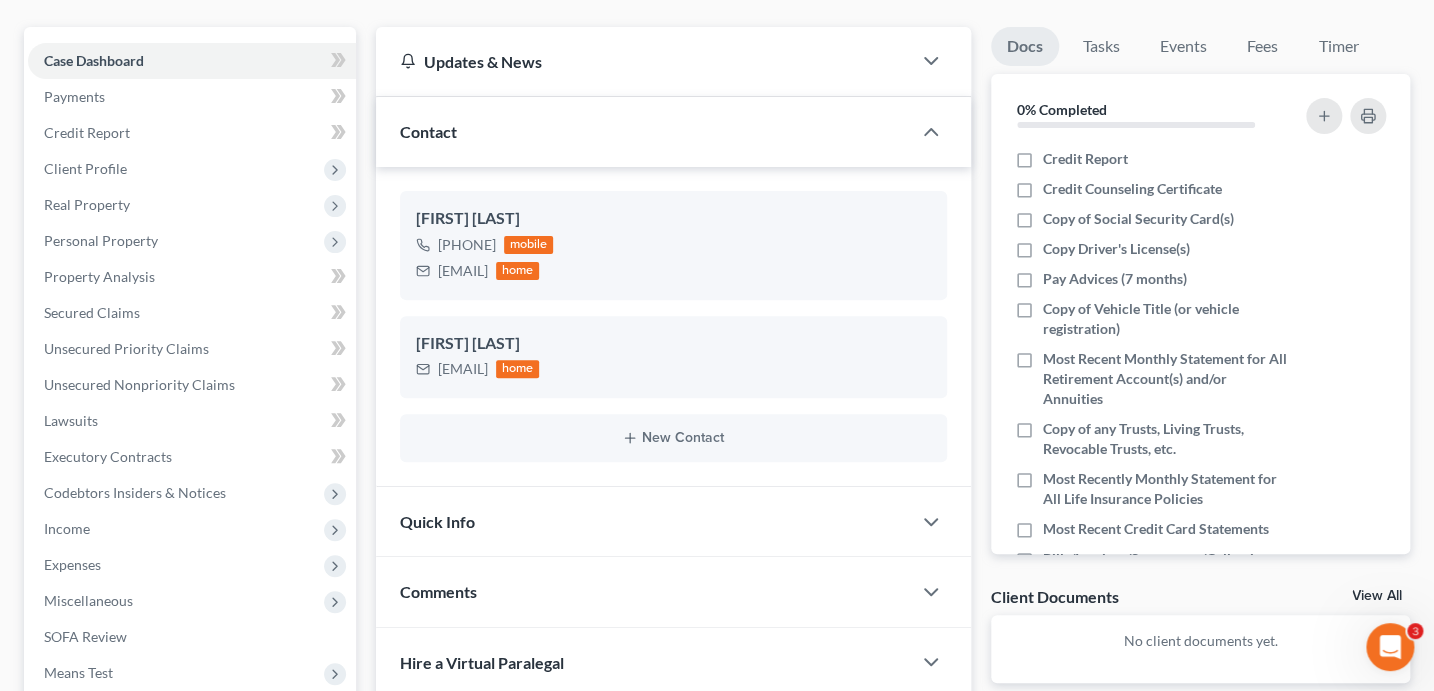 scroll, scrollTop: 0, scrollLeft: 0, axis: both 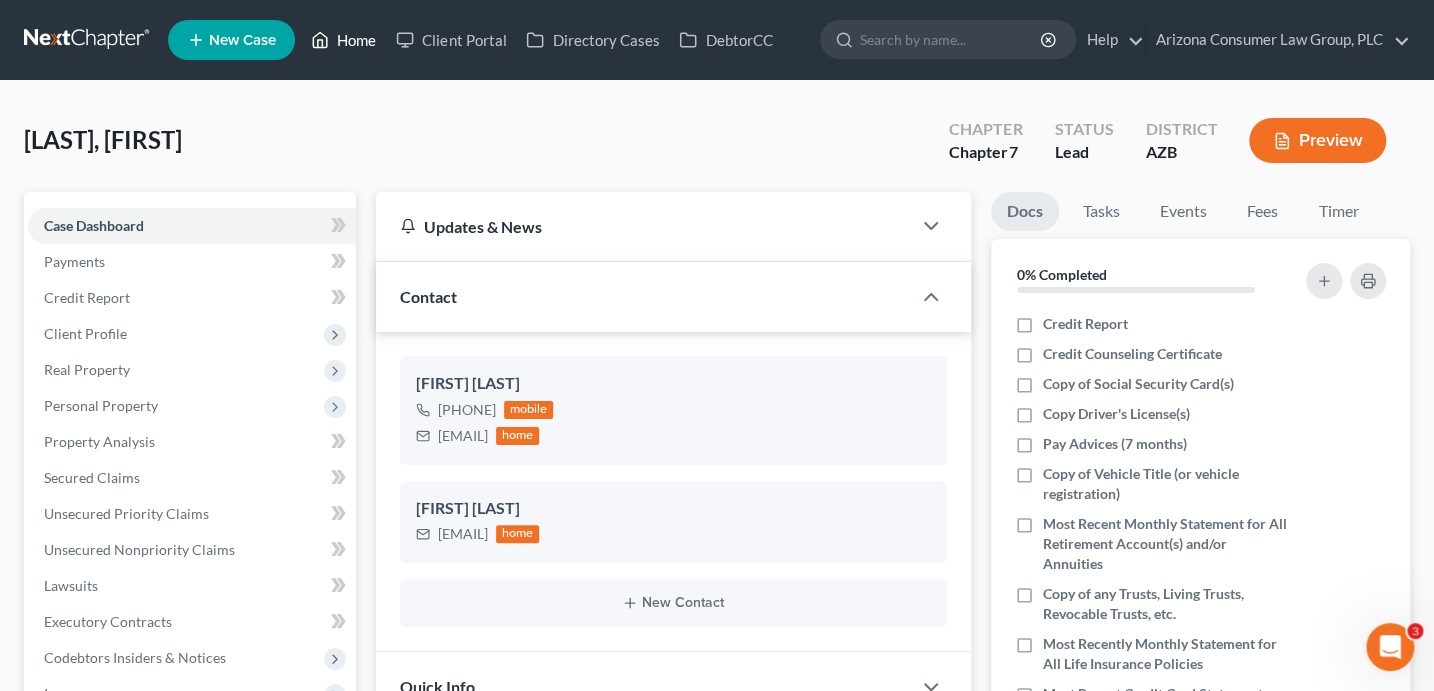 click on "Home" at bounding box center (343, 40) 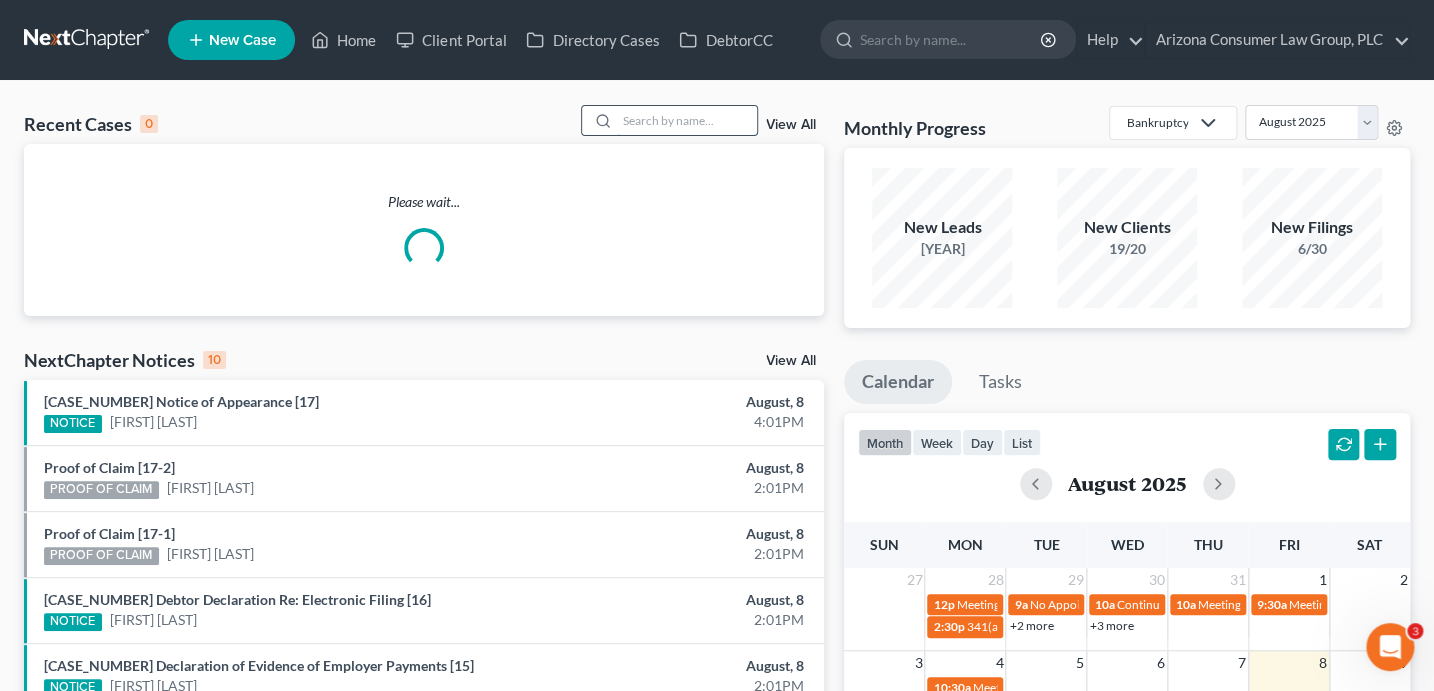click at bounding box center [687, 120] 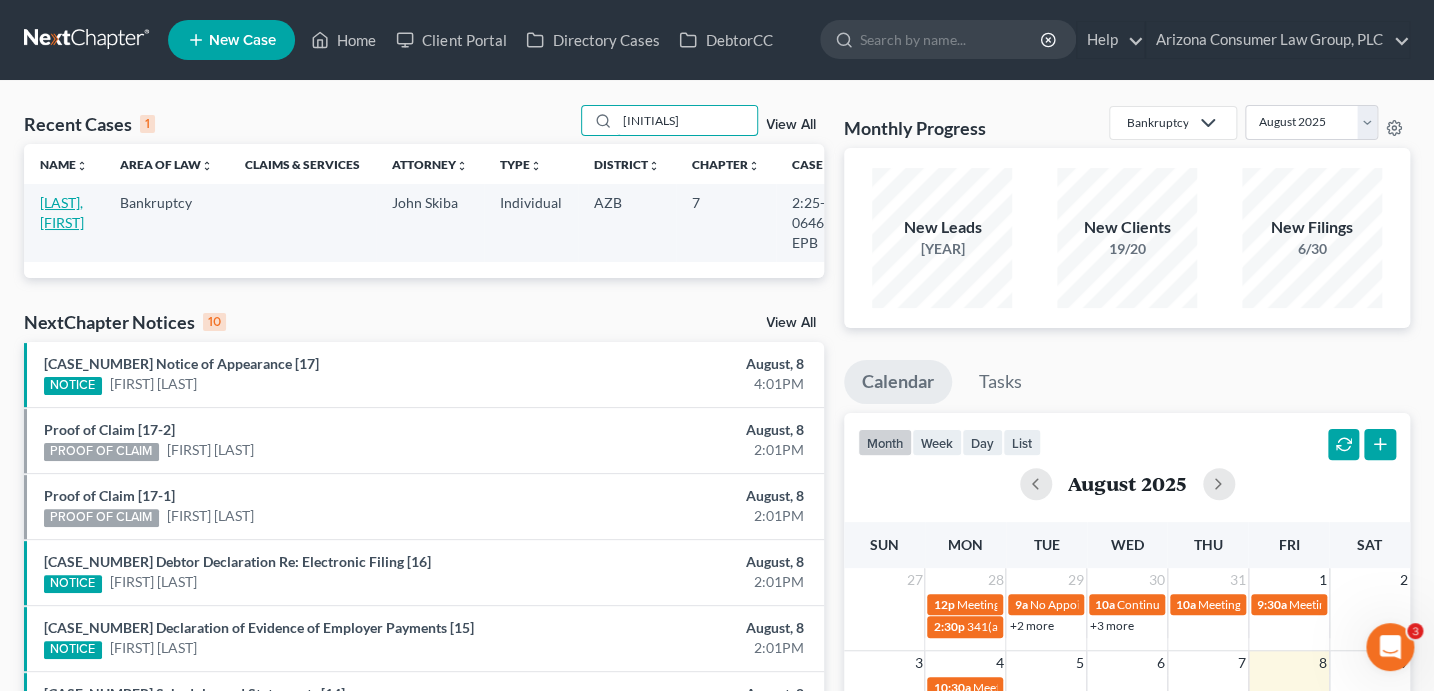 type on "CHUDk" 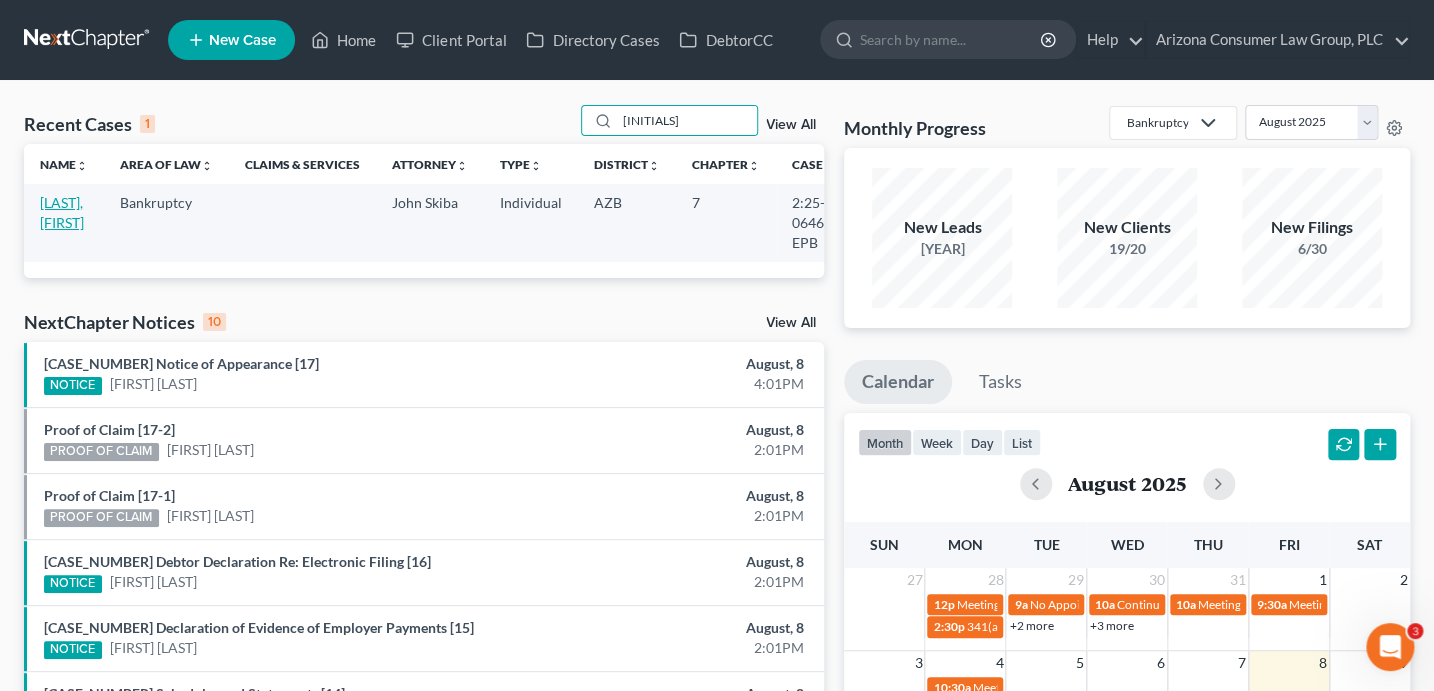 click on "[LAST], [FIRST]" at bounding box center (62, 212) 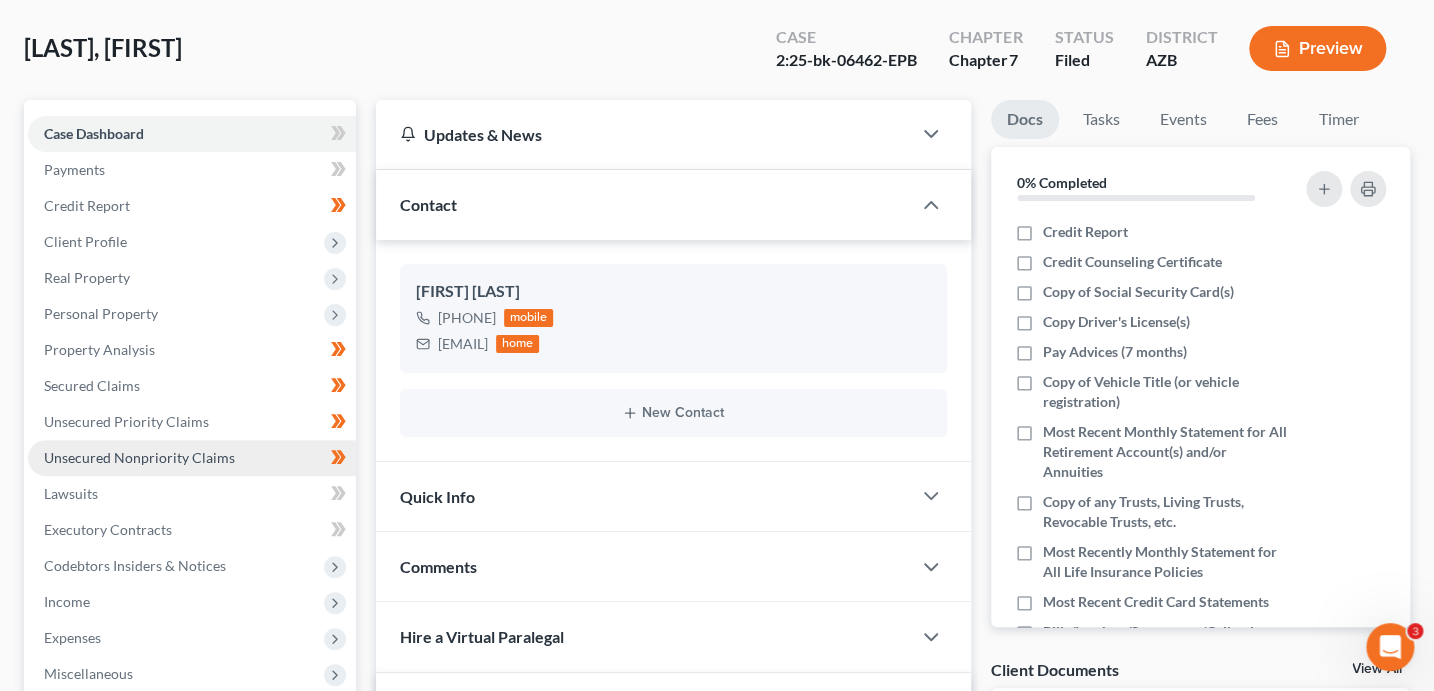 scroll, scrollTop: 468, scrollLeft: 0, axis: vertical 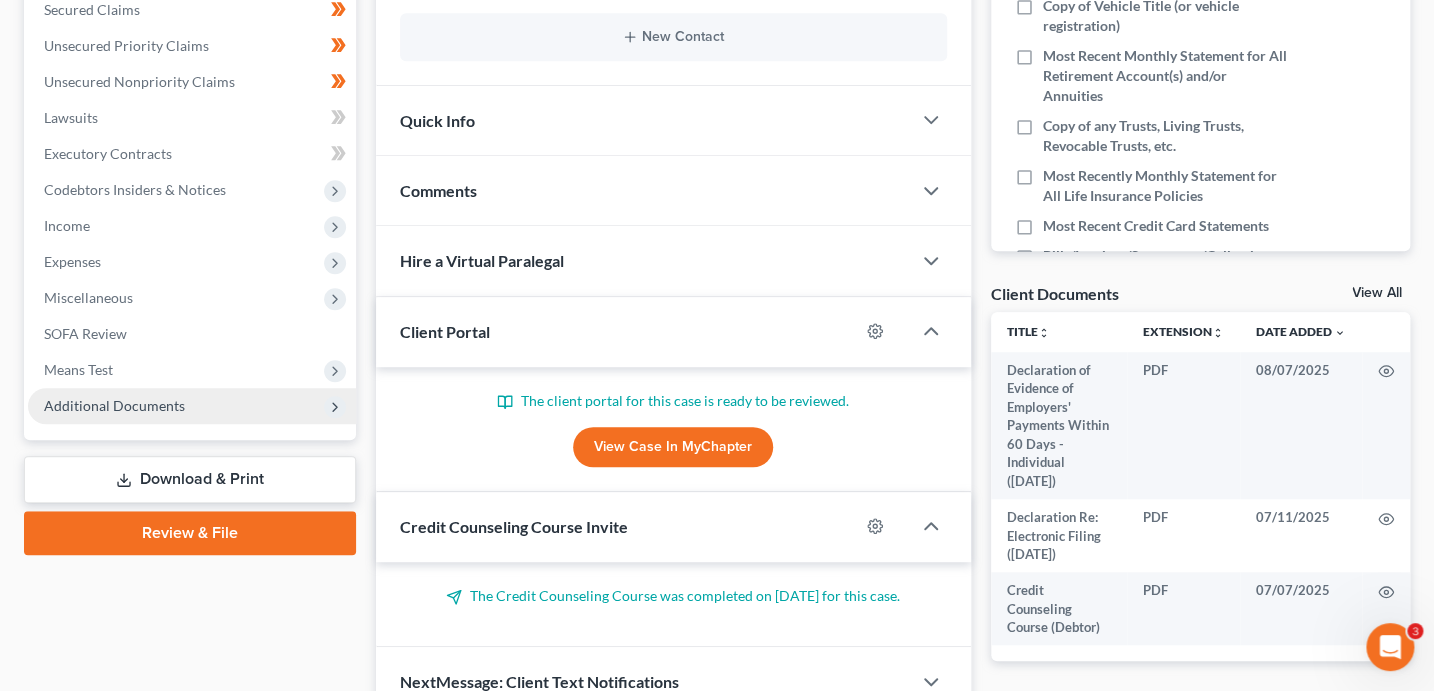 click on "Additional Documents" at bounding box center [114, 405] 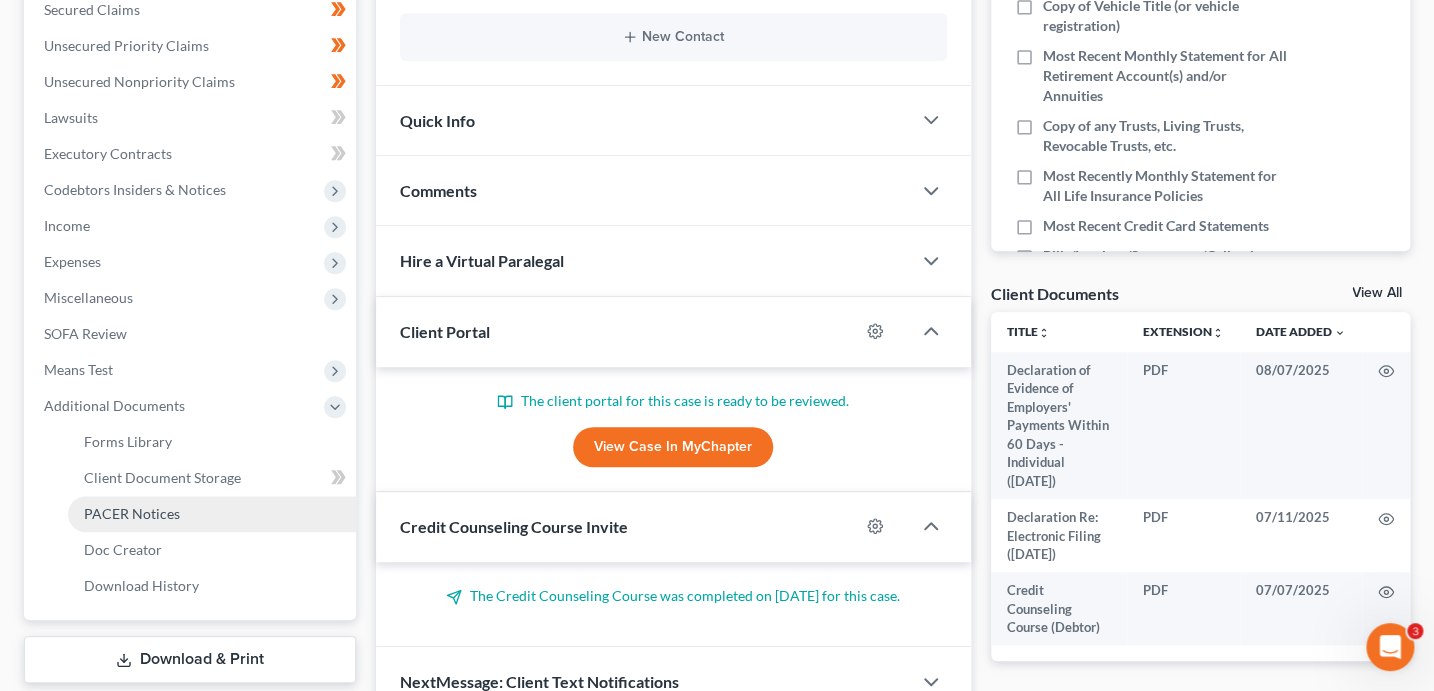 click on "PACER Notices" at bounding box center (132, 513) 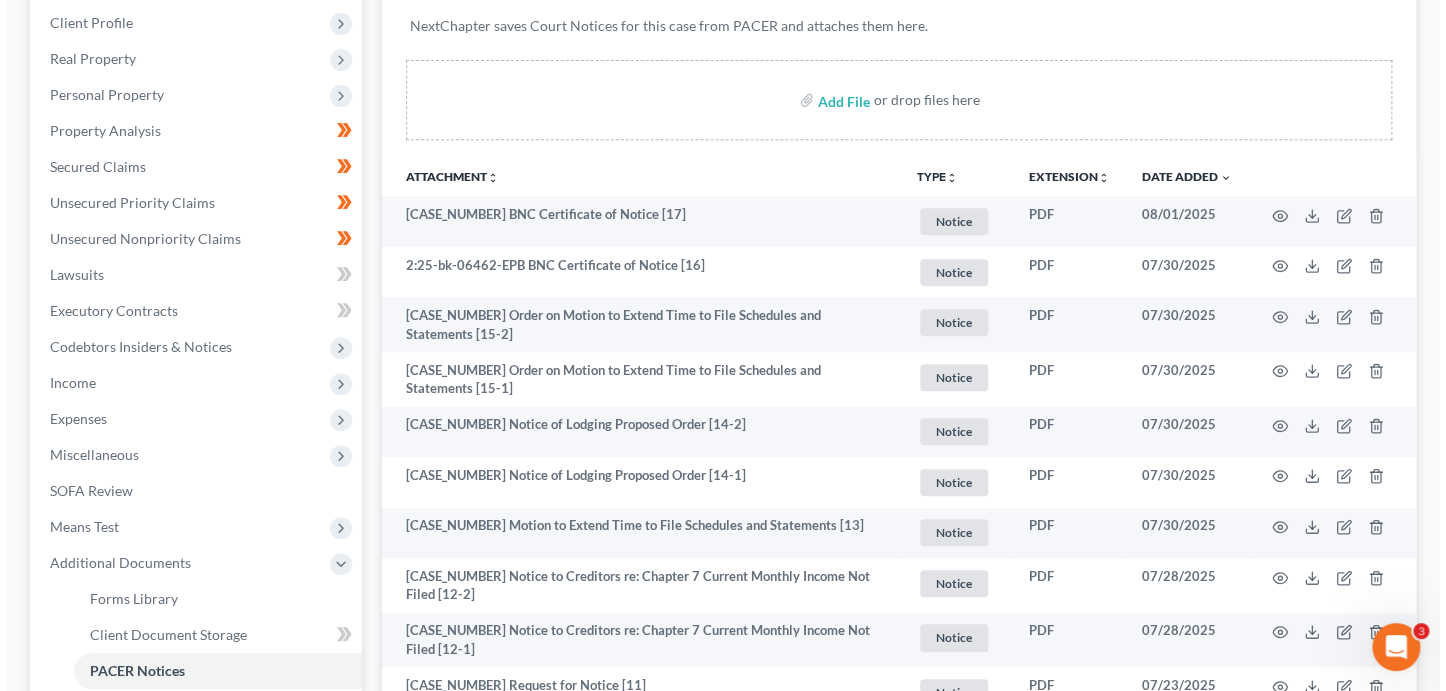 scroll, scrollTop: 312, scrollLeft: 0, axis: vertical 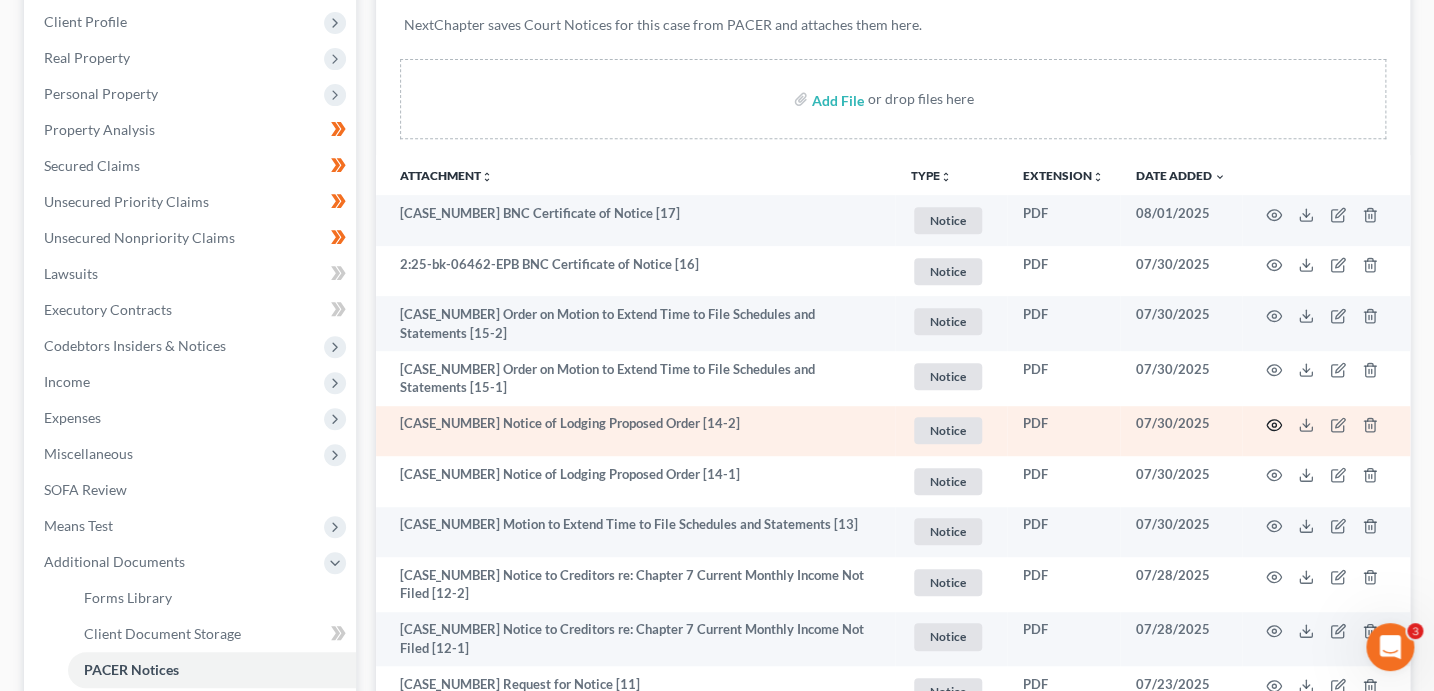 click 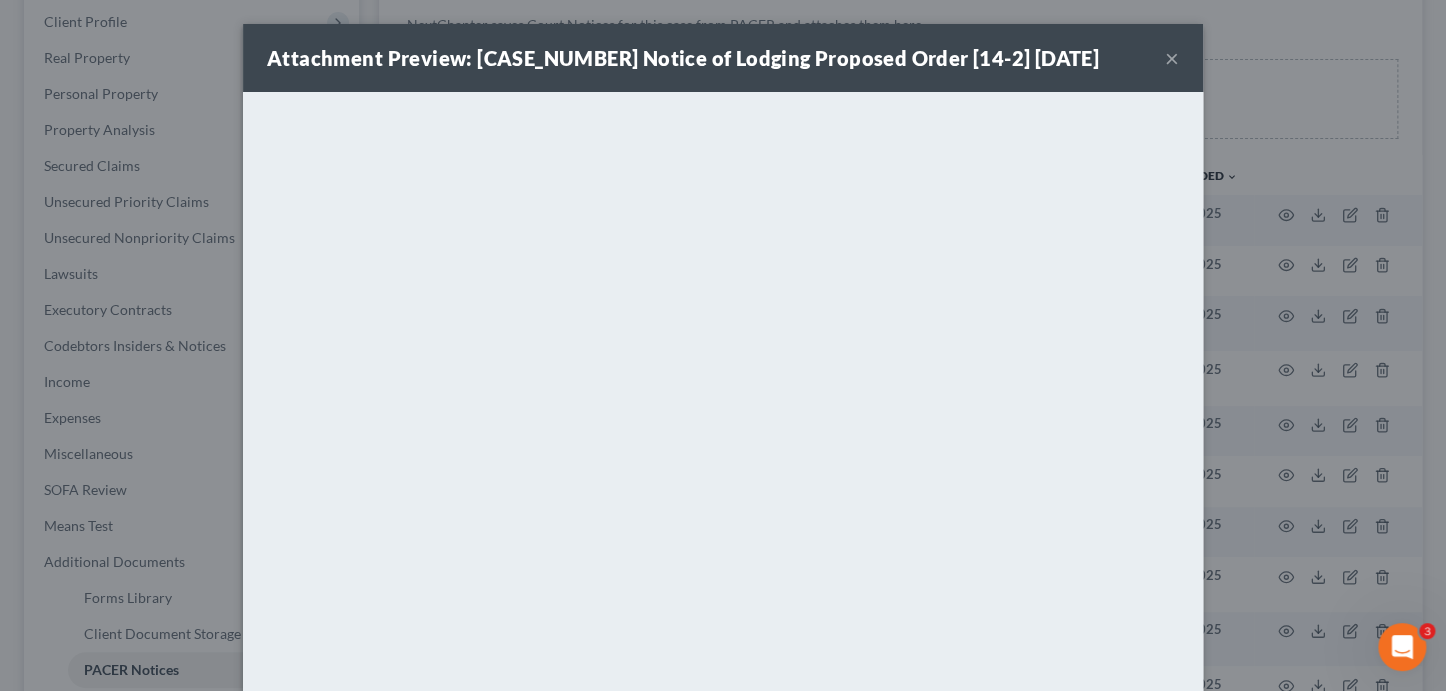 scroll, scrollTop: 173, scrollLeft: 0, axis: vertical 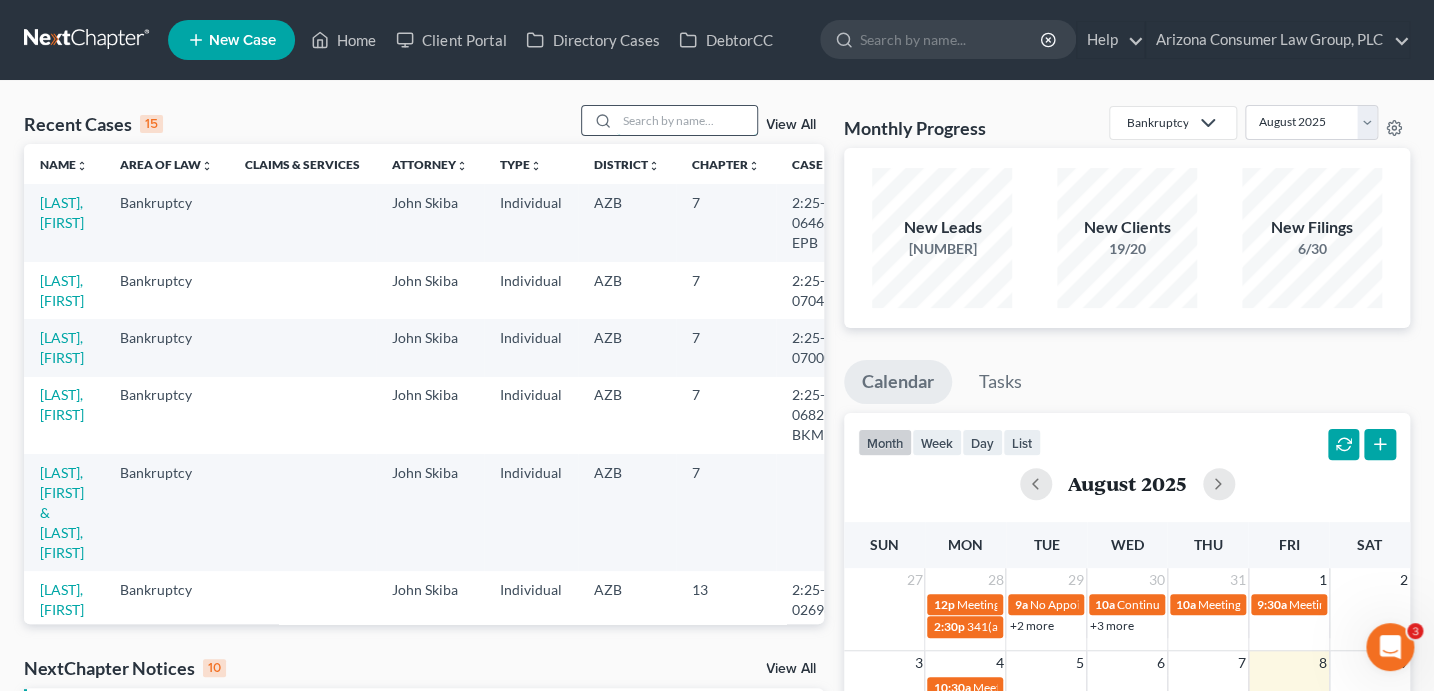 click at bounding box center (687, 120) 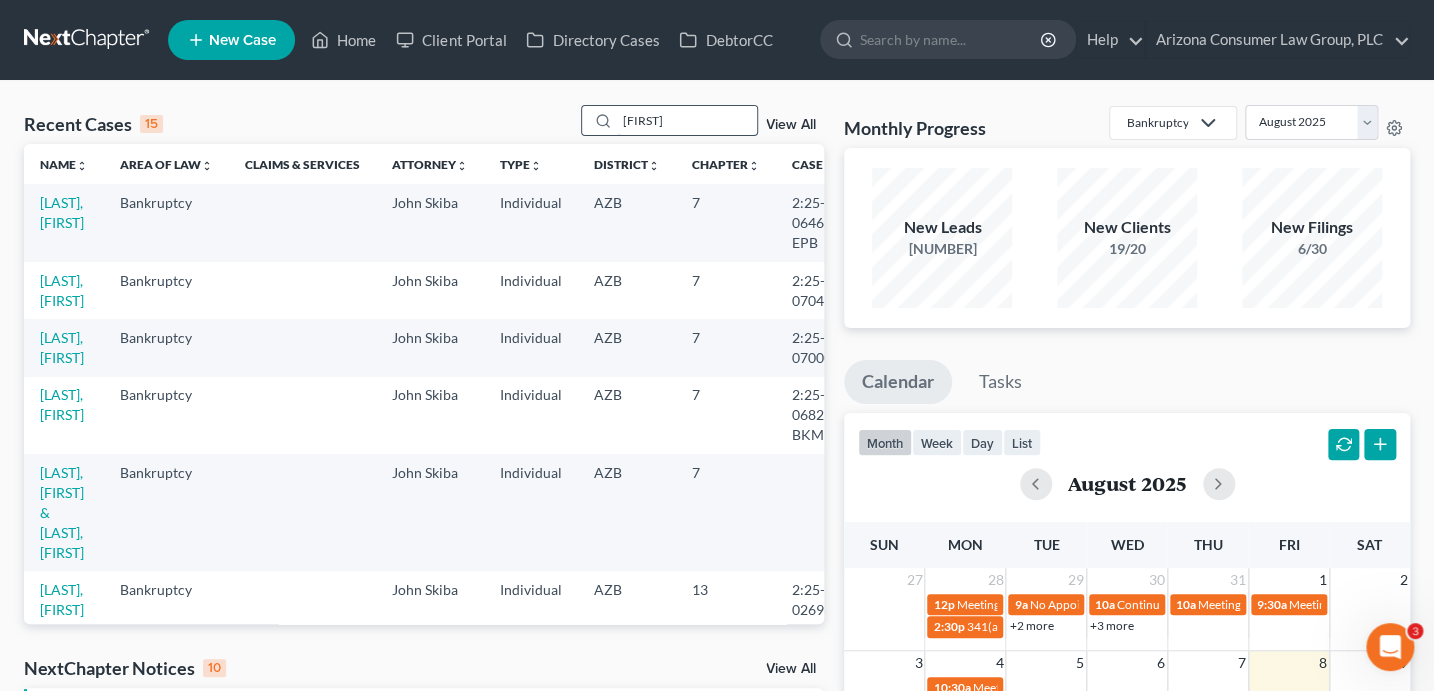 type on "giovanny" 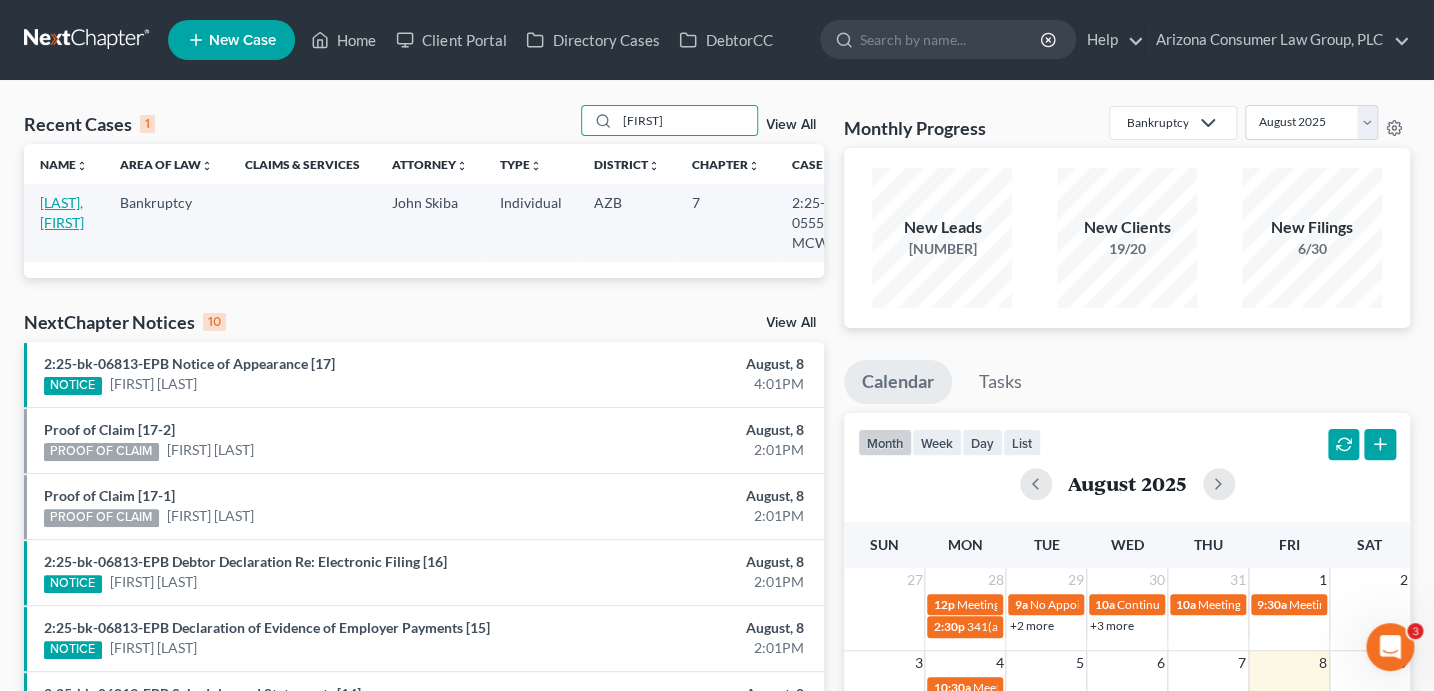 click on "Escobedo, Giovanny" at bounding box center [62, 212] 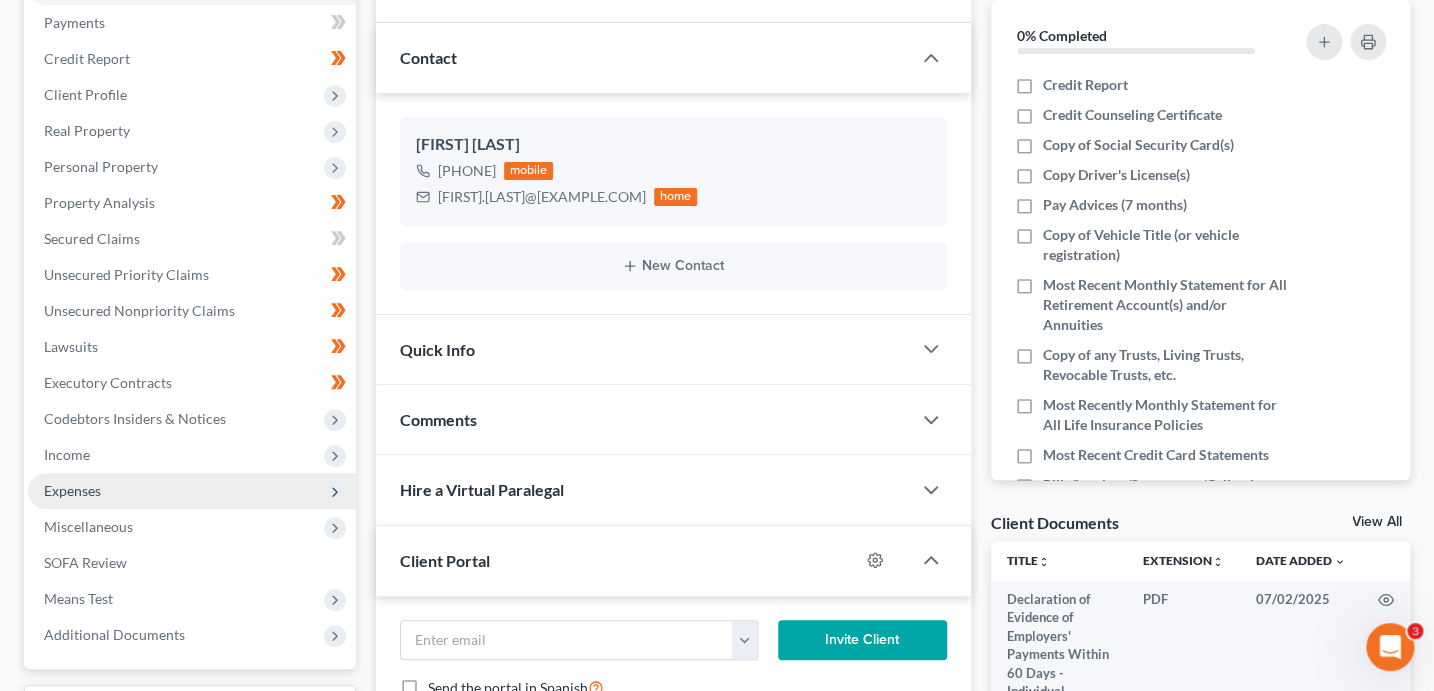 scroll, scrollTop: 389, scrollLeft: 0, axis: vertical 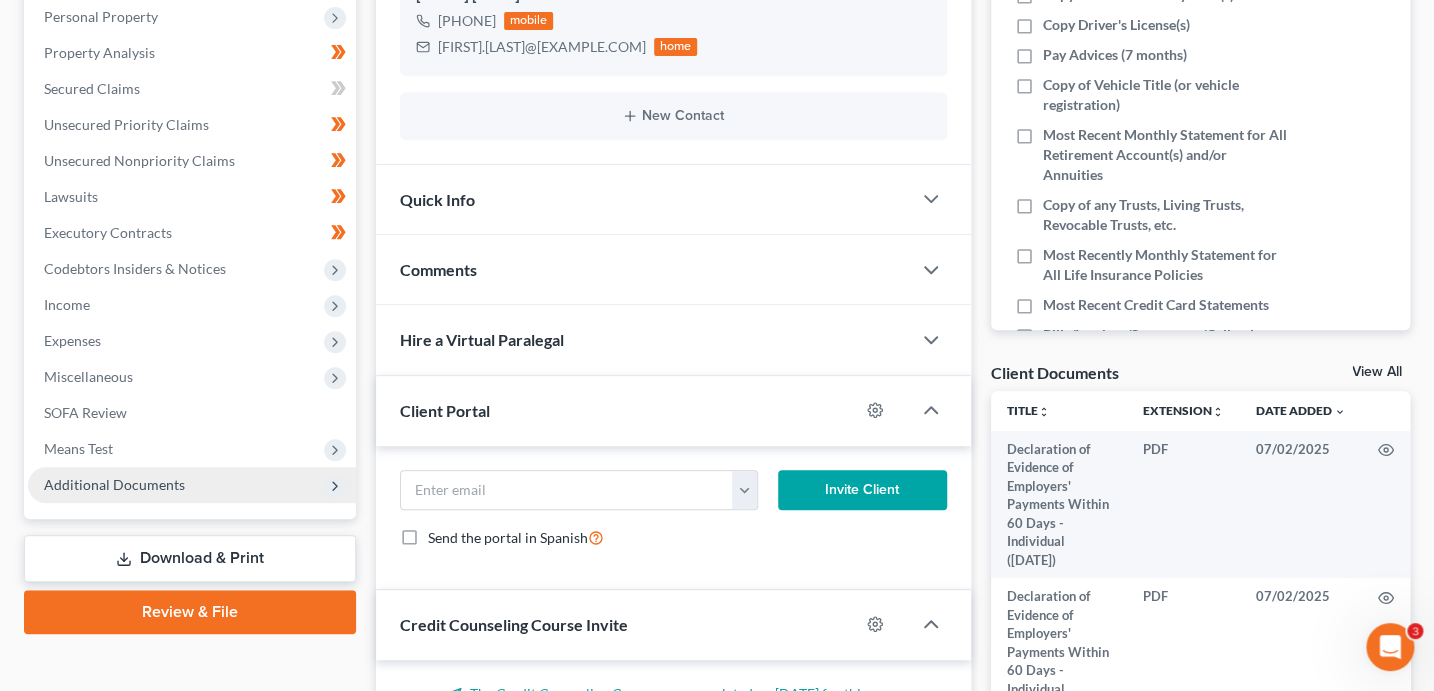 click on "Additional Documents" at bounding box center (114, 484) 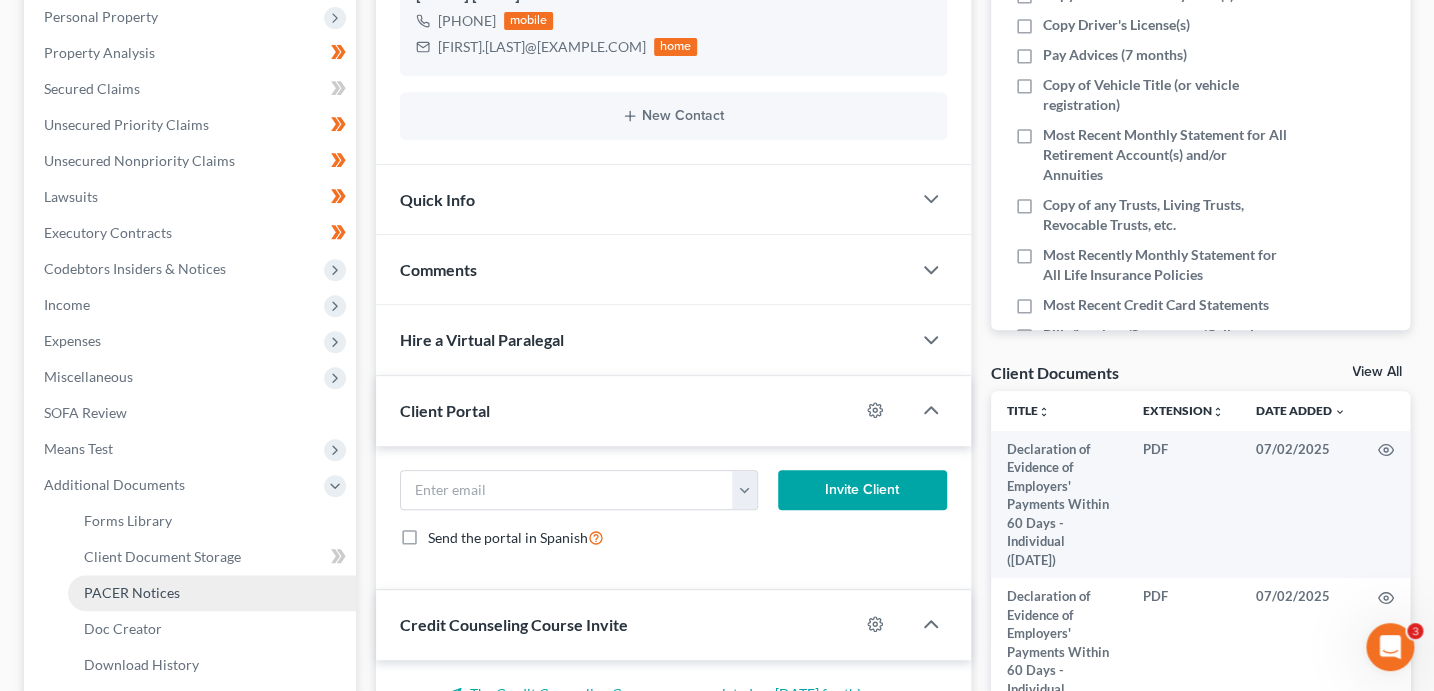 click on "PACER Notices" at bounding box center (132, 592) 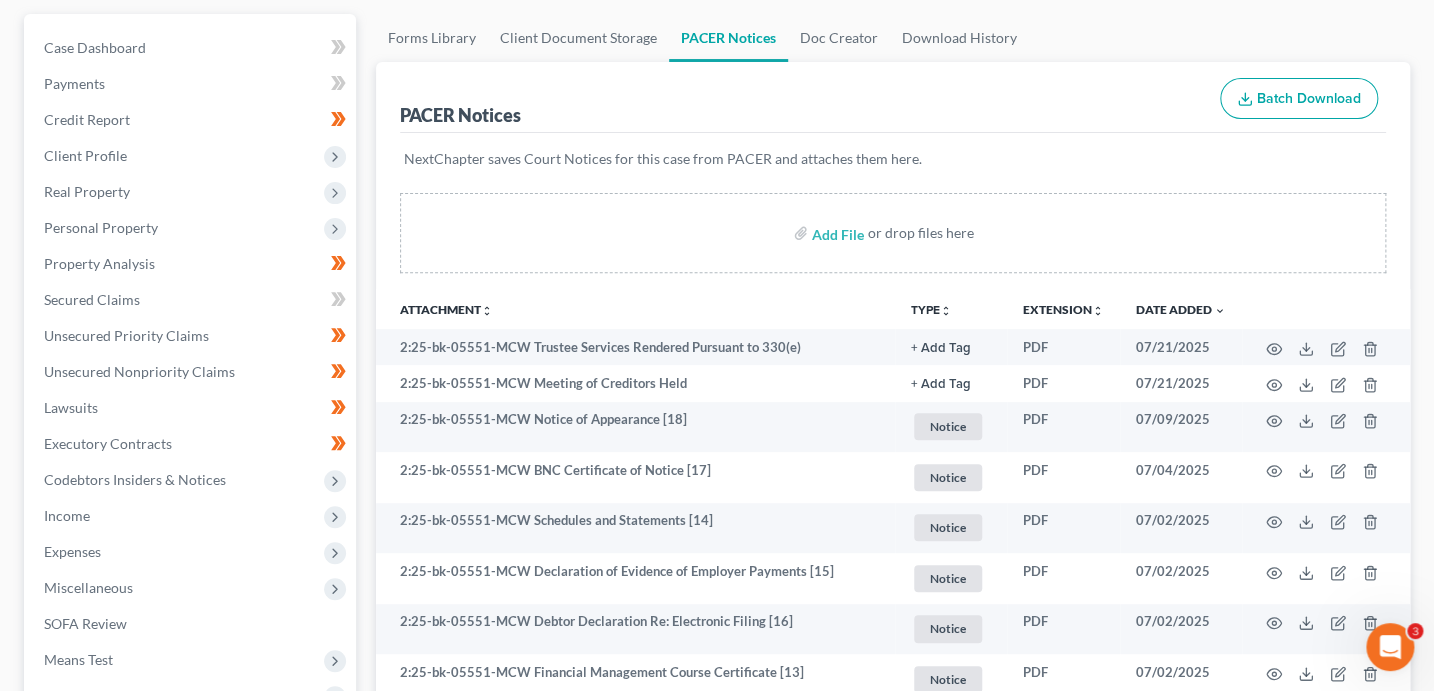 scroll, scrollTop: 201, scrollLeft: 0, axis: vertical 